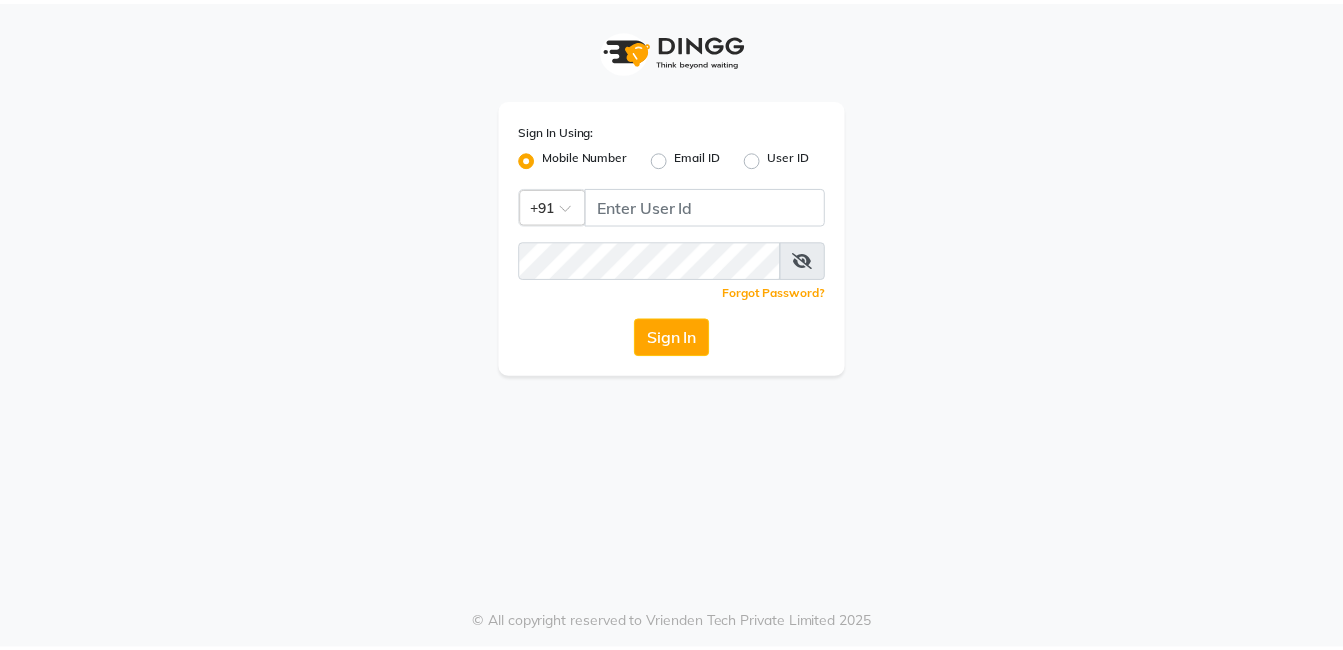 scroll, scrollTop: 0, scrollLeft: 0, axis: both 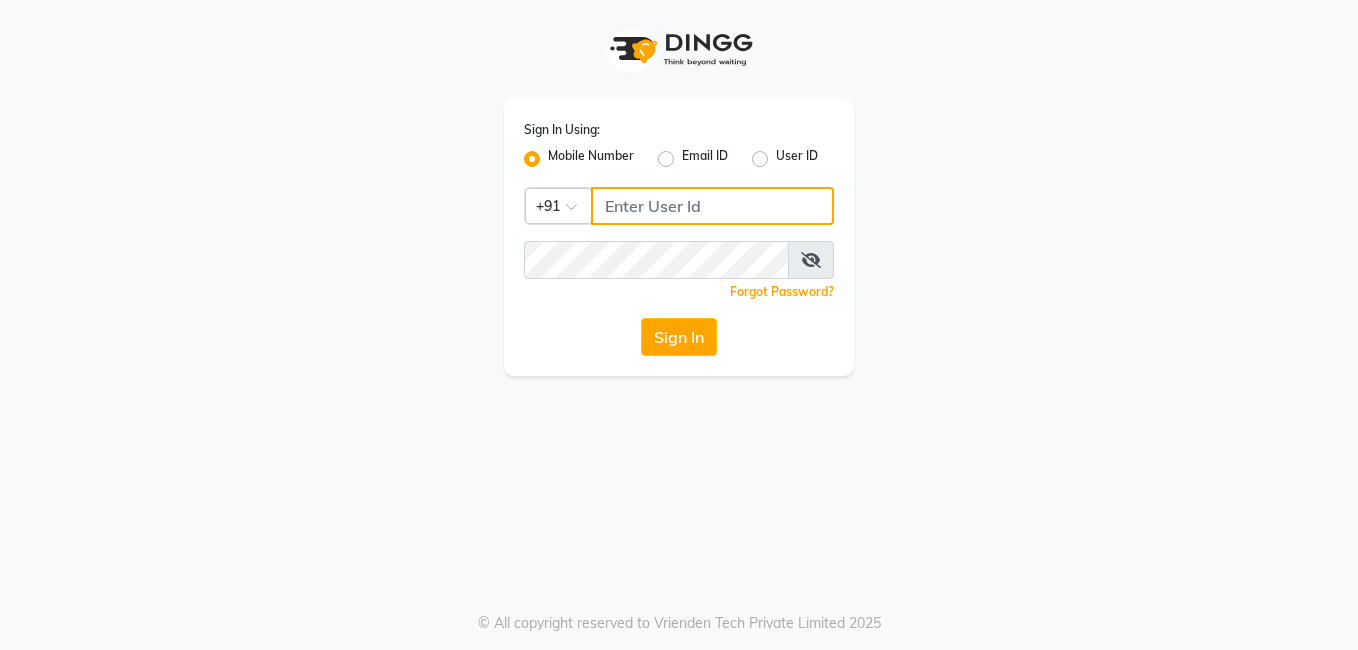 type on "6374670818" 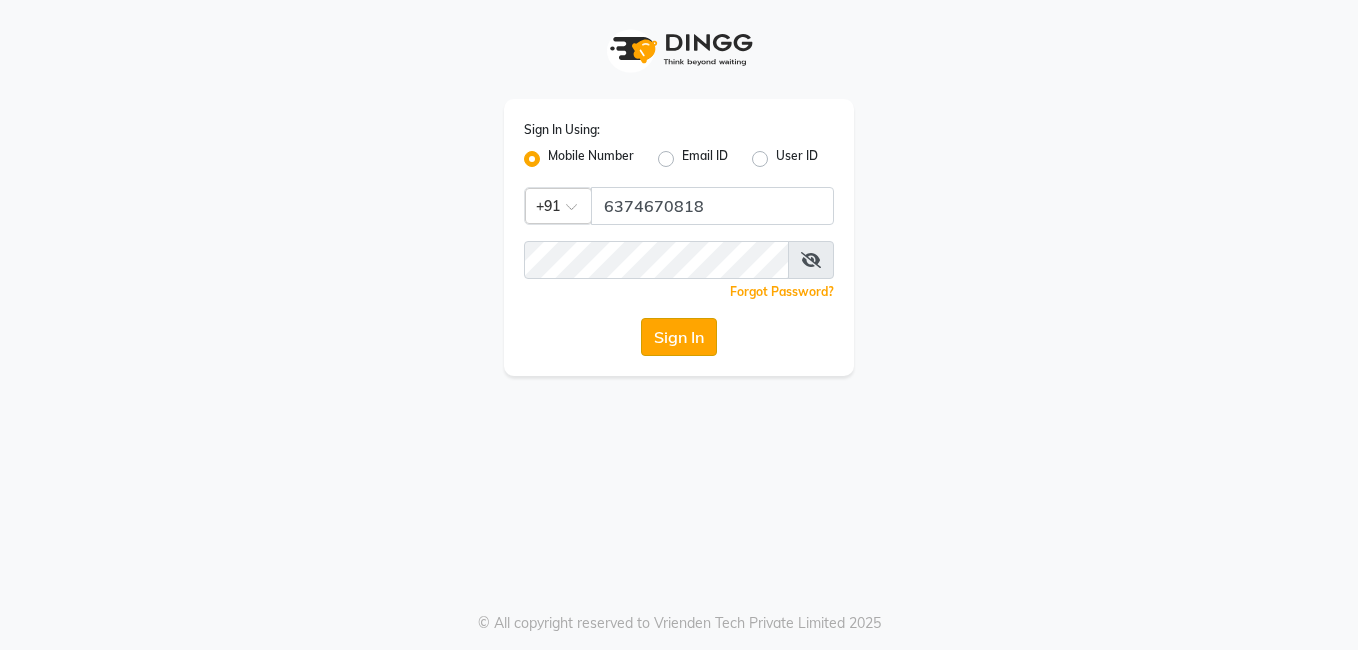 click on "Sign In" 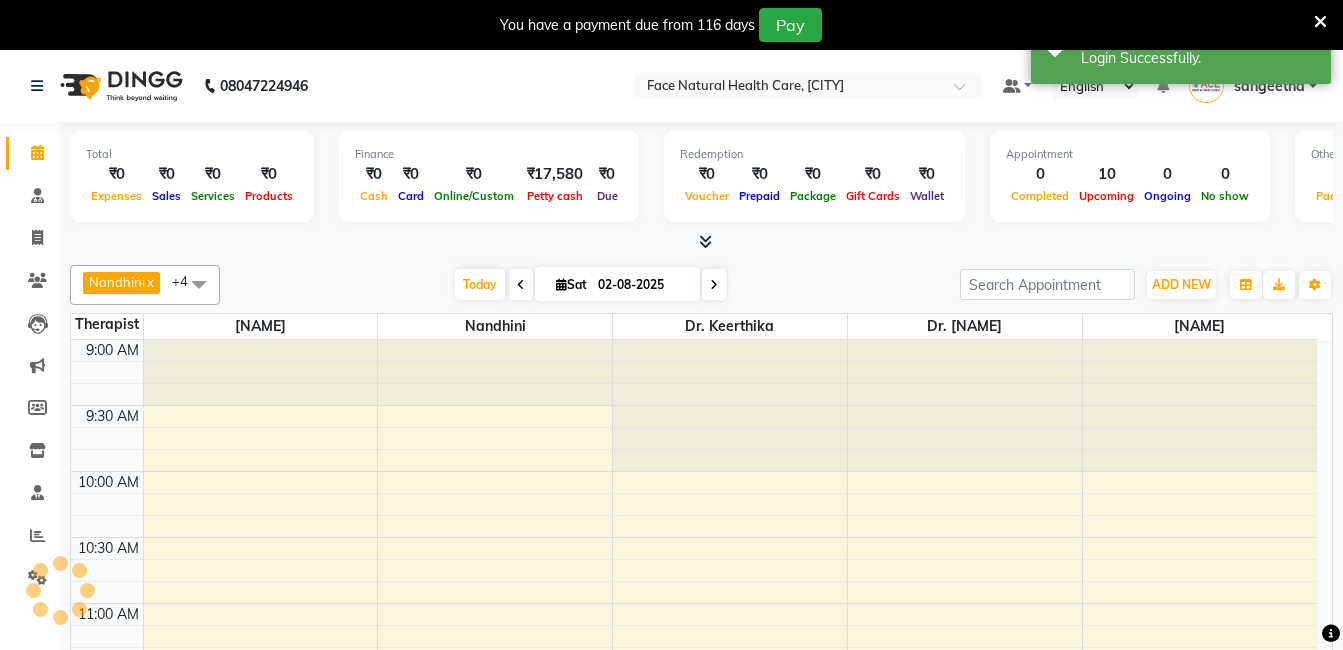 select on "en" 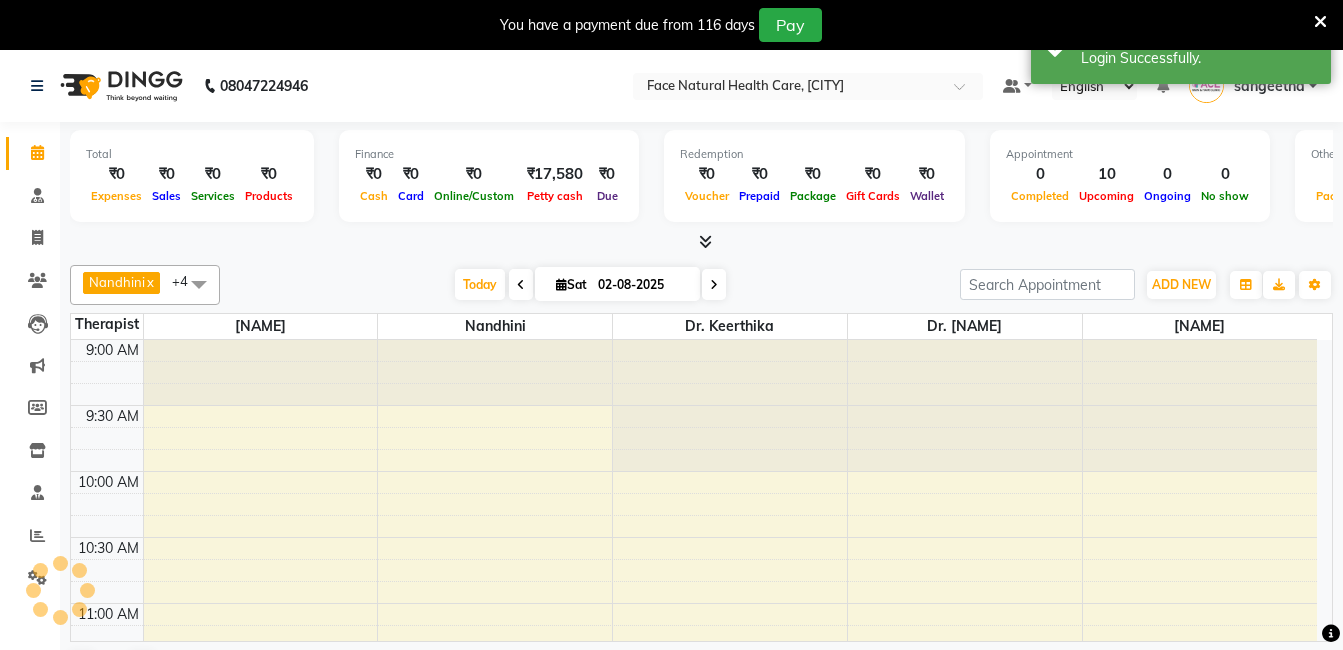 scroll, scrollTop: 397, scrollLeft: 0, axis: vertical 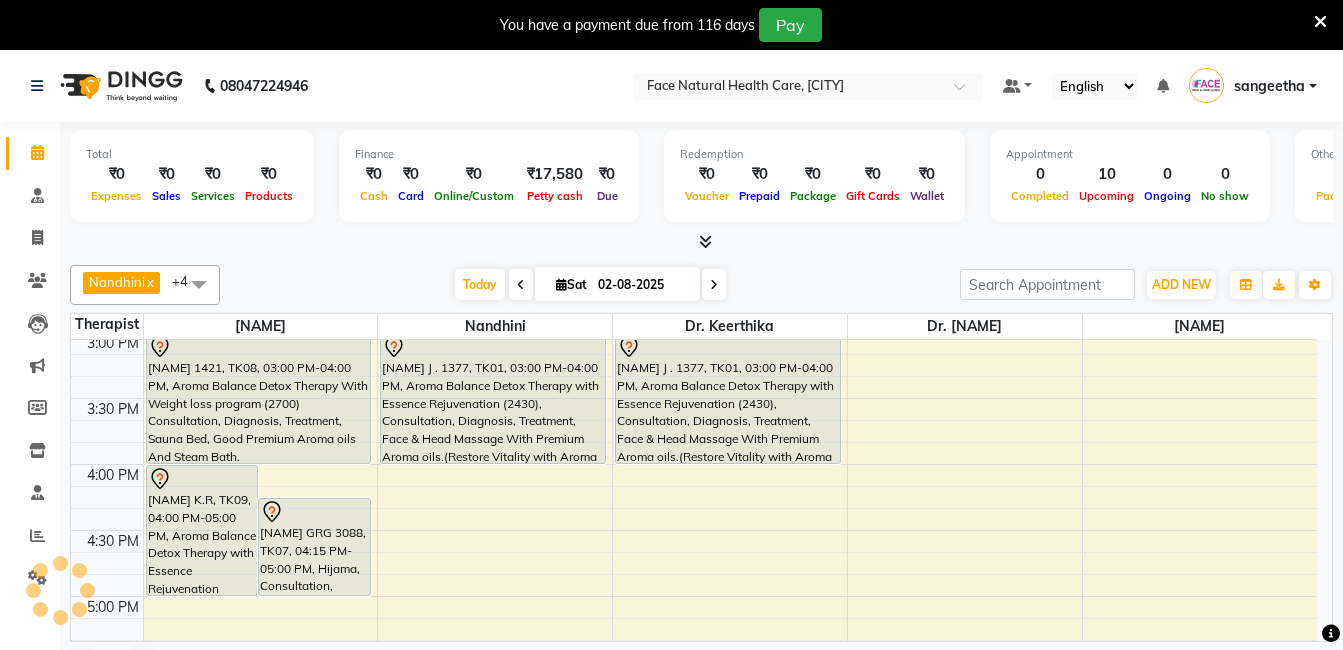click on "[NAME] J . 1377, TK01, 03:00 PM-04:00 PM, Aroma Balance Detox Therapy with Essence Rejuvenation (2430), Consultation, Diagnosis, Treatment, Face & Head Massage With Premium Aroma oils.(Restore Vitality with Aroma Oils, Massage, Cupping, and a Relaxing Steam Bath)" at bounding box center (728, 398) 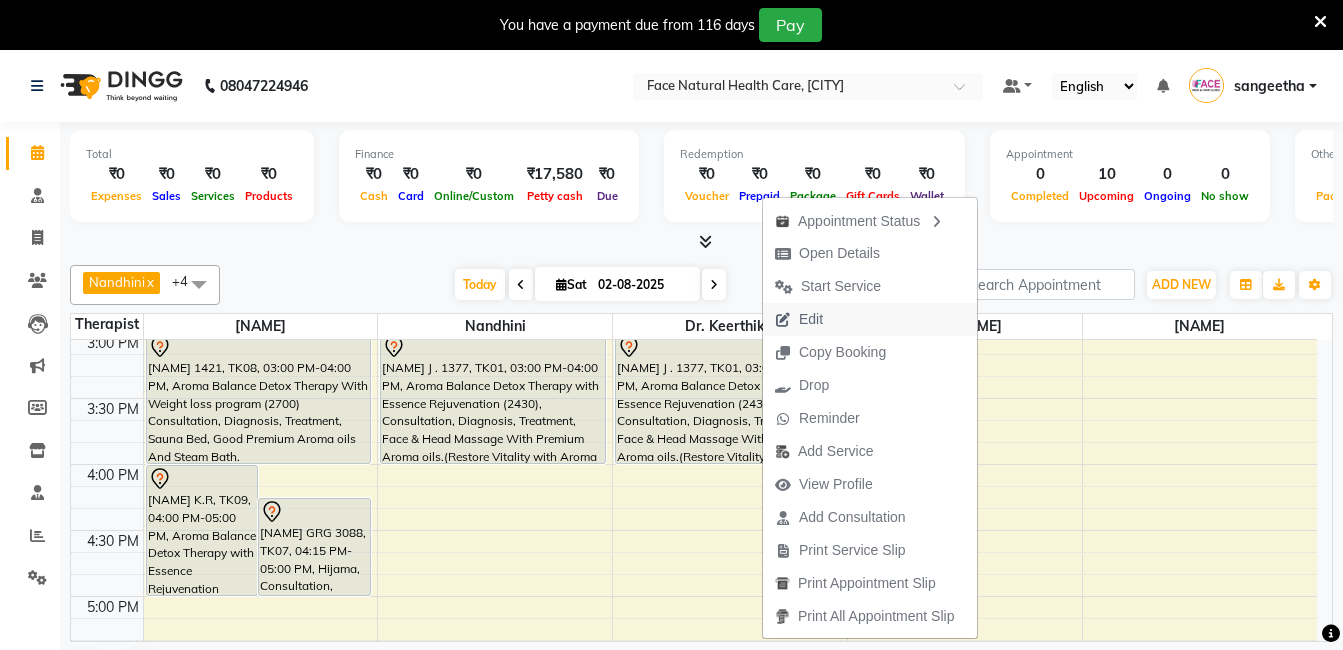 click on "Edit" at bounding box center [870, 319] 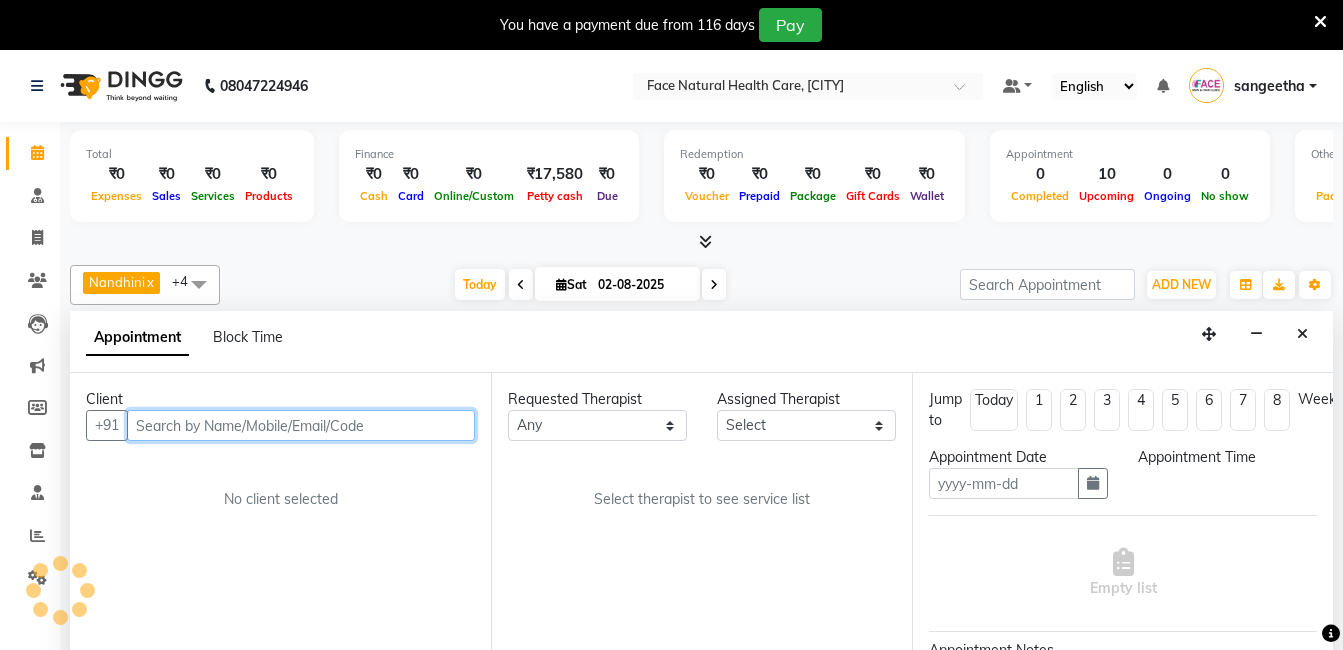 scroll, scrollTop: 51, scrollLeft: 0, axis: vertical 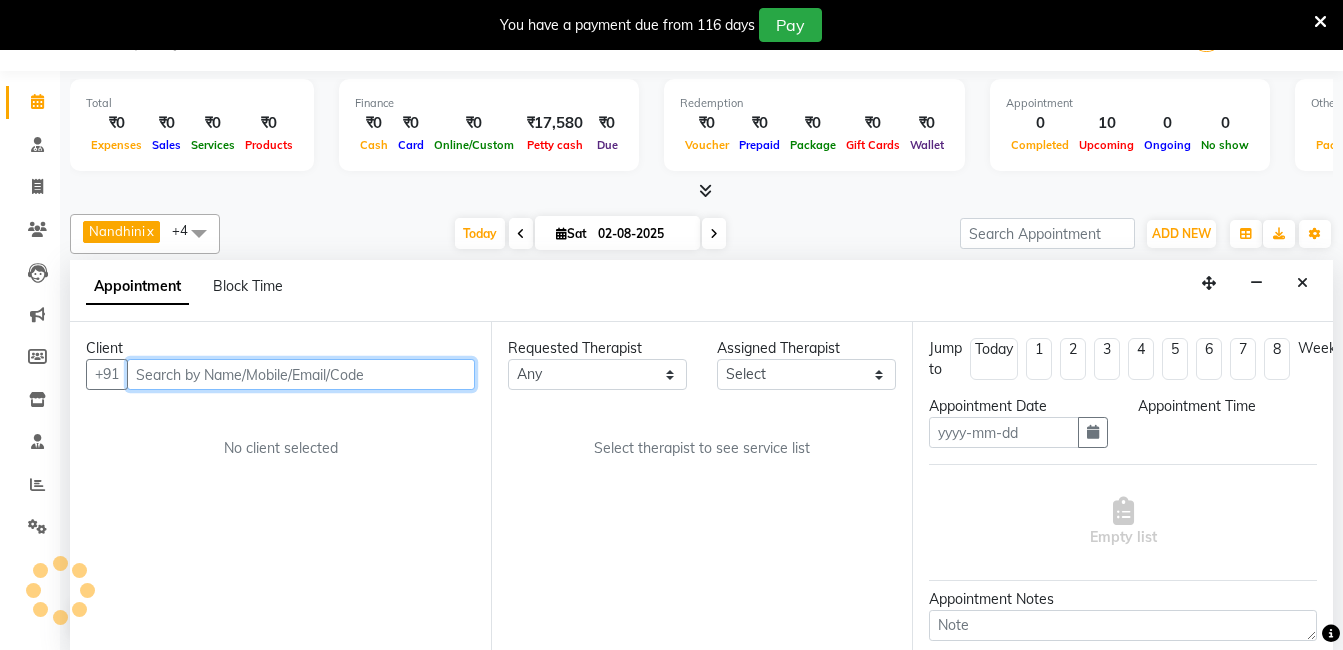 type on "02-08-2025" 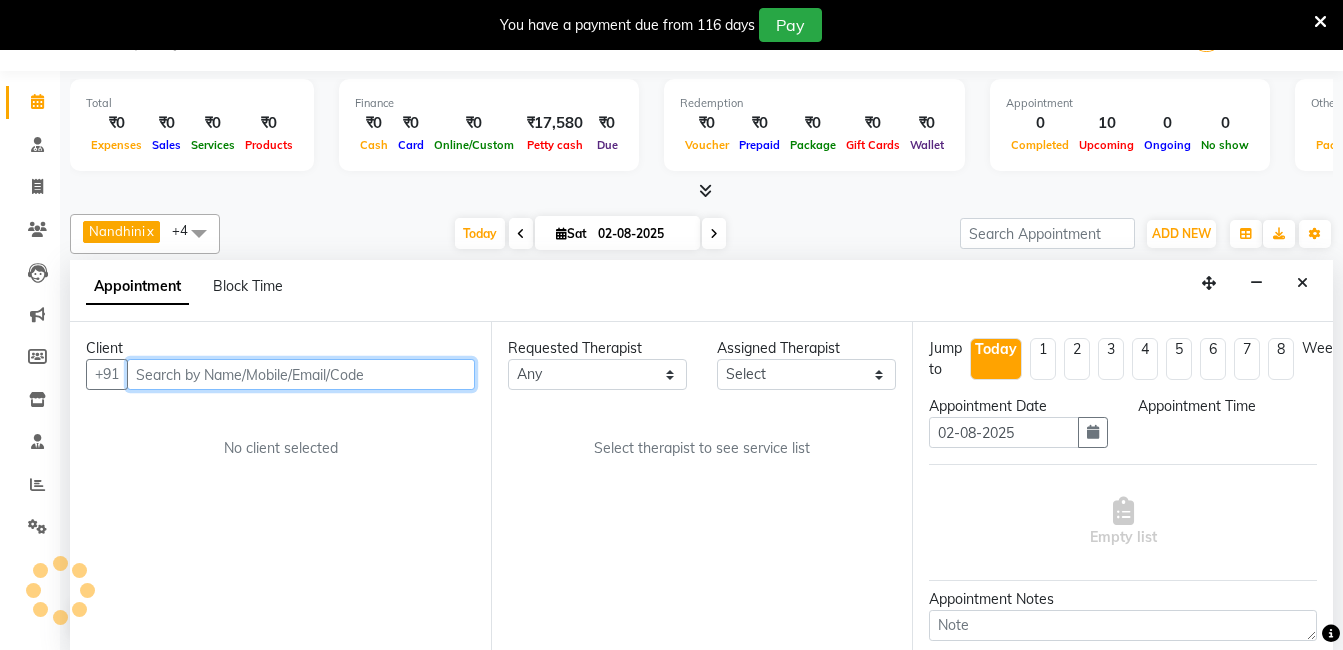 select on "47694" 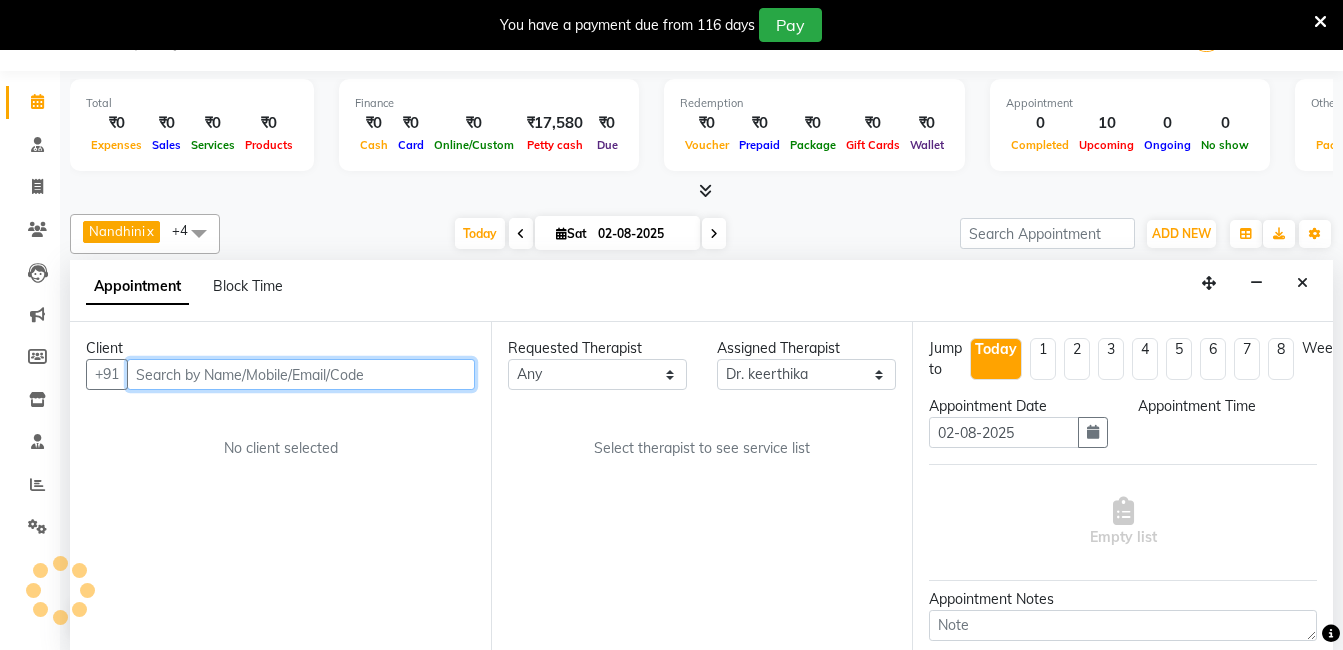 scroll, scrollTop: 397, scrollLeft: 0, axis: vertical 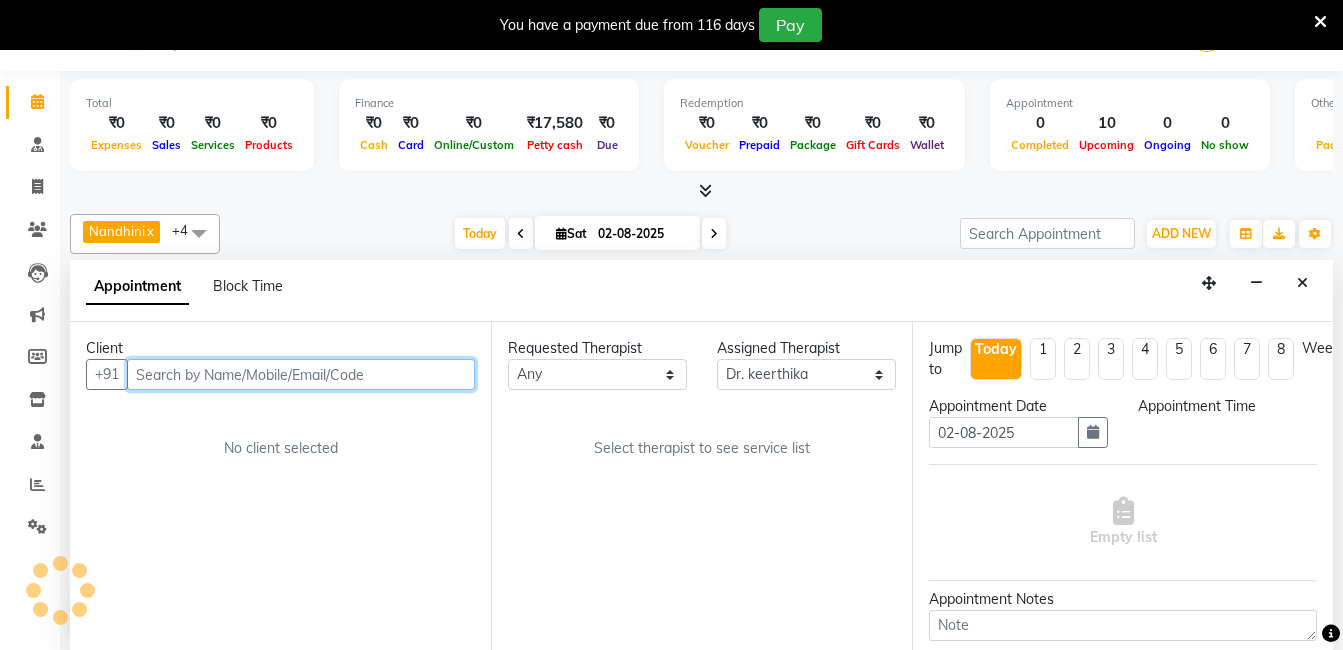 select on "900" 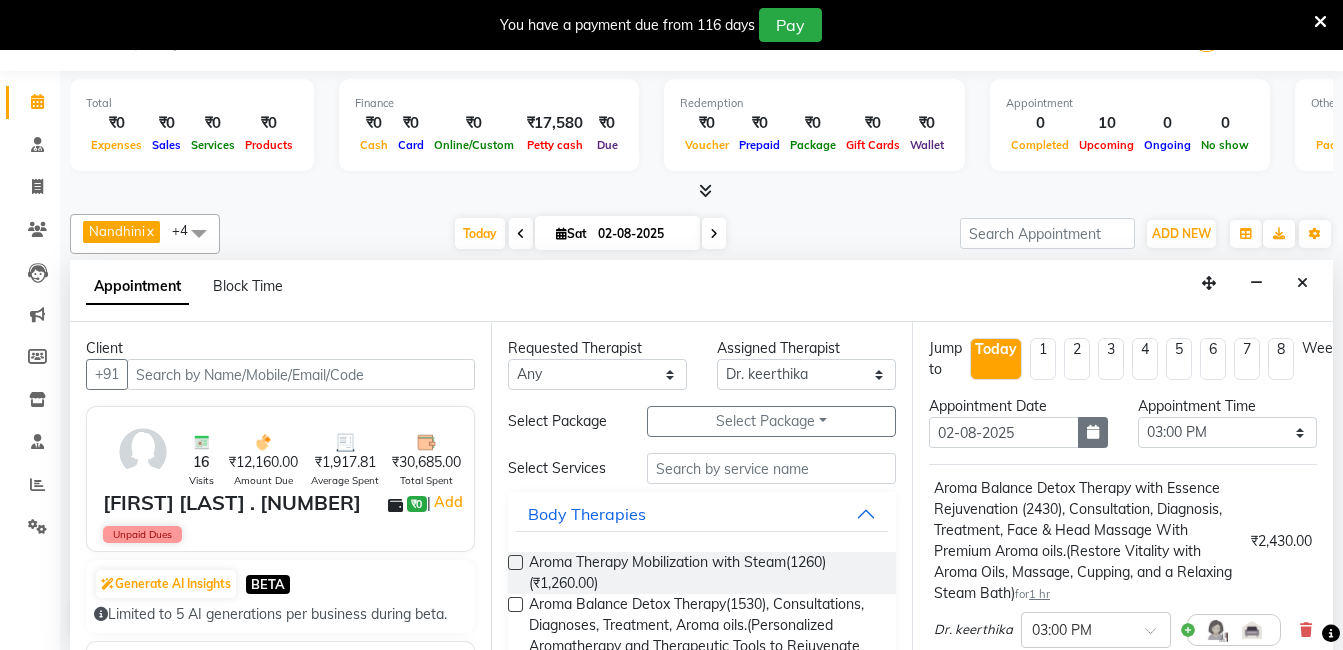 click at bounding box center [1093, 432] 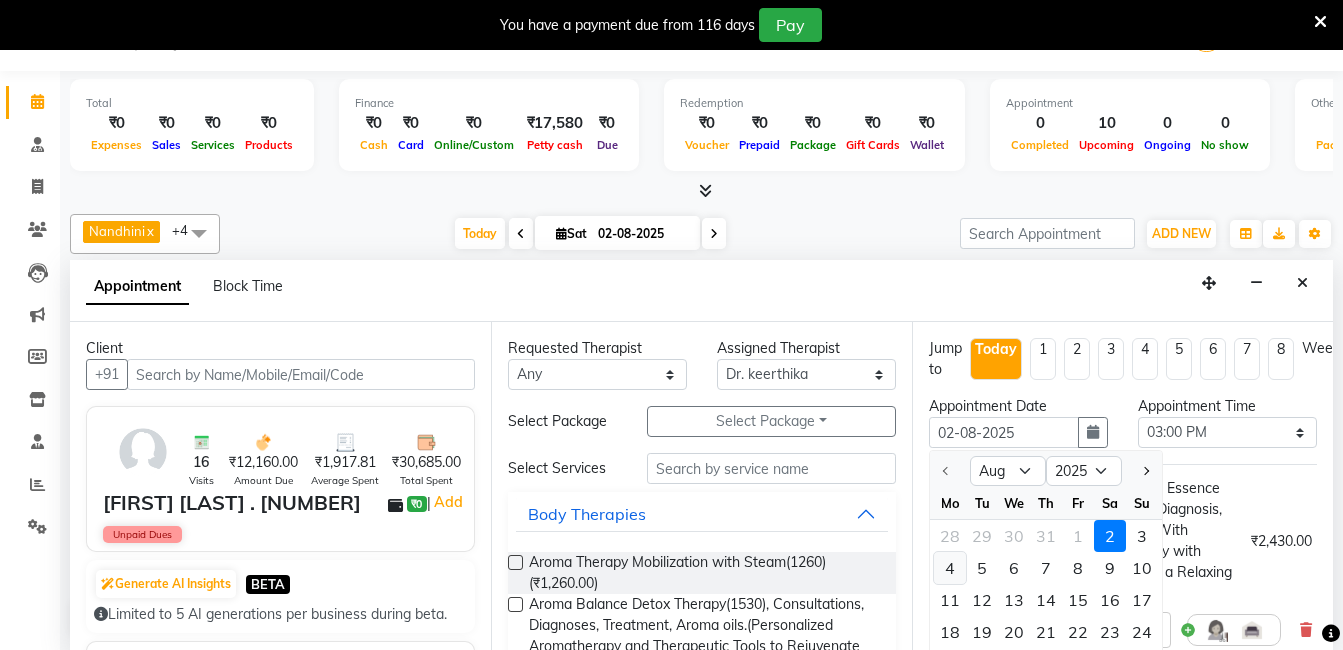 click on "4" at bounding box center (950, 568) 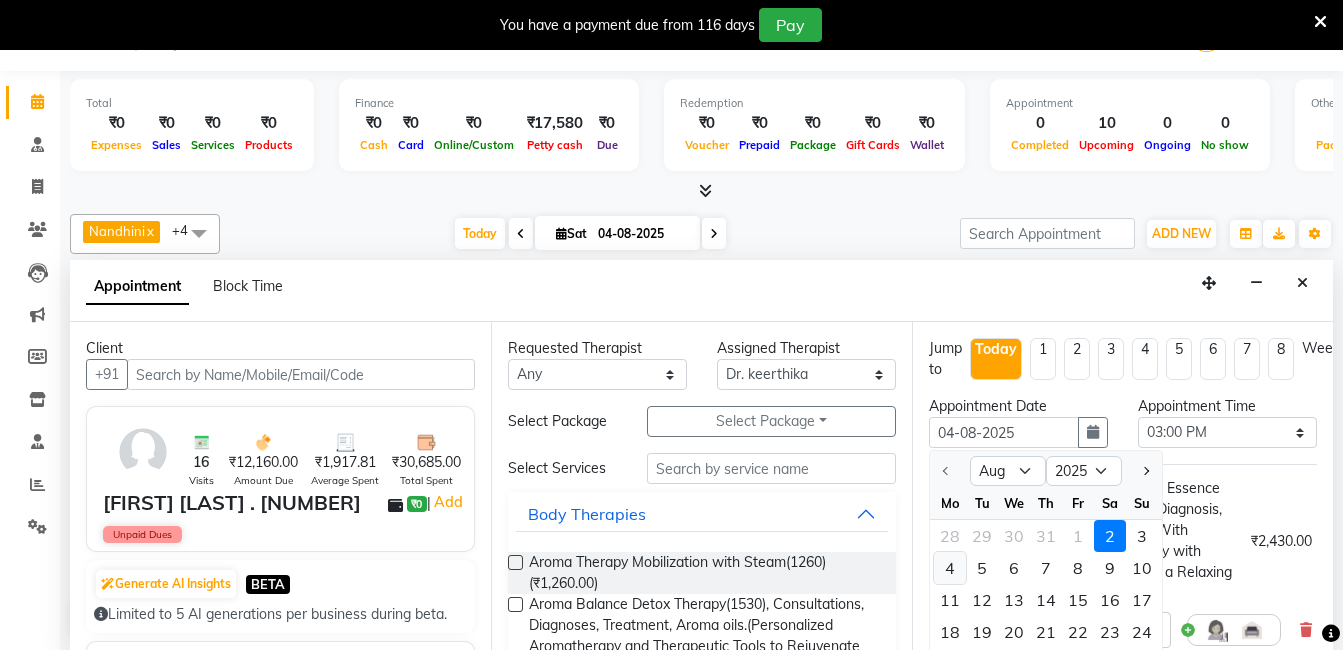 select on "900" 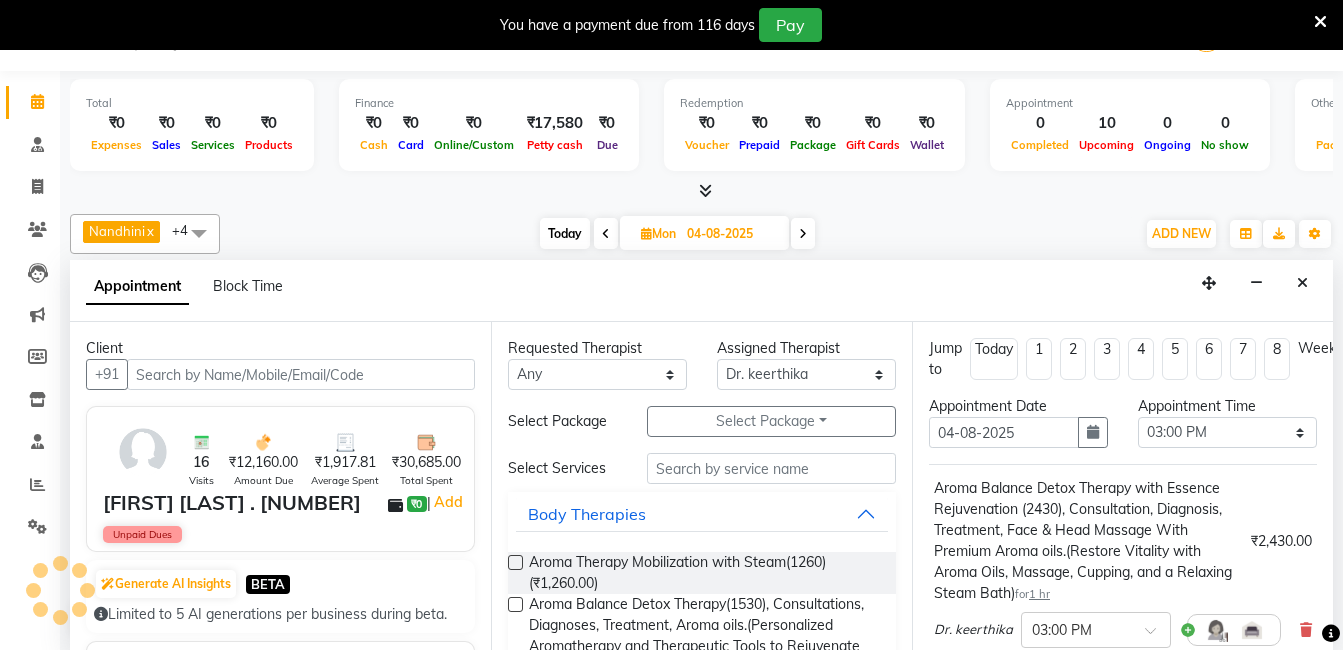 scroll, scrollTop: 397, scrollLeft: 0, axis: vertical 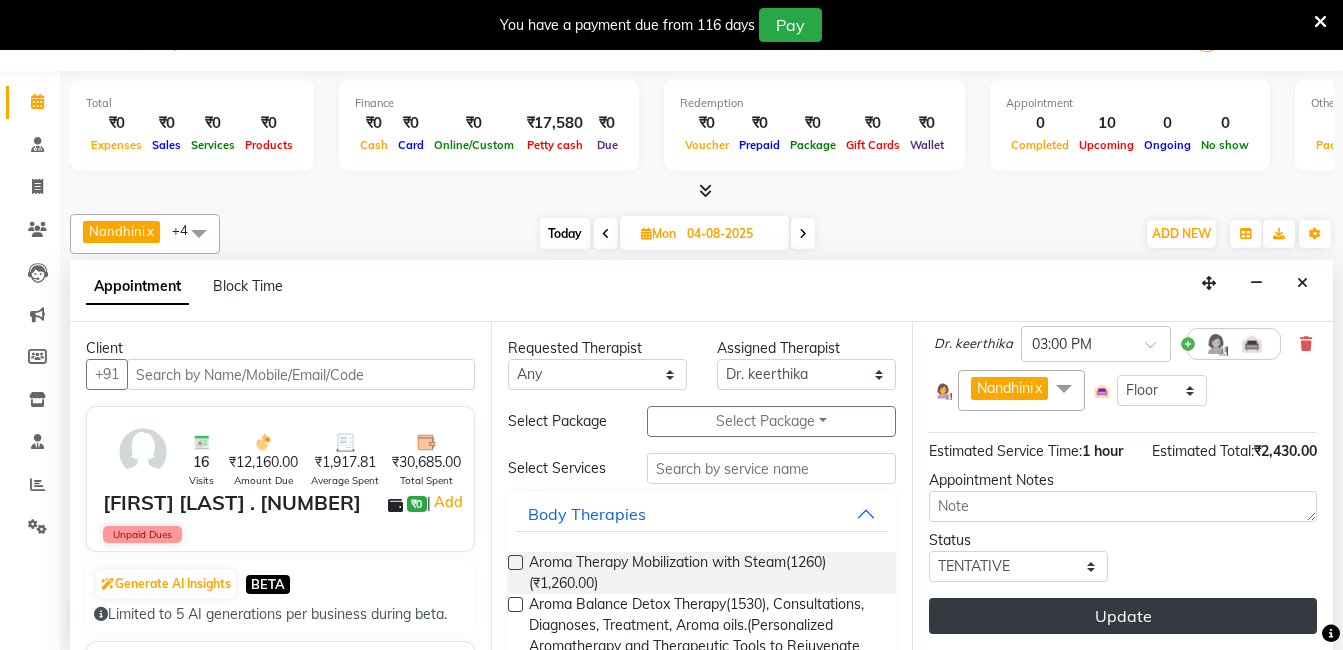 click on "Update" at bounding box center [1123, 616] 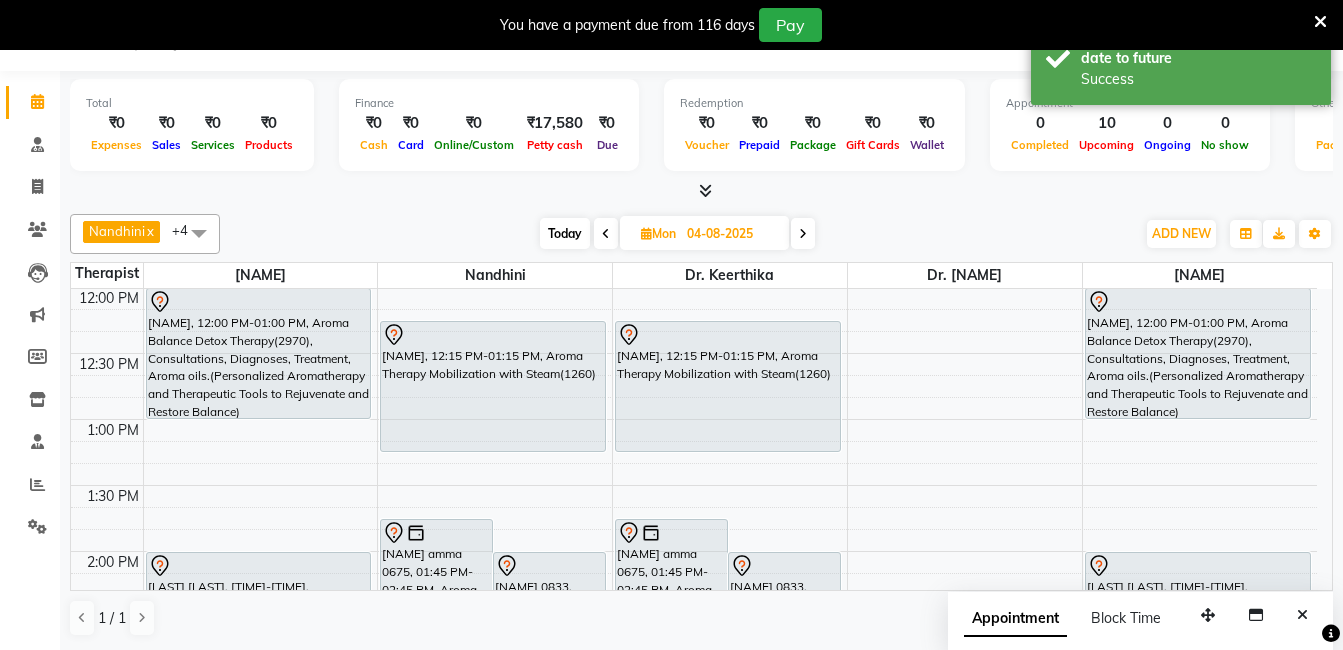 scroll, scrollTop: 0, scrollLeft: 0, axis: both 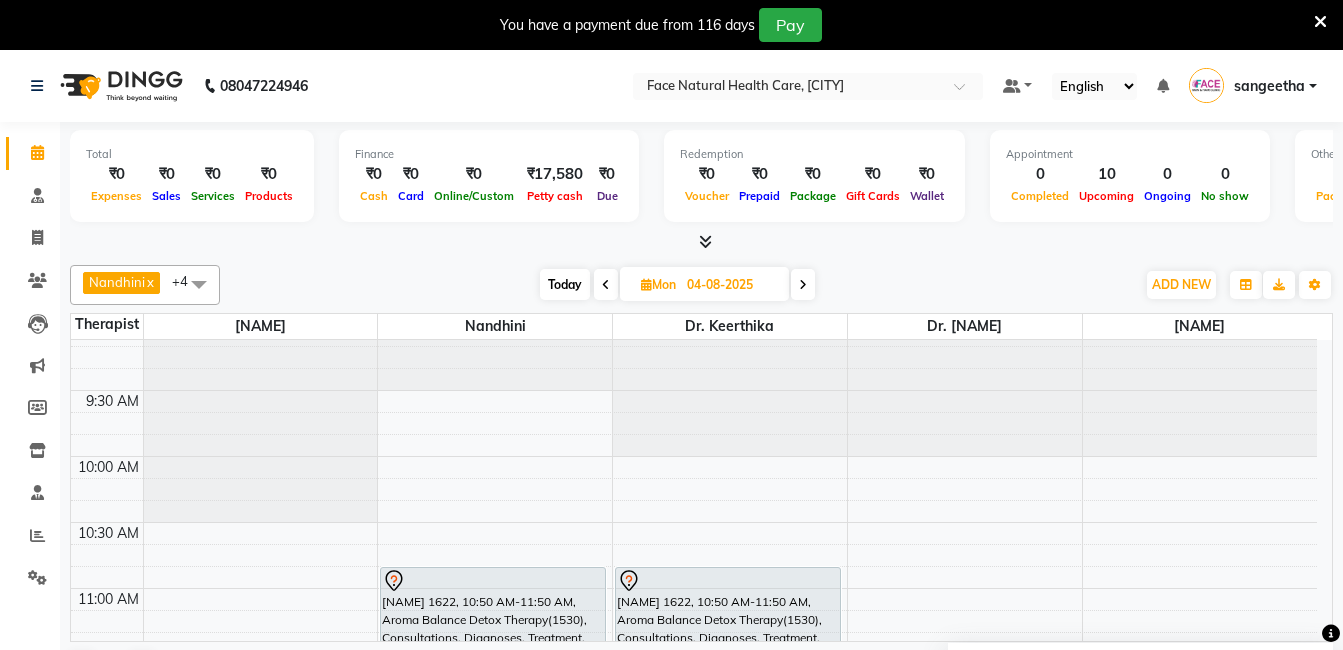 click on "Today" at bounding box center [565, 284] 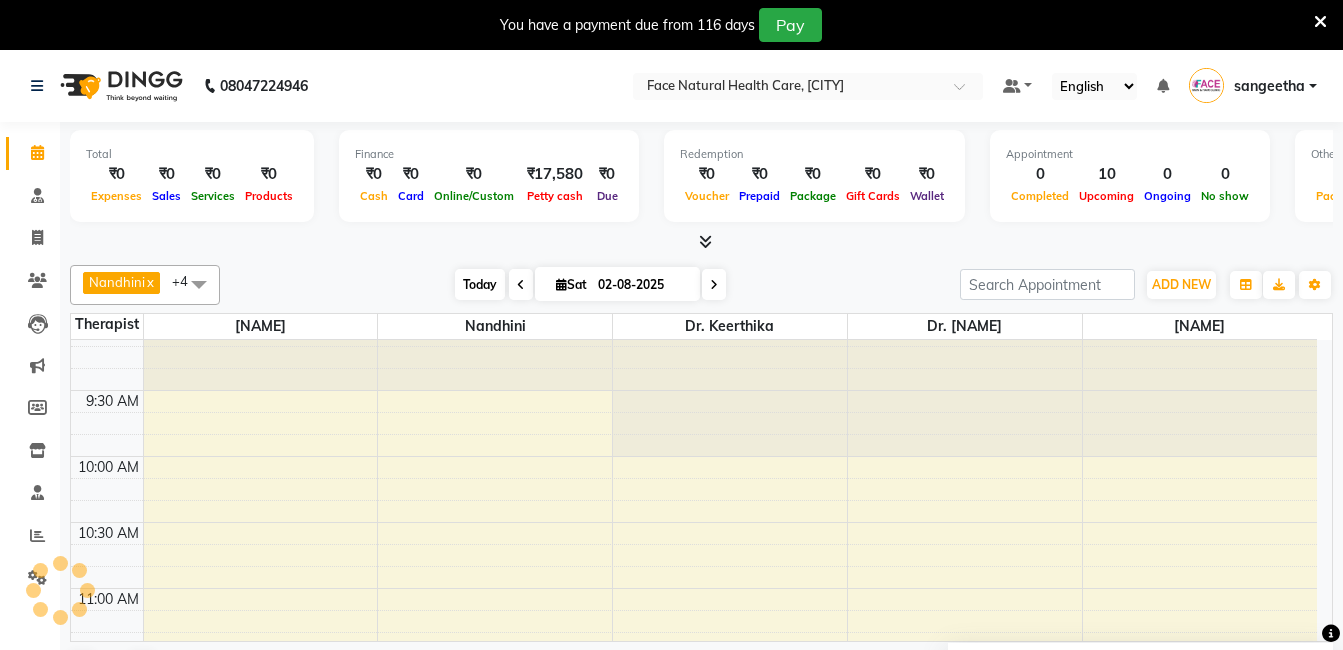 scroll, scrollTop: 397, scrollLeft: 0, axis: vertical 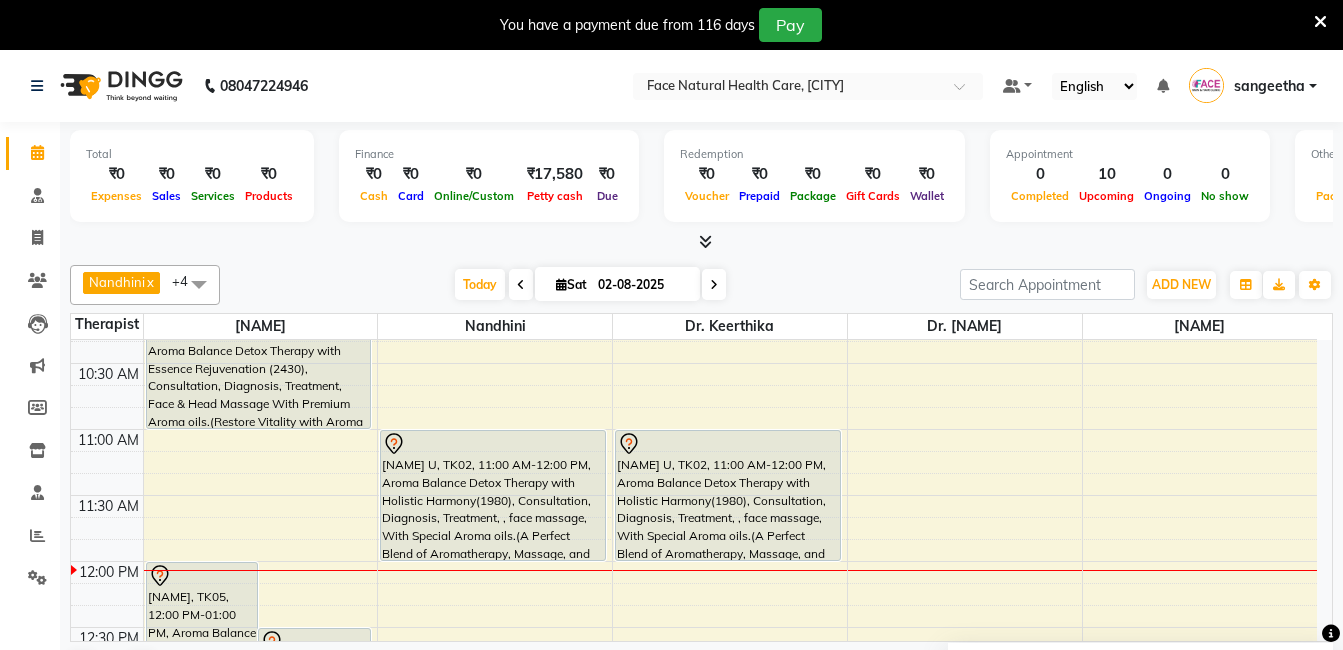 click on "[NAME] U, TK02, 11:00 AM-12:00 PM, Aroma Balance Detox Therapy with Holistic Harmony(1980), Consultation, Diagnosis, Treatment, , face massage, With Special Aroma oils.(A Perfect Blend of Aromatherapy, Massage, and Advanced Tools for Healing and Detoxification)" at bounding box center (728, 495) 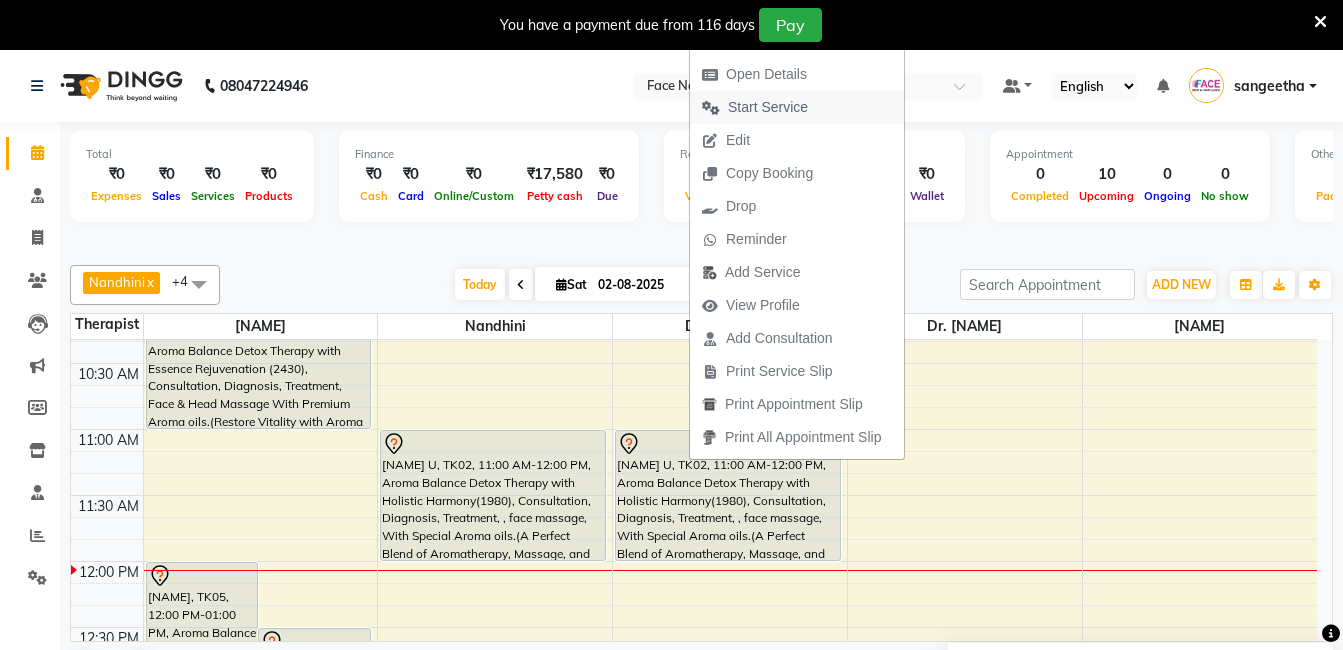 click on "Start Service" at bounding box center [768, 107] 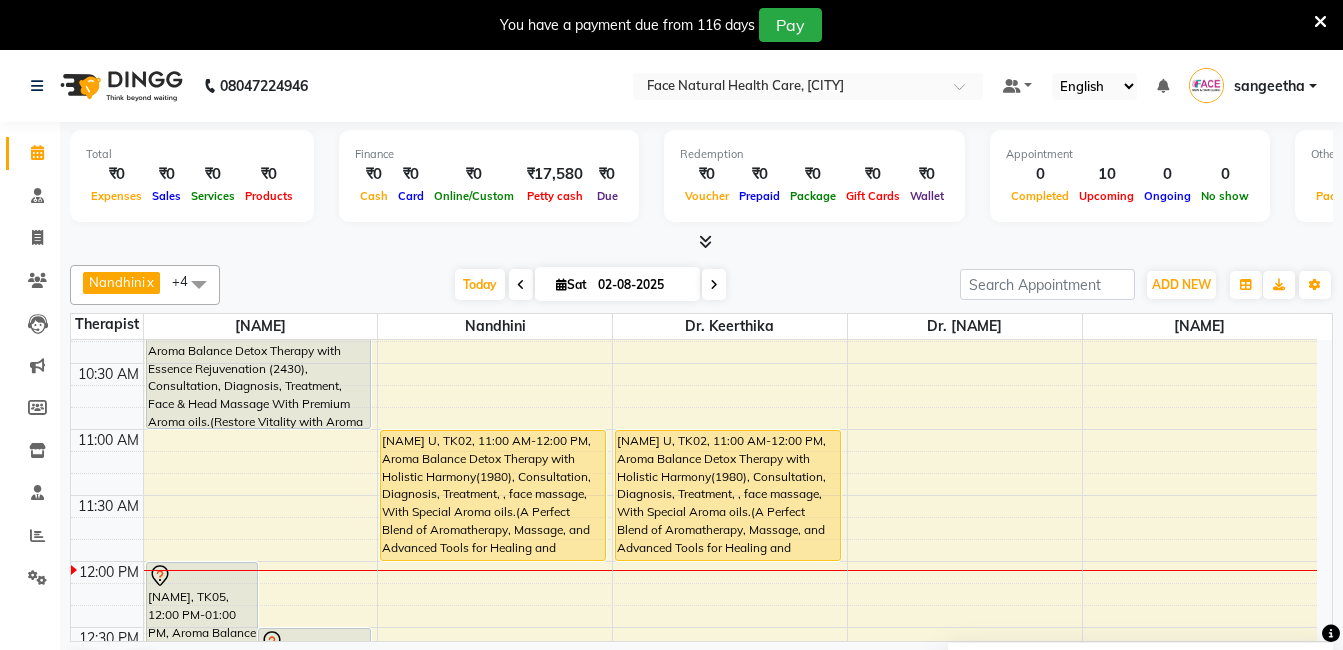 scroll, scrollTop: 0, scrollLeft: 0, axis: both 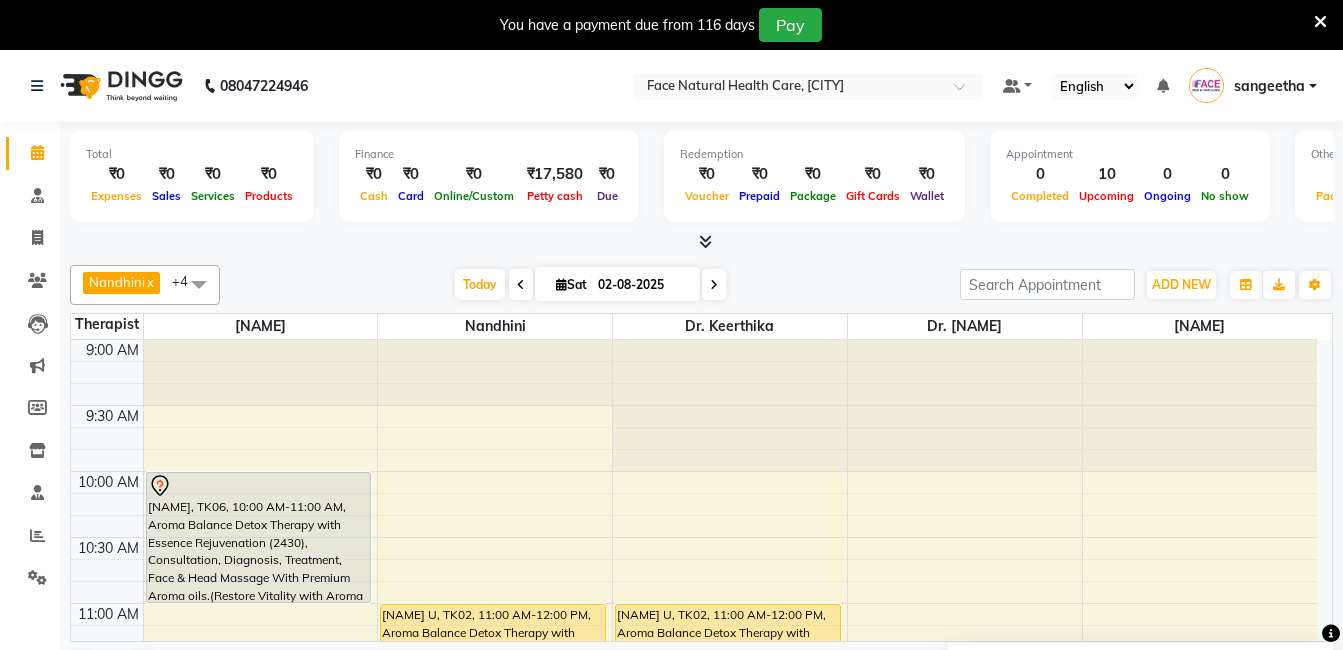 click on "[NAME], TK06, 10:00 AM-11:00 AM, Aroma Balance Detox Therapy with Essence Rejuvenation (2430), Consultation, Diagnosis, Treatment, Face & Head Massage With Premium Aroma oils.(Restore Vitality with Aroma Oils, Massage, Cupping, and a Relaxing Steam Bath)" at bounding box center [259, 537] 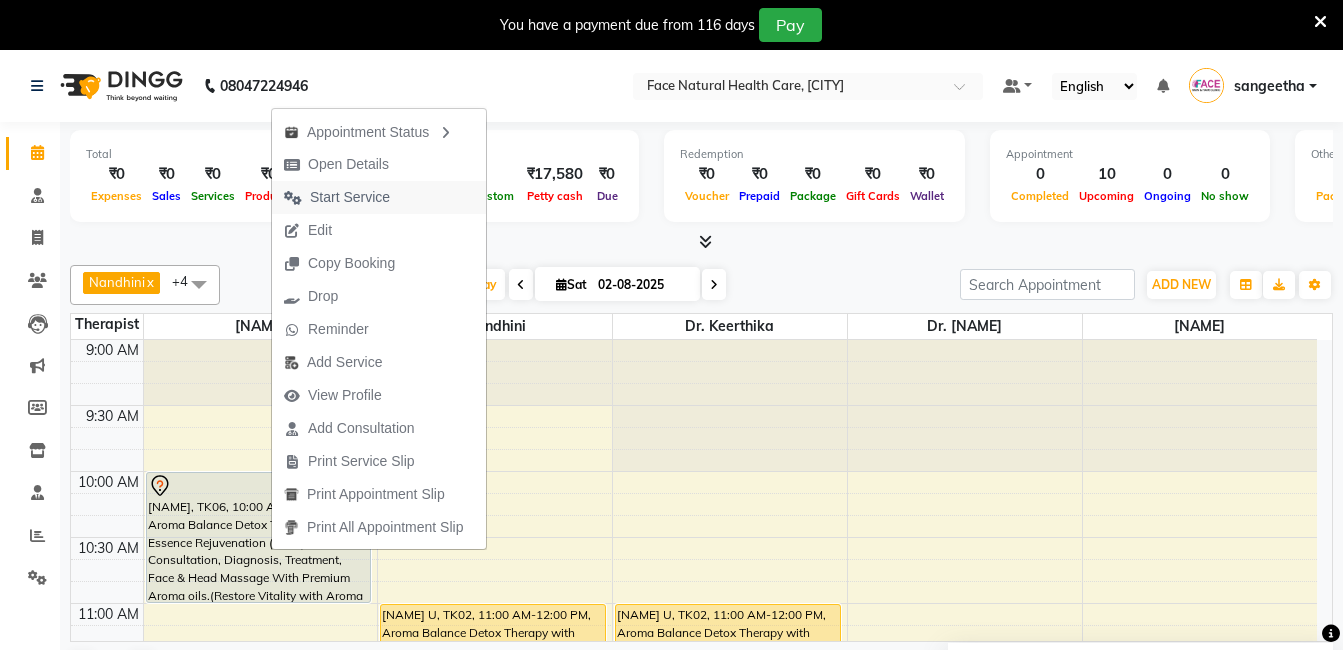 click on "Start Service" at bounding box center [379, 197] 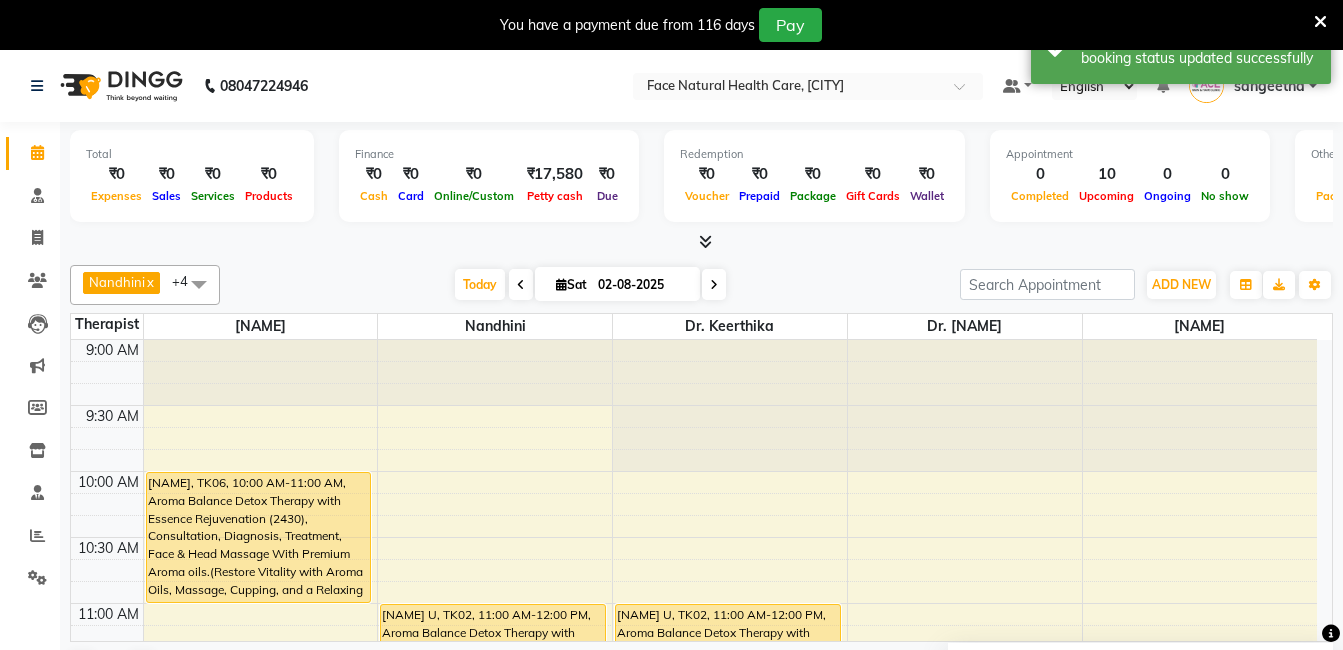 click on "[NAME], TK06, 10:00 AM-11:00 AM, Aroma Balance Detox Therapy with Essence Rejuvenation (2430), Consultation, Diagnosis, Treatment, Face & Head Massage With Premium Aroma oils.(Restore Vitality with Aroma Oils, Massage, Cupping, and a Relaxing Steam Bath)" at bounding box center [259, 537] 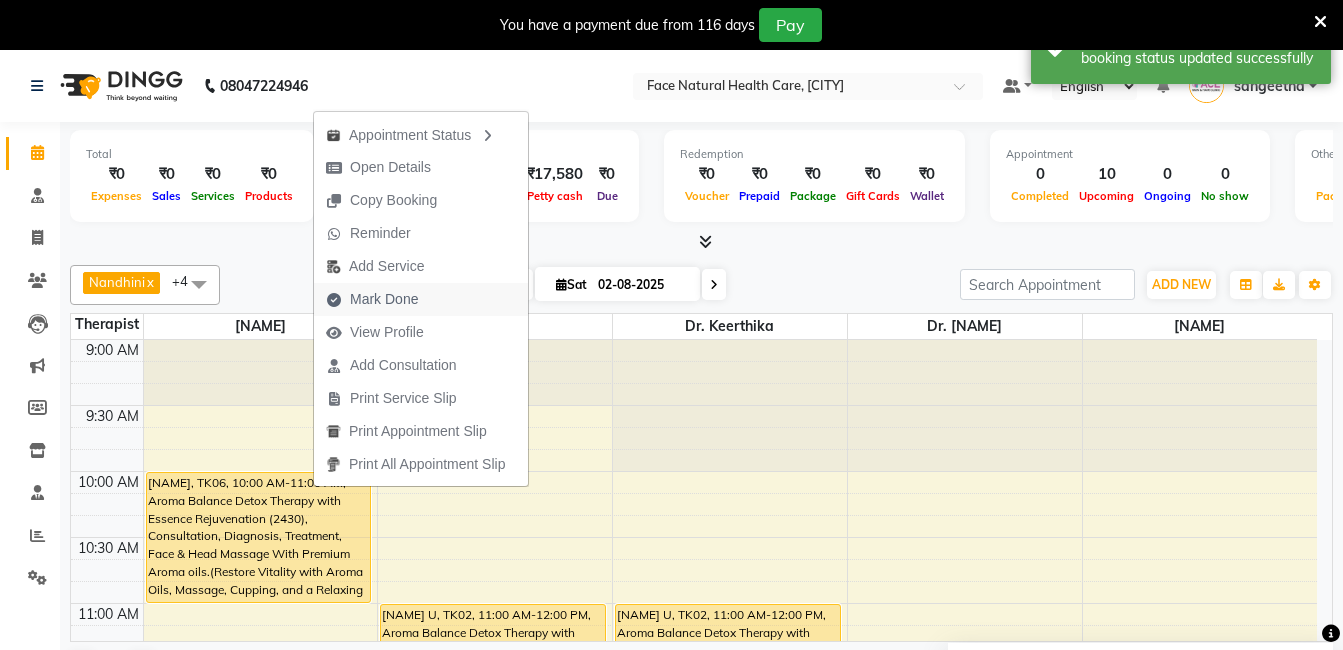 click on "Mark Done" at bounding box center (384, 299) 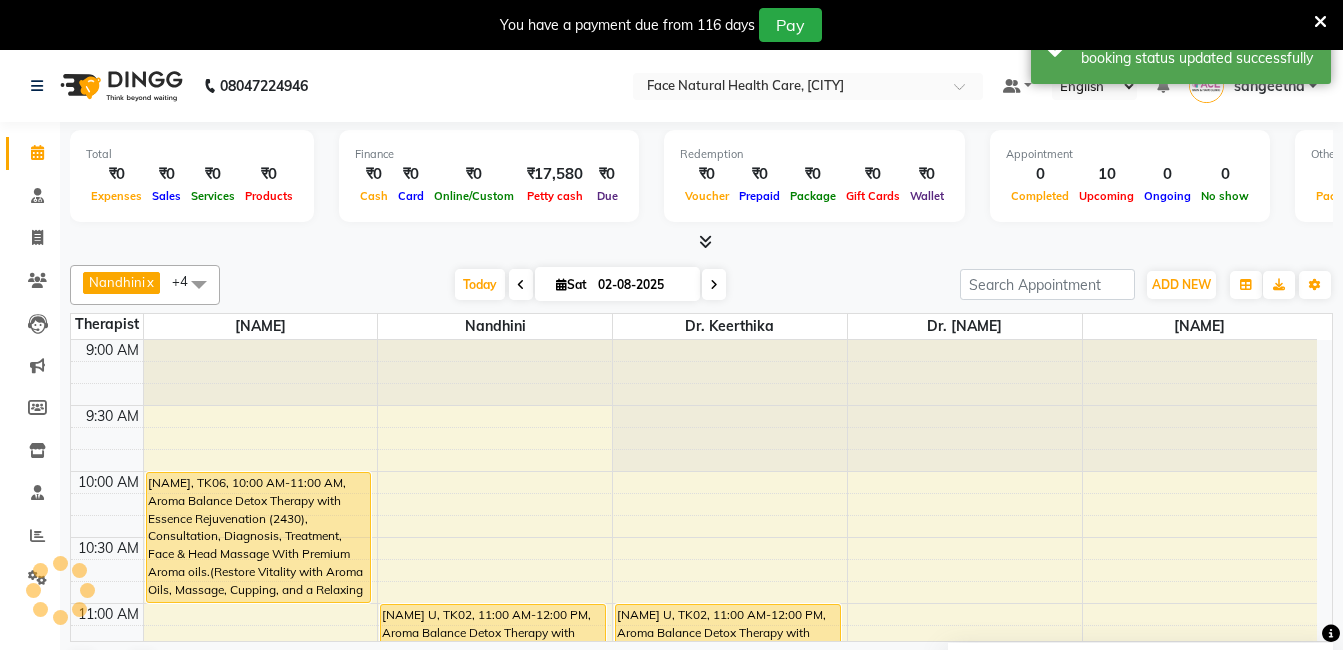 select on "5675" 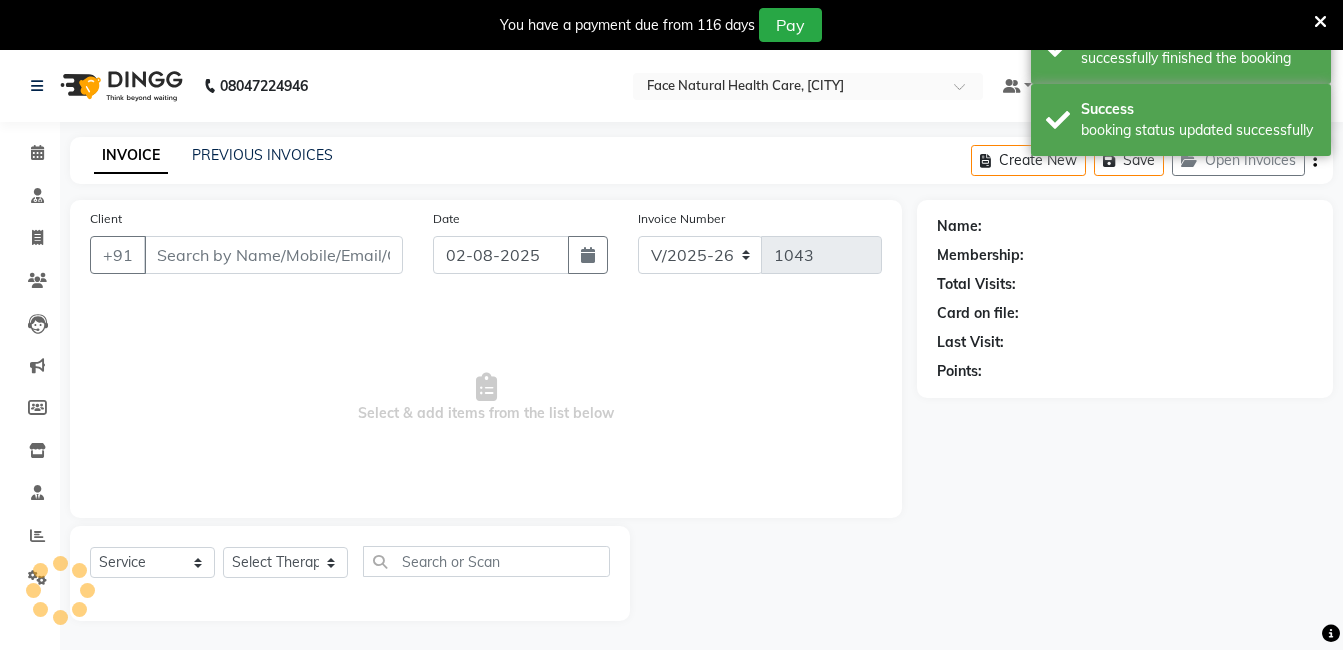 type on "[PHONE]" 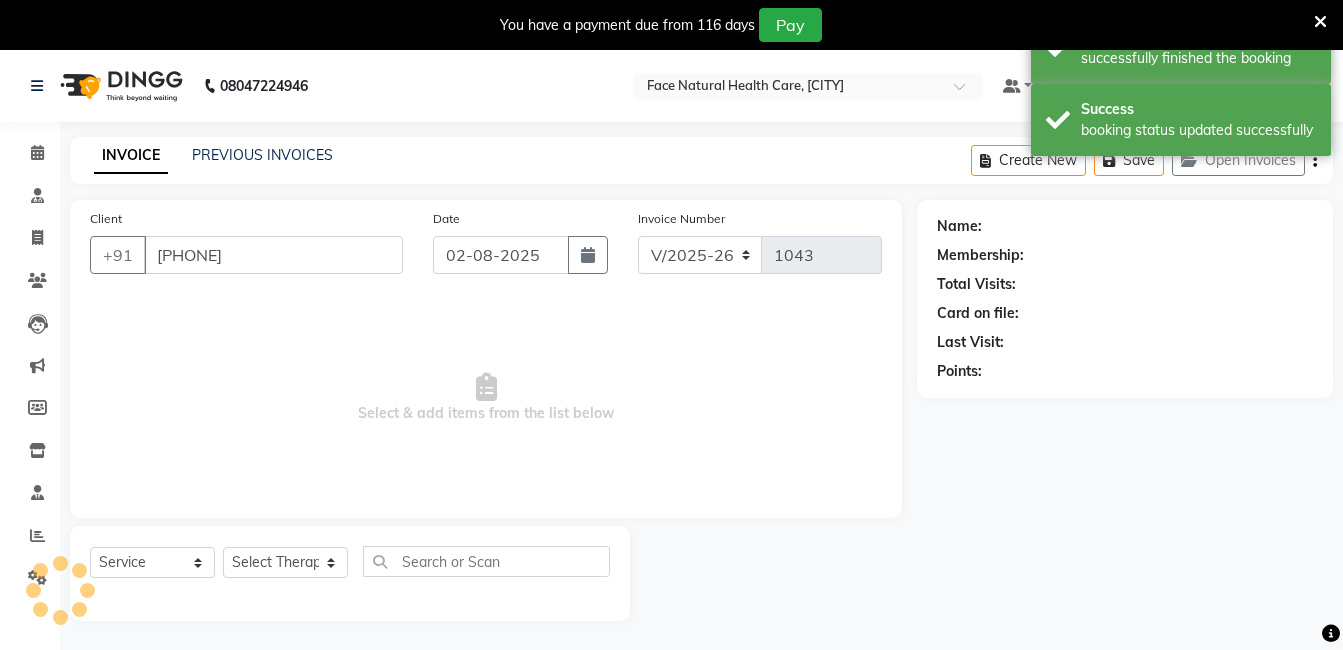 select on "38864" 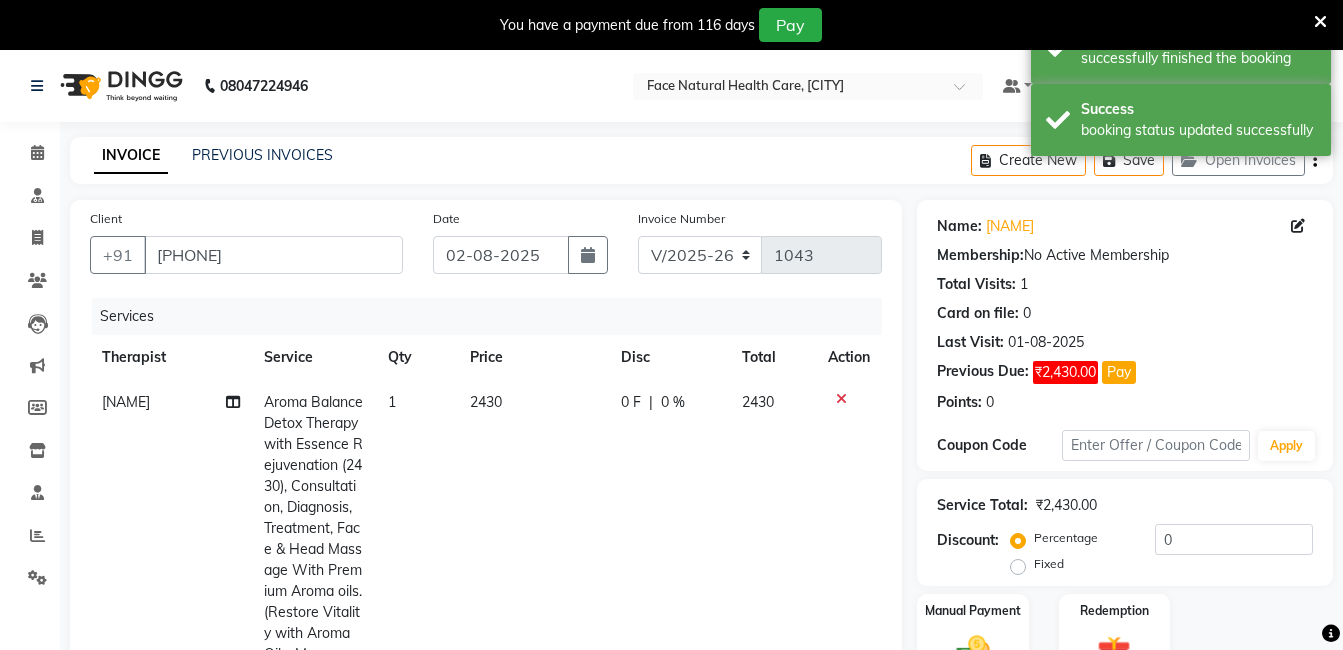 scroll, scrollTop: 474, scrollLeft: 0, axis: vertical 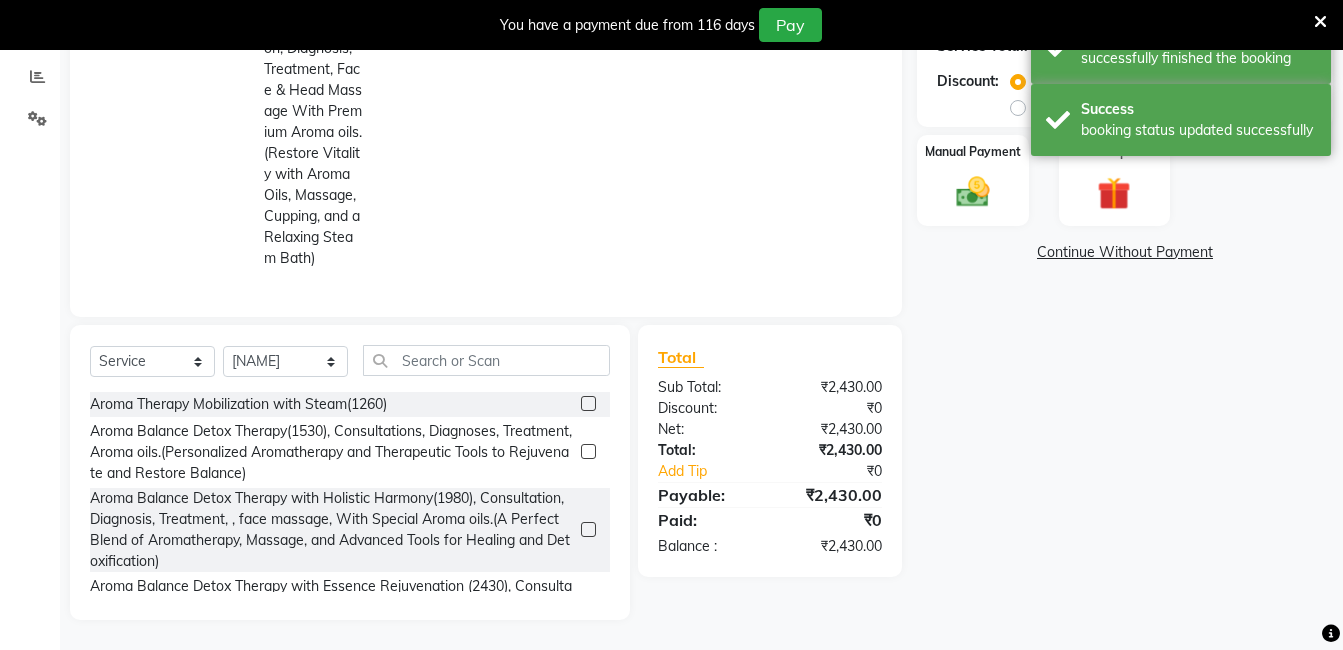 click on "Continue Without Payment" 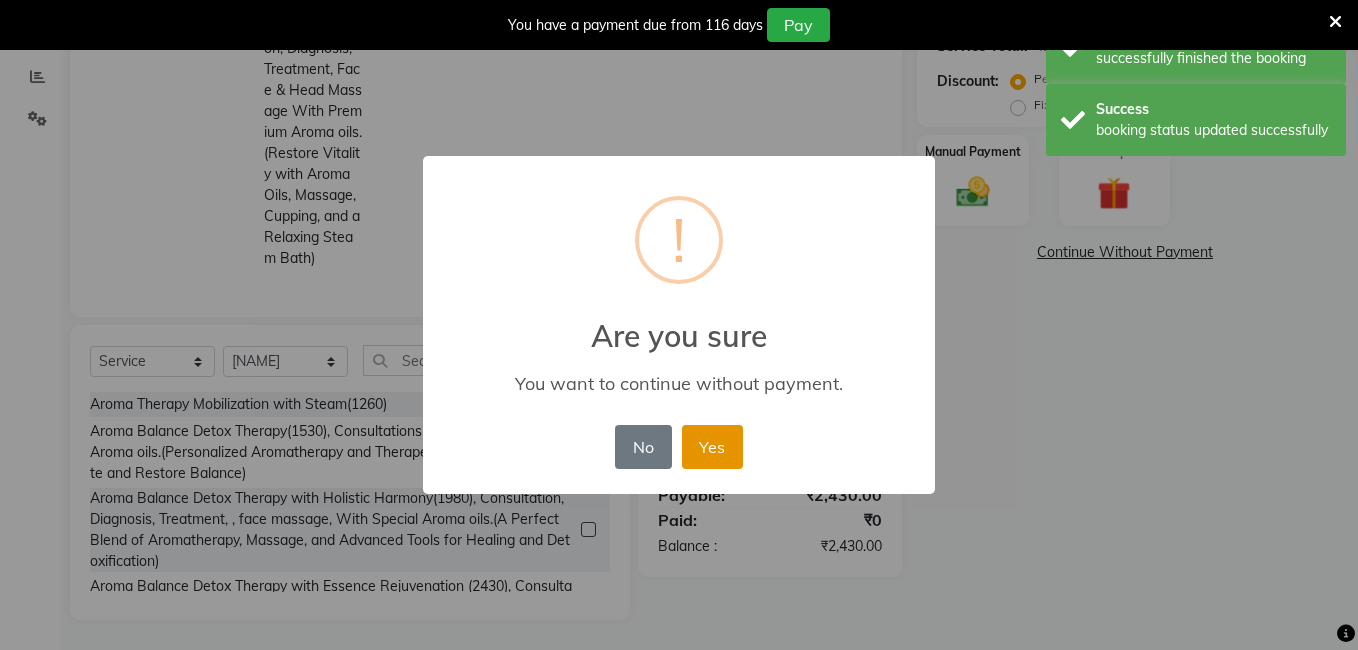 click on "Yes" at bounding box center (712, 447) 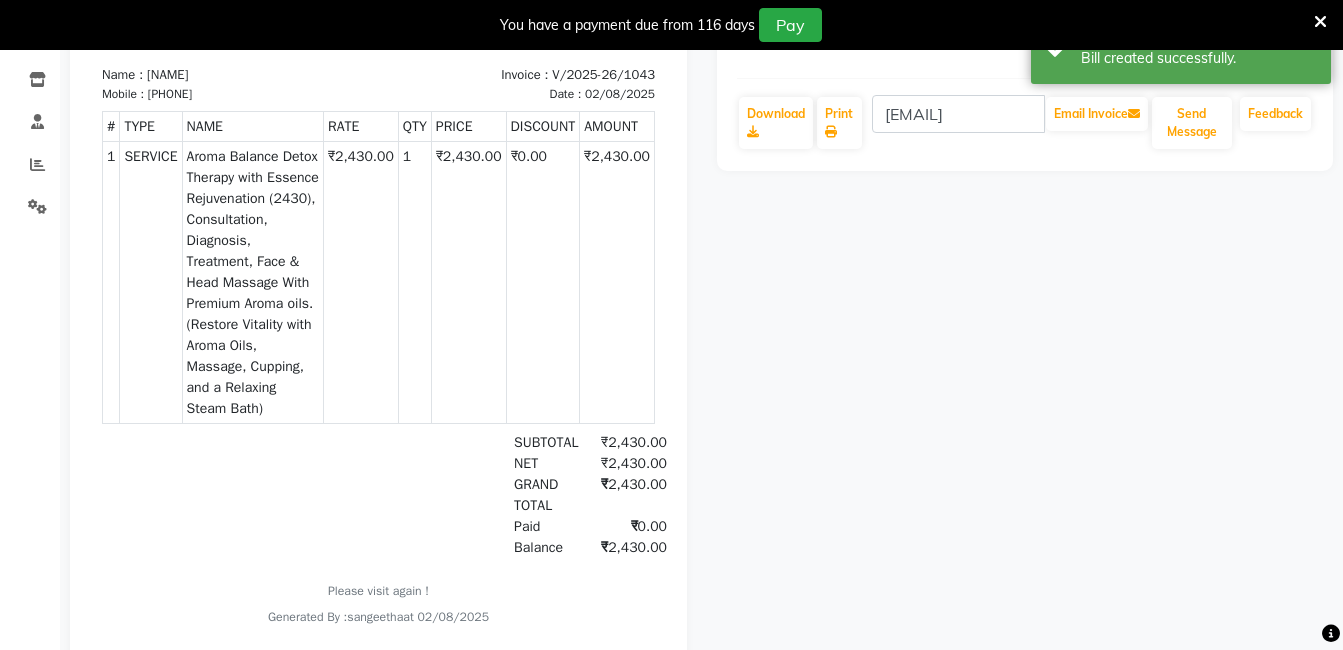 scroll, scrollTop: 0, scrollLeft: 0, axis: both 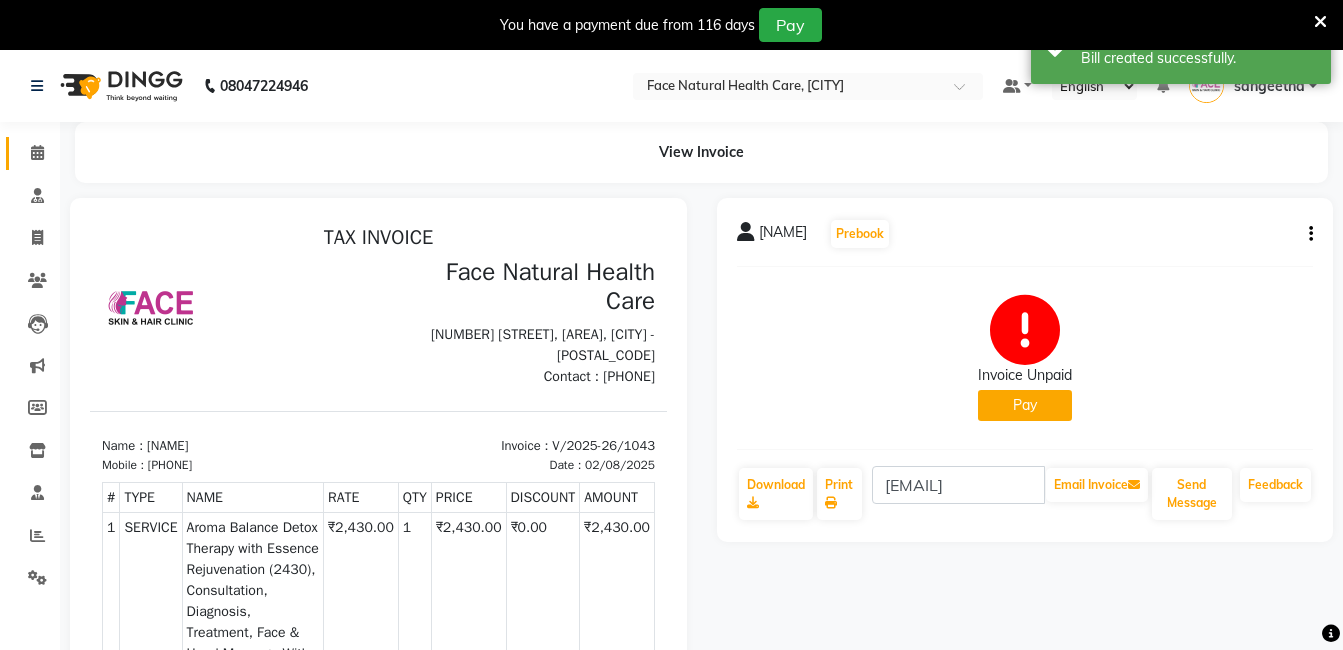 click 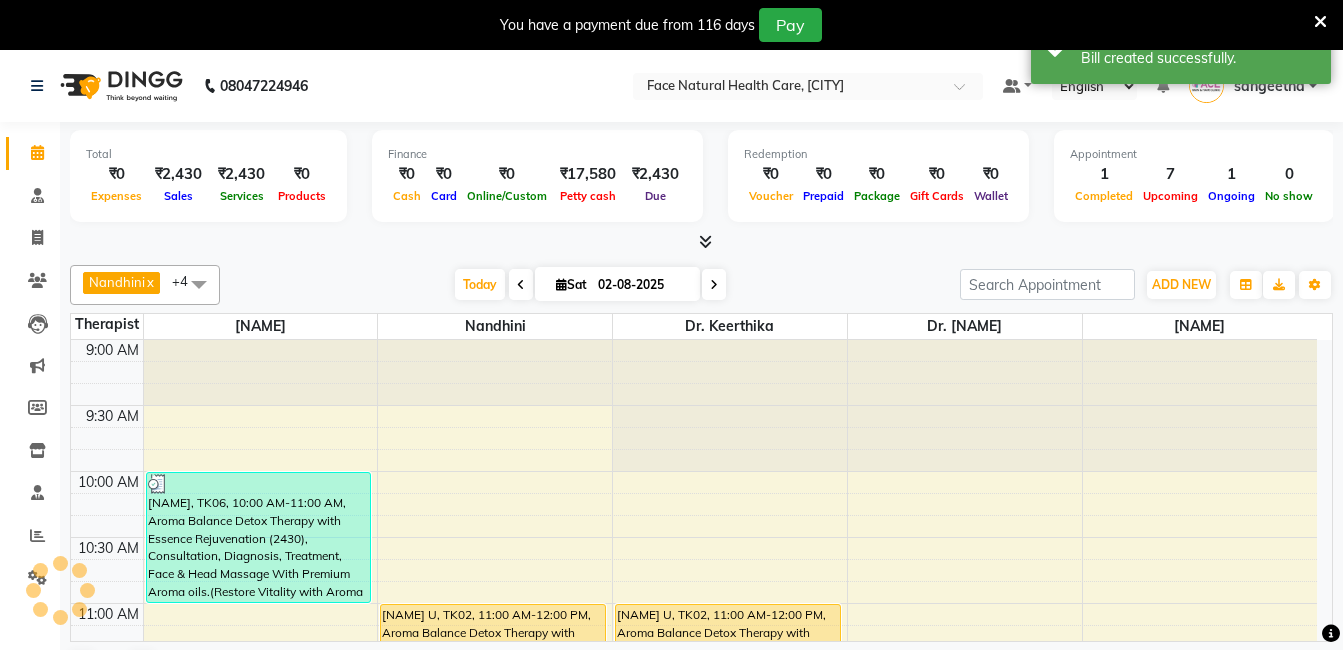 scroll, scrollTop: 0, scrollLeft: 0, axis: both 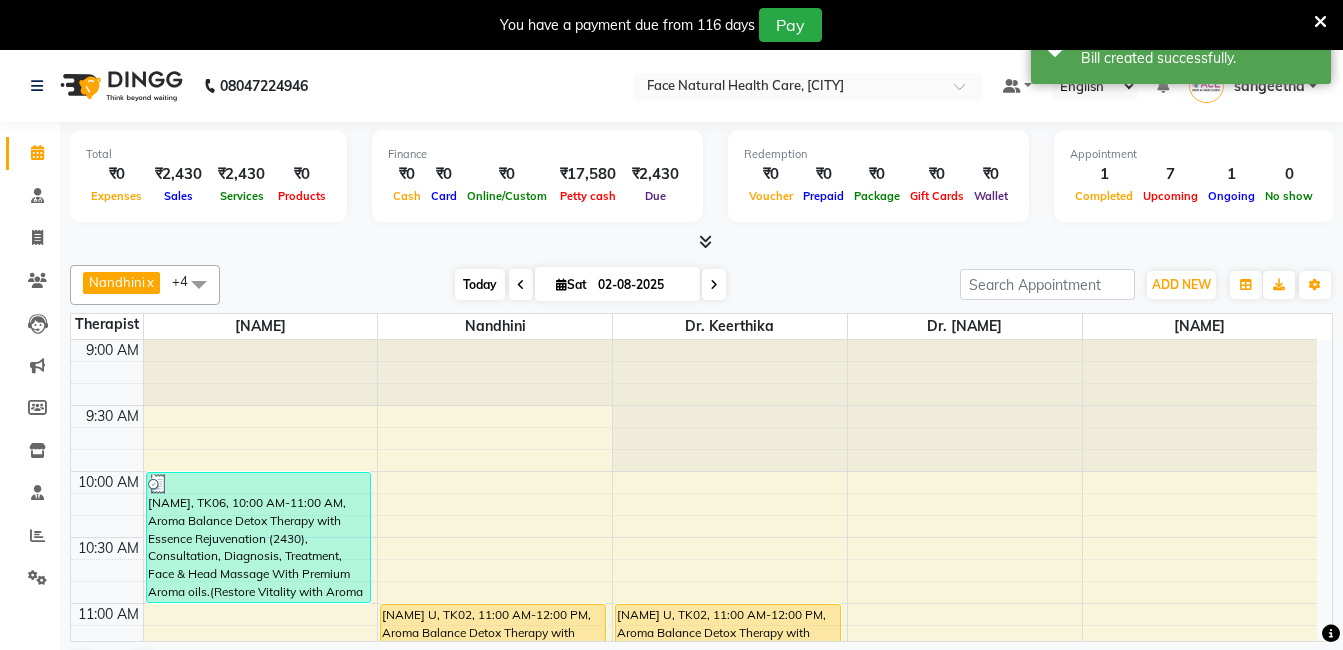 click on "Today" at bounding box center [480, 284] 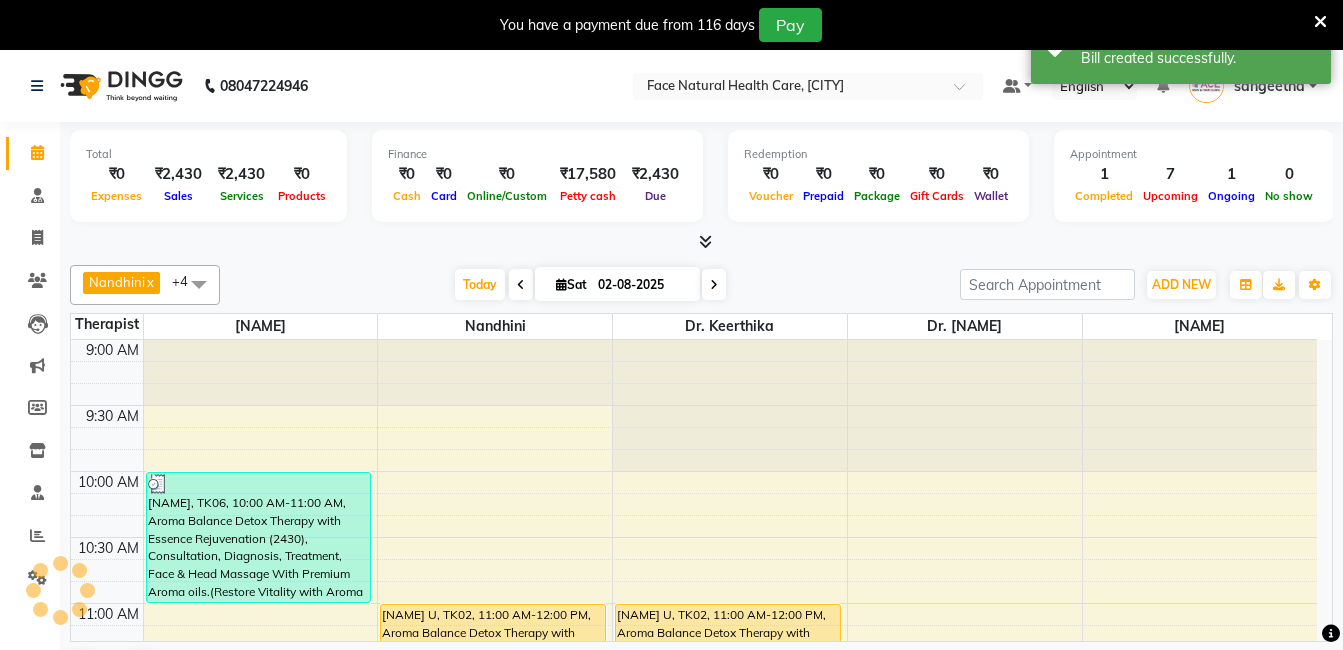 scroll, scrollTop: 397, scrollLeft: 0, axis: vertical 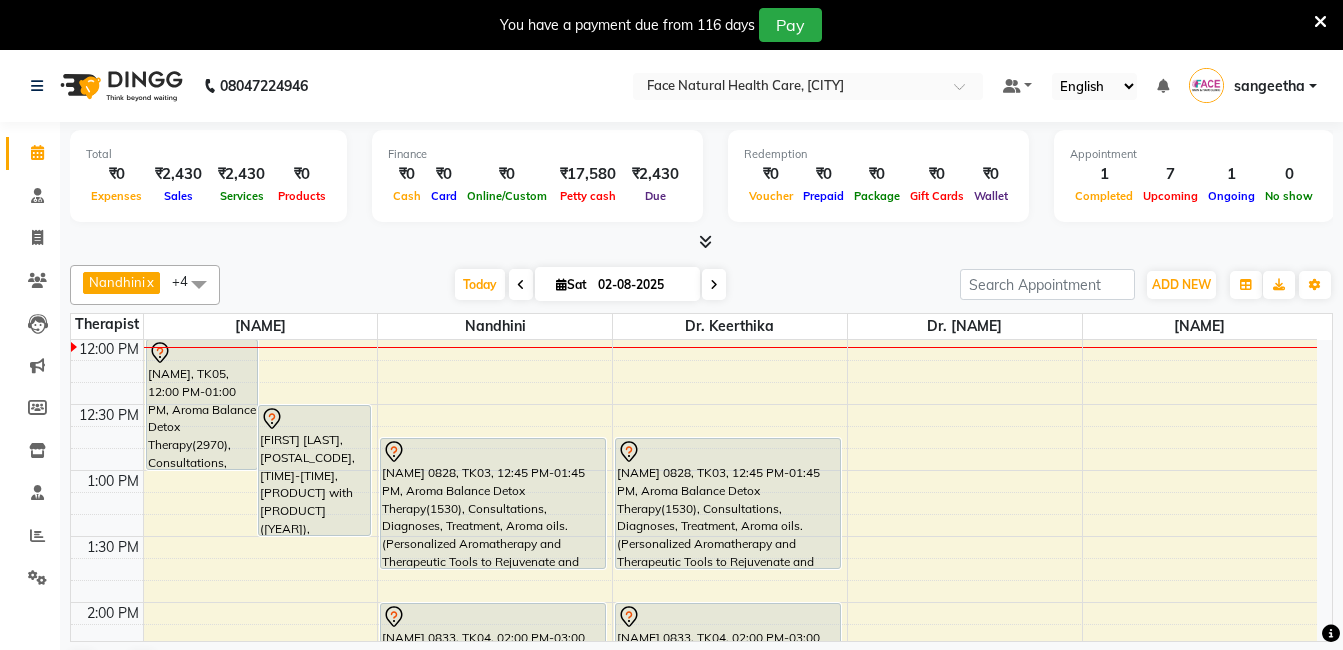 click at bounding box center (561, 284) 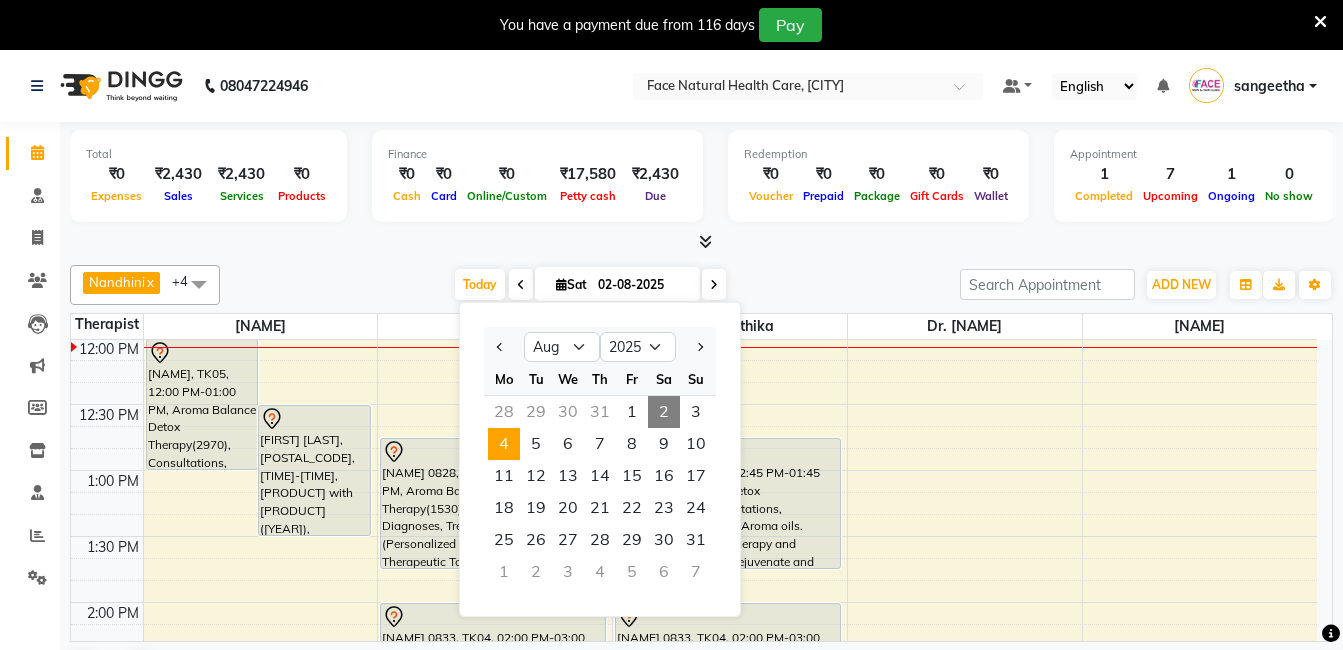 click on "4" at bounding box center [504, 444] 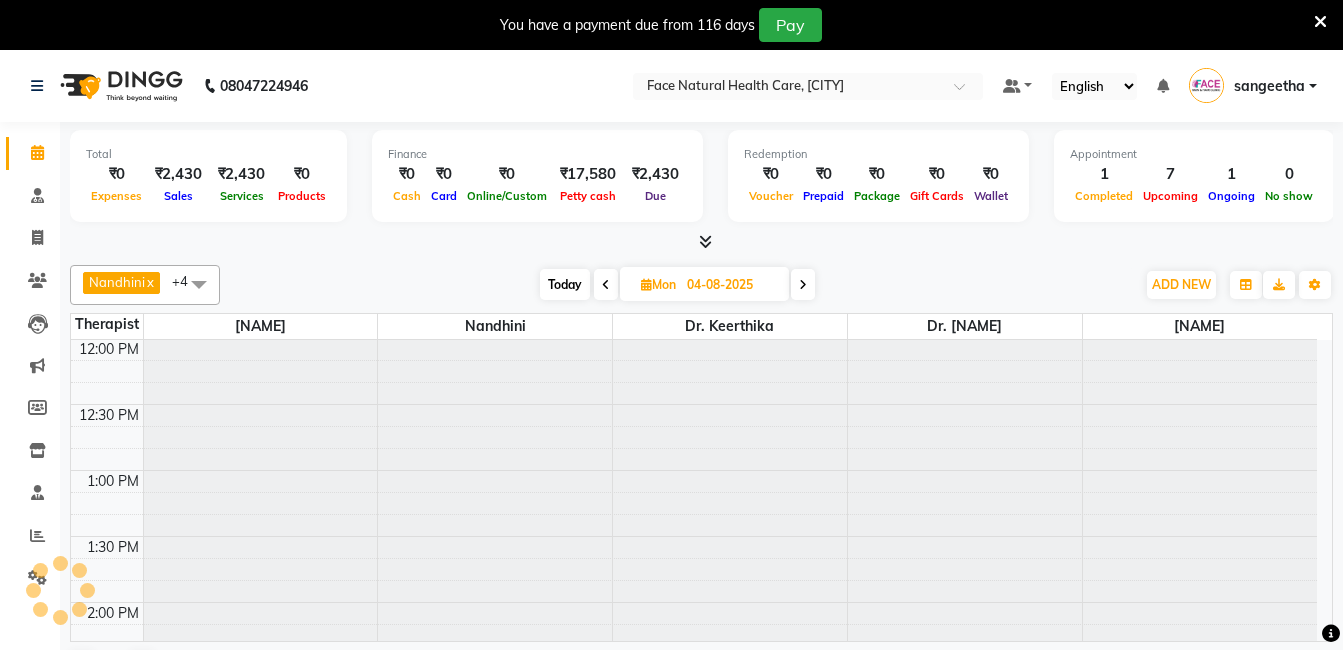 scroll, scrollTop: 397, scrollLeft: 0, axis: vertical 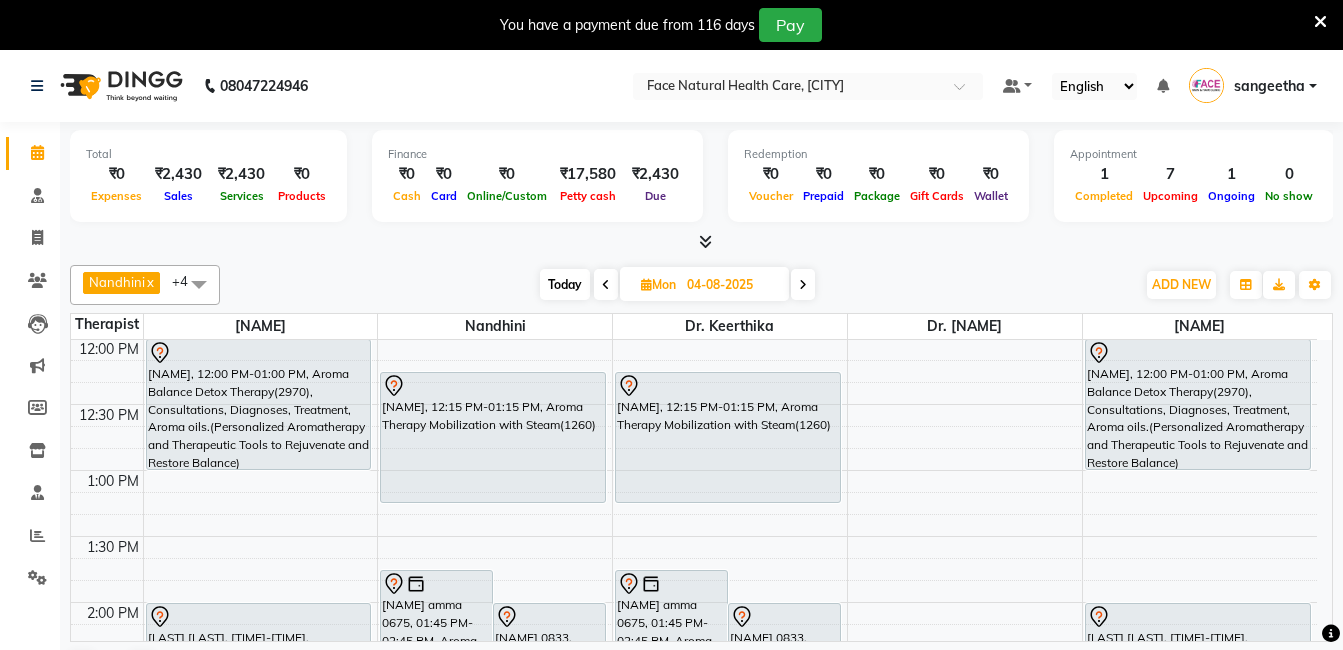 click on "Today" at bounding box center (565, 284) 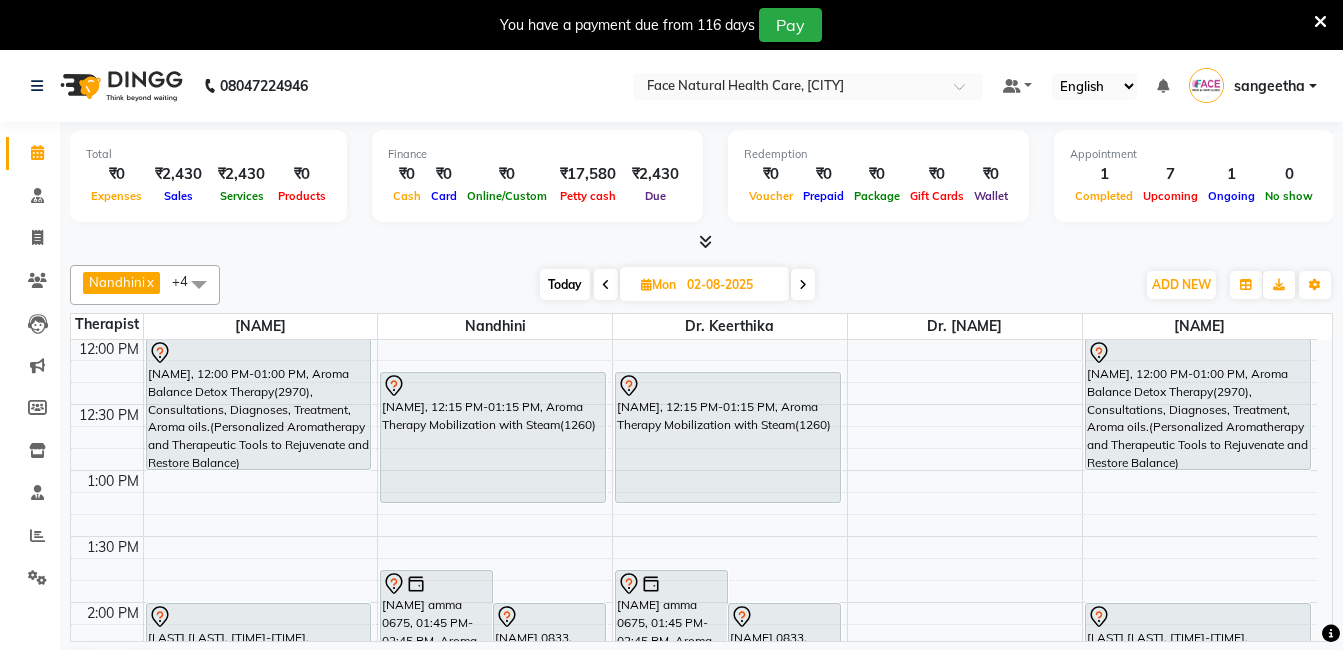 scroll, scrollTop: 397, scrollLeft: 0, axis: vertical 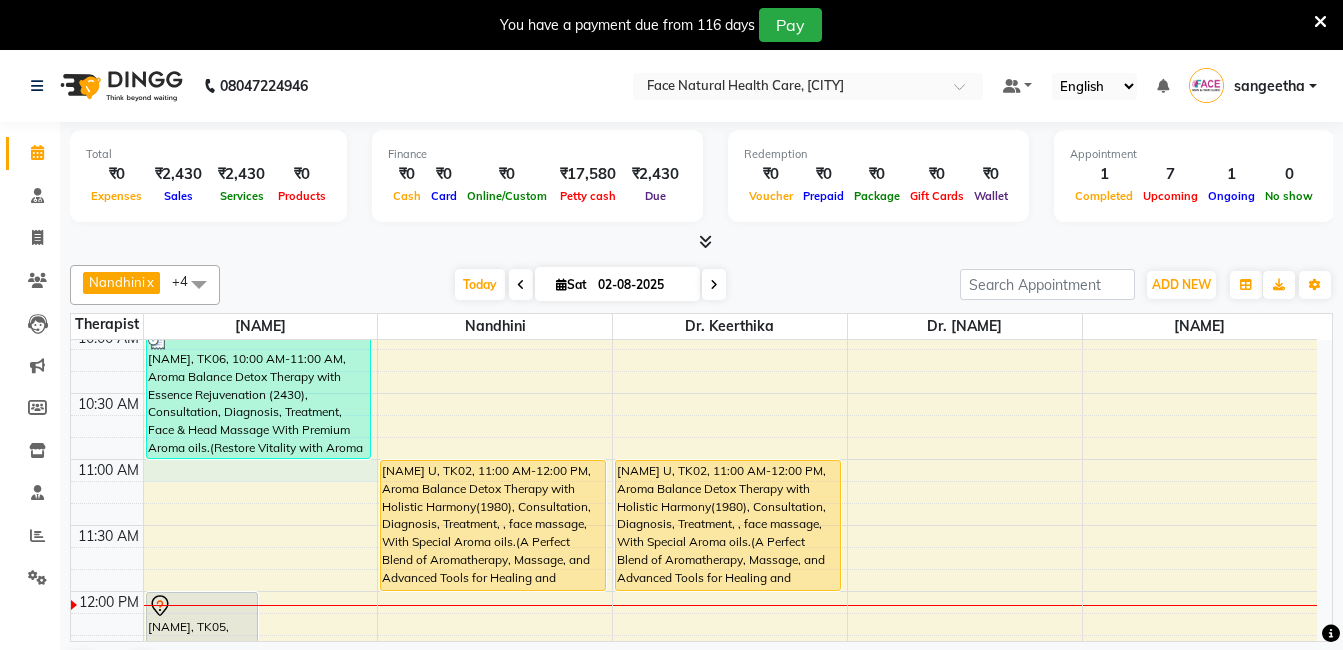 click on "9:00 AM 9:30 AM 10:00 AM 10:30 AM 11:00 AM 11:30 AM 12:00 PM 12:30 PM 1:00 PM 1:30 PM 2:00 PM 2:30 PM 3:00 PM 3:30 PM 4:00 PM 4:30 PM 5:00 PM 5:30 PM 6:00 PM 6:30 PM [NAME], TK05, 12:00 PM-01:00 PM, Aroma Balance Detox Therapy(2970), Consultations, Diagnoses, Treatment, Aroma oils.(Personalized Aromatherapy and Therapeutic Tools to Rejuvenate and Restore Balance) [NAME] 0509, TK10, 12:30 PM-01:30 PM, Aroma Balance Detox Therapy with Holistic Harmony(1980), Consultation, Diagnosis, Treatment, , face massage, With Special Aroma oils.(A Perfect Blend of Aromatherapy, Massage, and Advanced Tools for Healing and Detoxification) [NAME] K.R, TK09, 04:00 PM-05:00 PM, Aroma Balance Detox Therapy with Essence Rejuvenation (2430), Consultation, Diagnosis, Treatment, Face & Head Massage With Premium Aroma oils.(Restore Vitality with Aroma Oils, Massage, Cupping, and a Relaxing Steam Bath)" at bounding box center [694, 855] 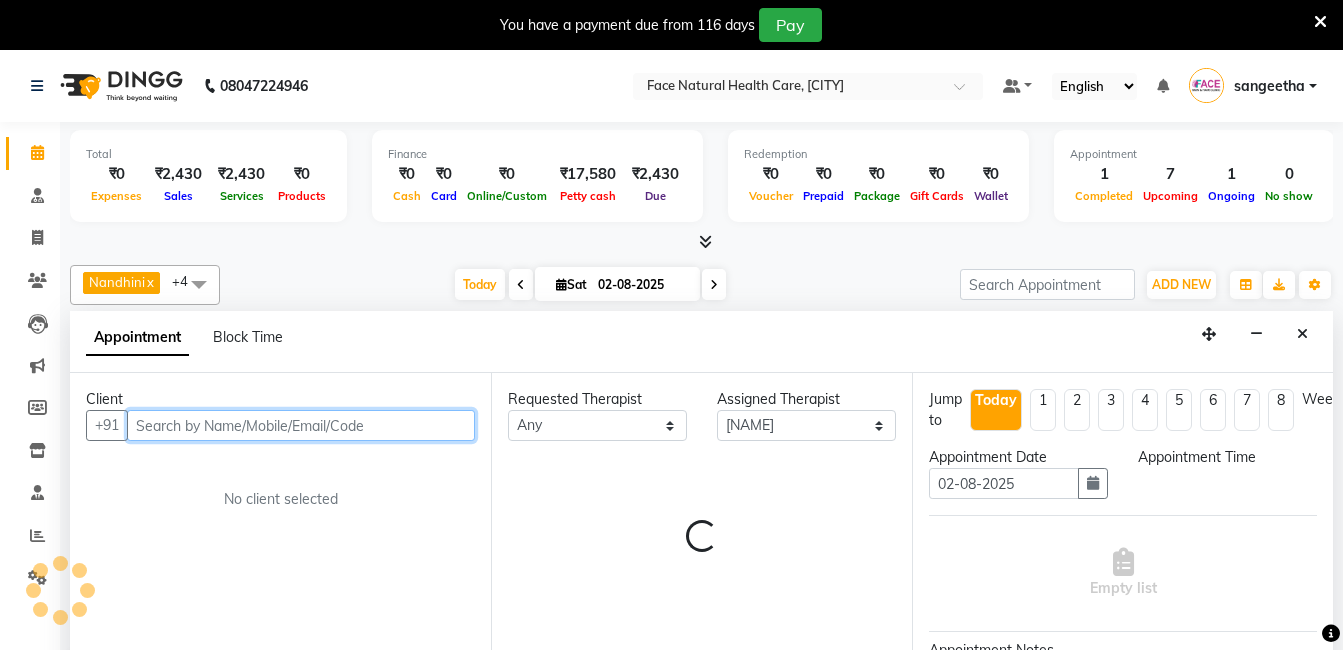 scroll, scrollTop: 51, scrollLeft: 0, axis: vertical 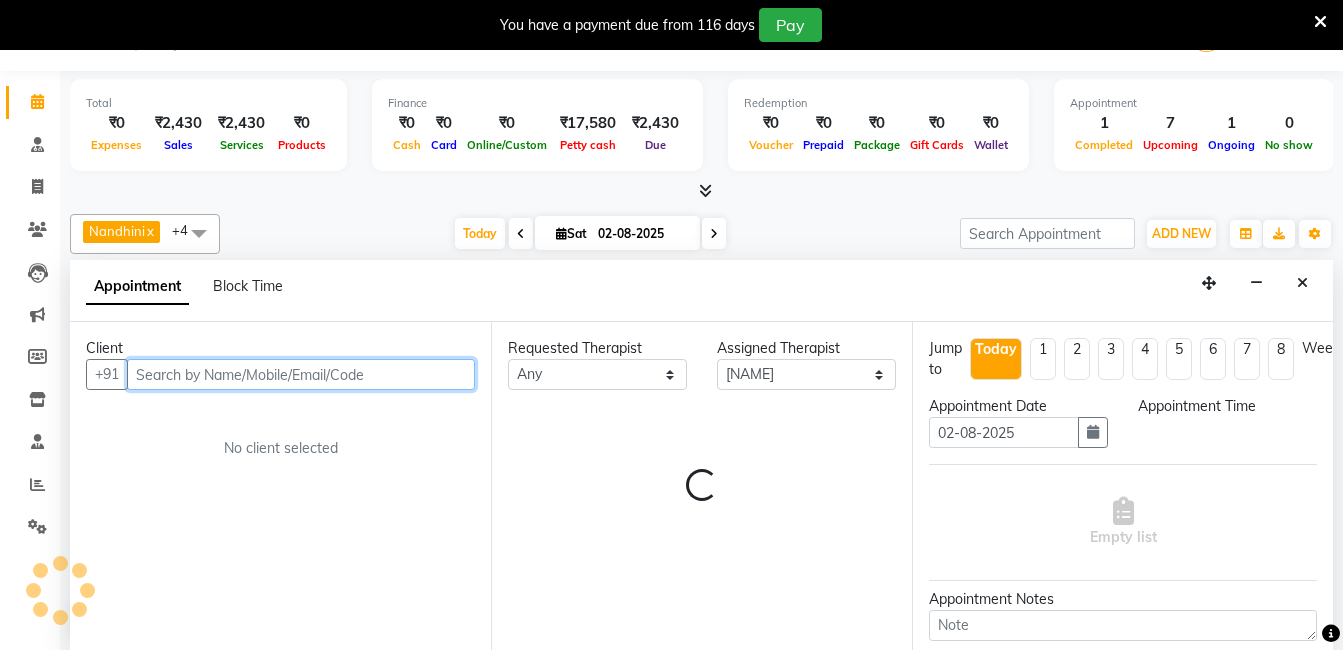 select on "660" 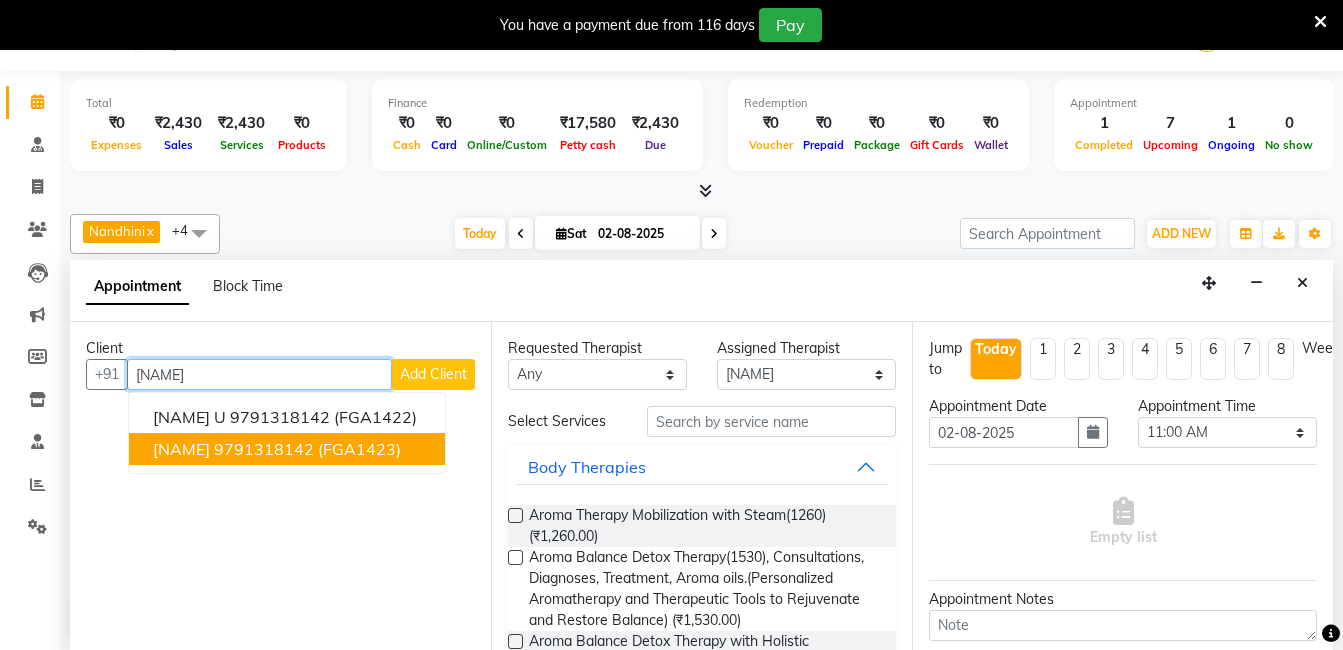 click on "(FGA1423)" at bounding box center (359, 449) 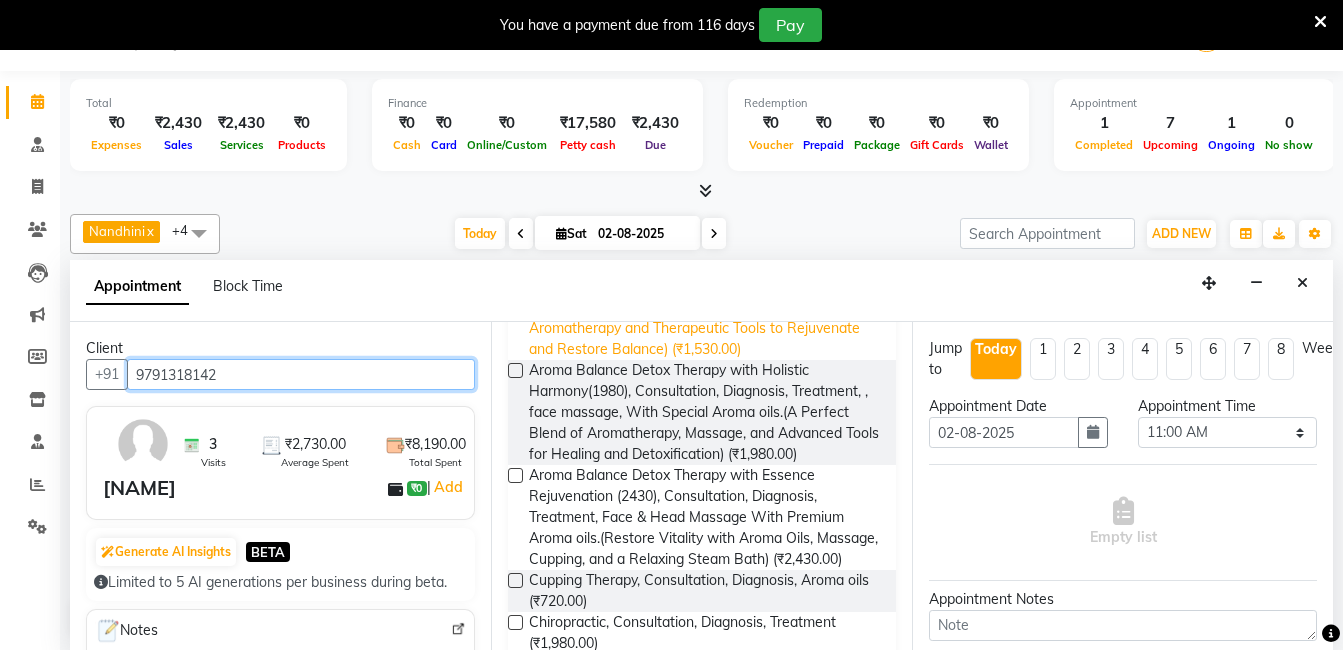 scroll, scrollTop: 286, scrollLeft: 0, axis: vertical 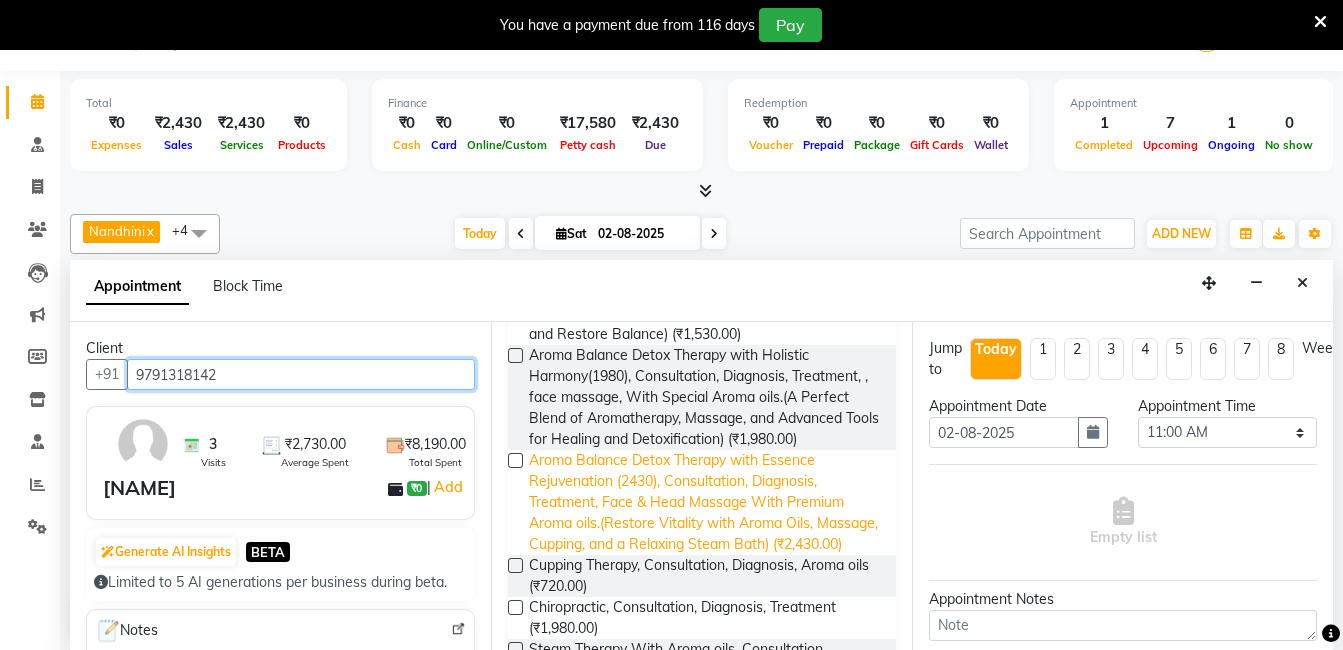 type on "9791318142" 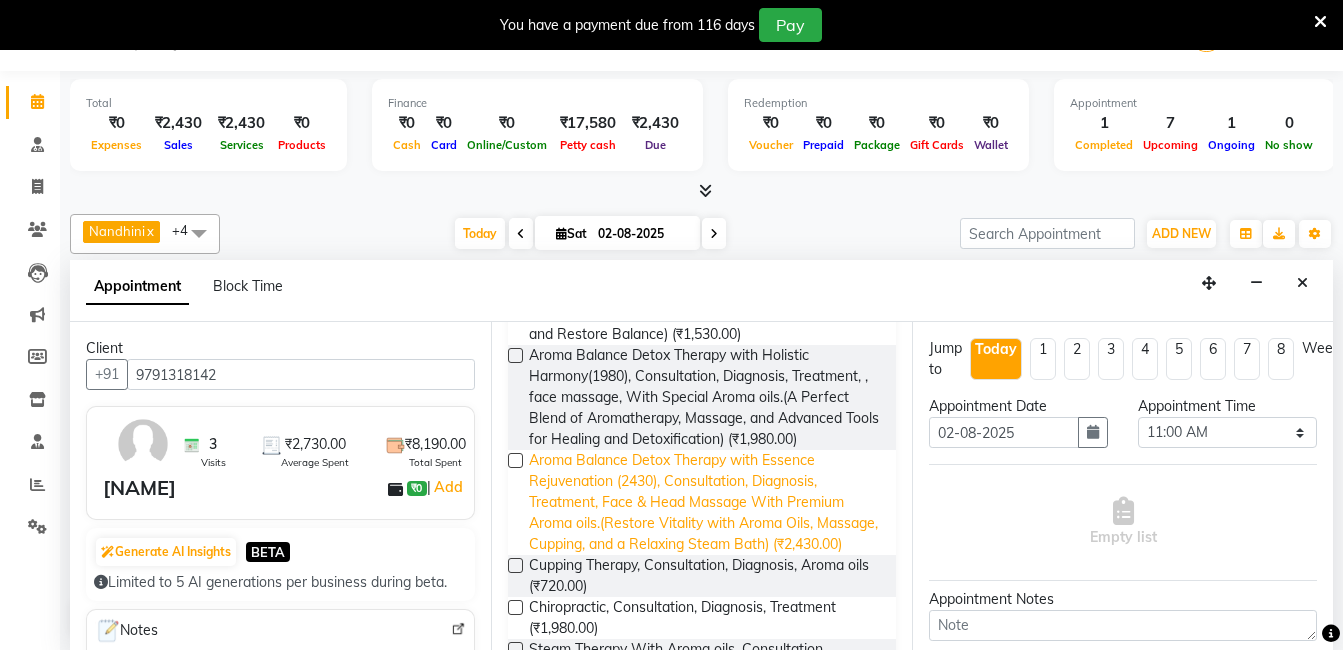 click on "Aroma Balance Detox Therapy with Essence Rejuvenation  (2430), Consultation, Diagnosis, Treatment,  Face & Head Massage With Premium Aroma oils.(Restore Vitality with Aroma Oils, Massage, Cupping, and a Relaxing Steam Bath) (₹2,430.00)" at bounding box center (704, 502) 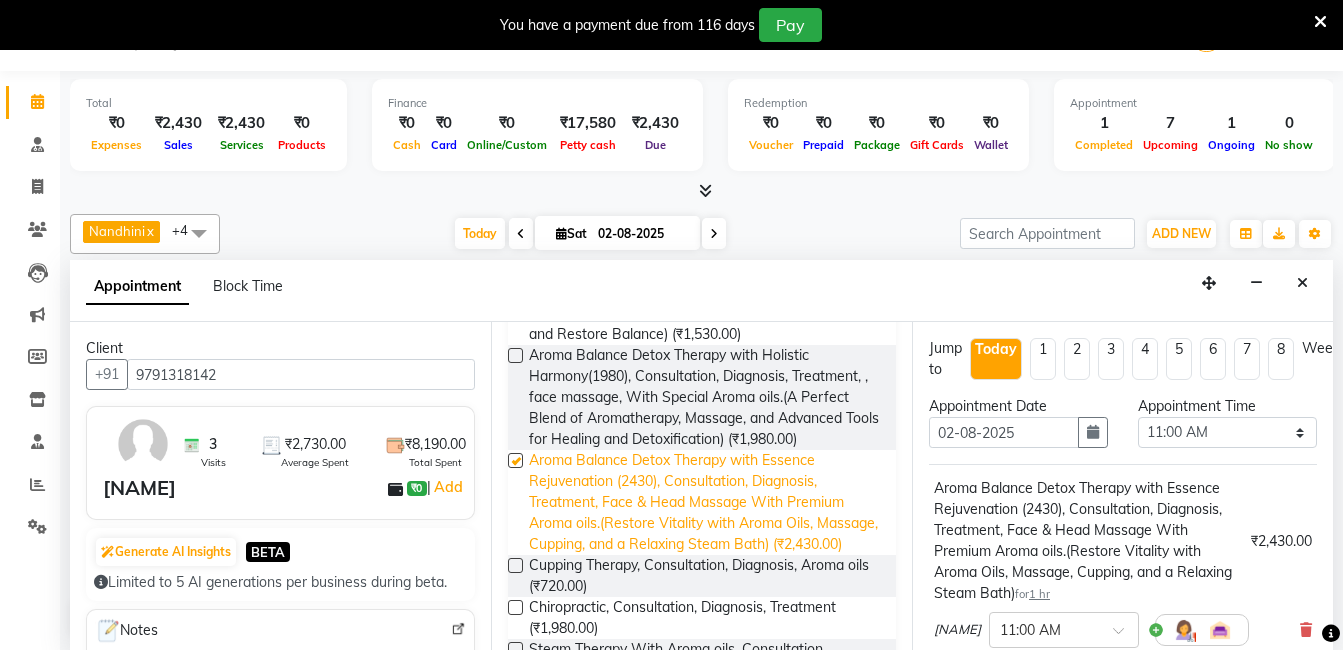 checkbox on "false" 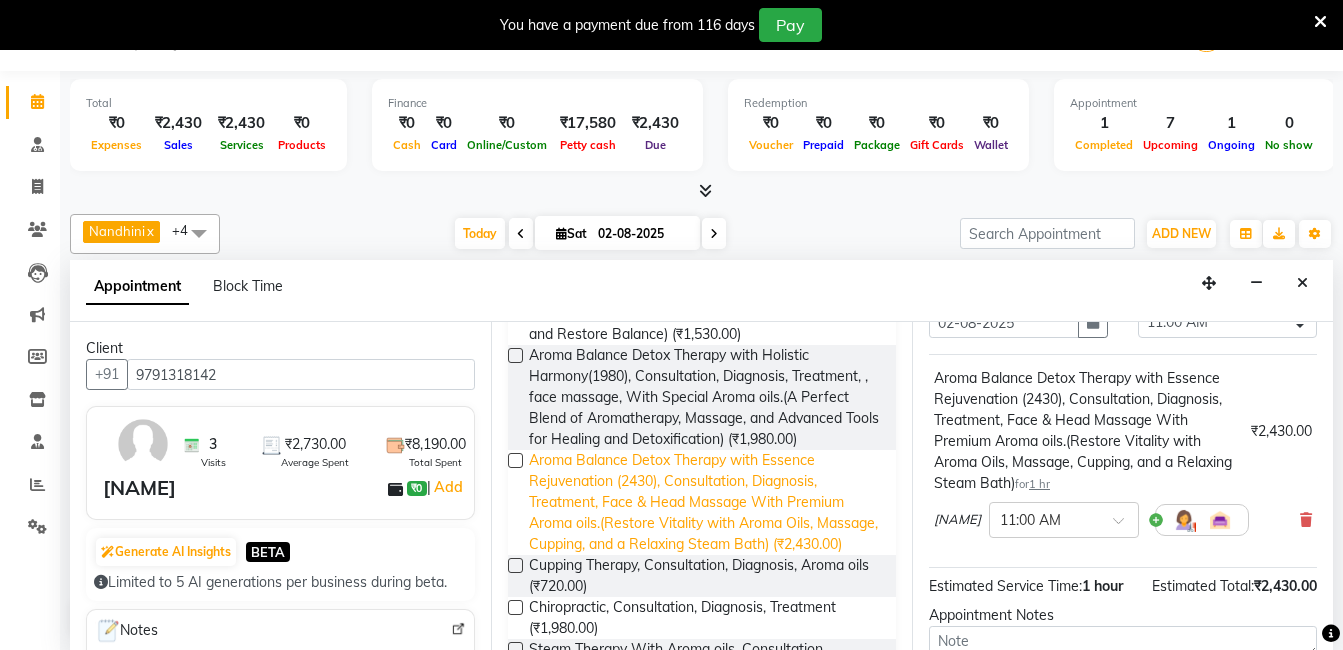 scroll, scrollTop: 111, scrollLeft: 0, axis: vertical 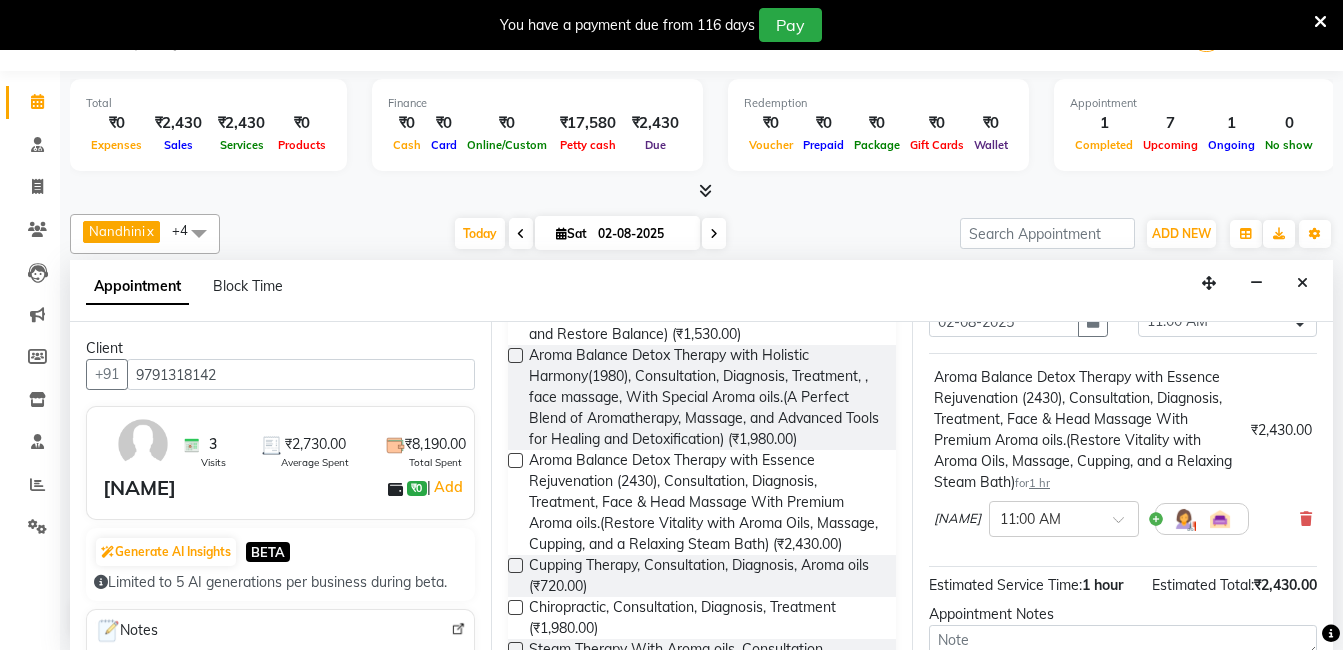 click at bounding box center [1184, 519] 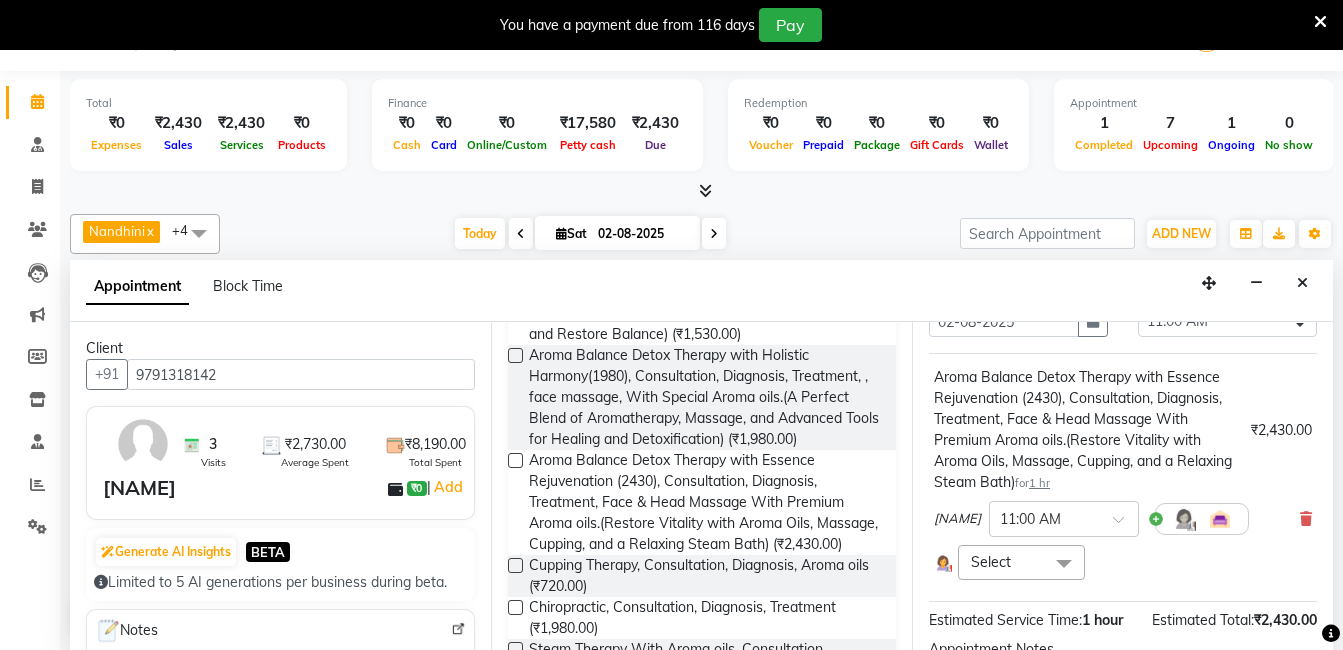 click at bounding box center [1064, 564] 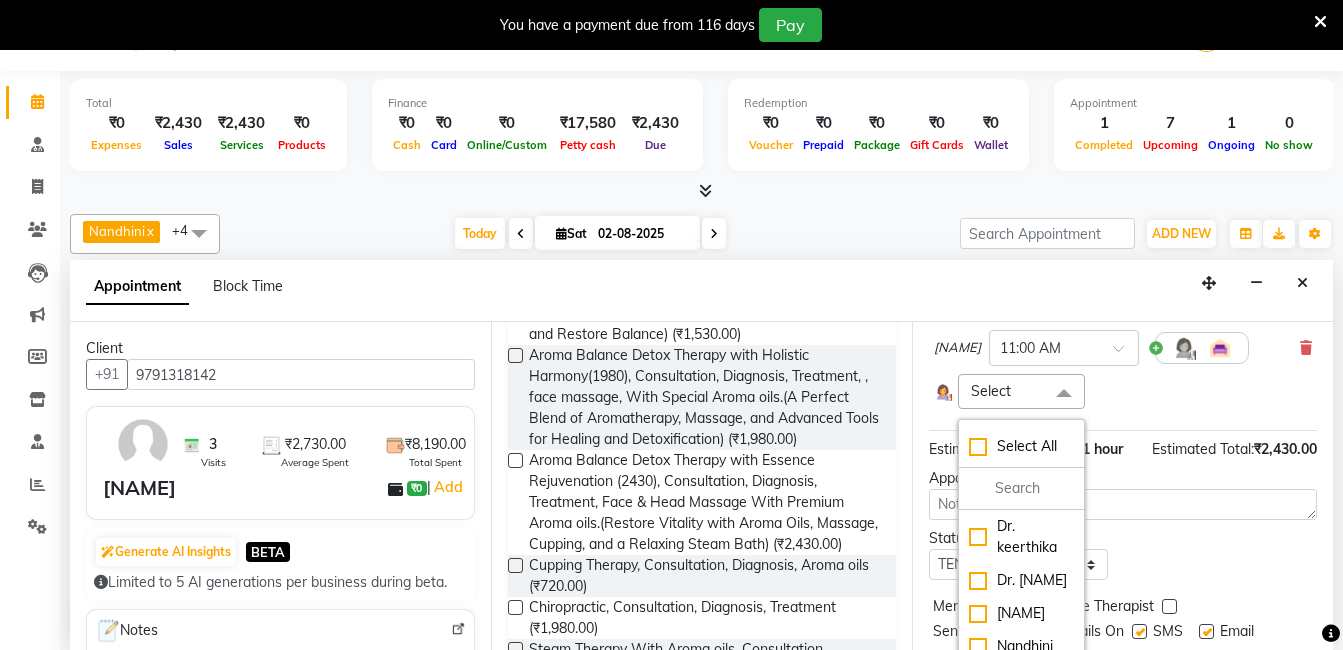scroll, scrollTop: 394, scrollLeft: 0, axis: vertical 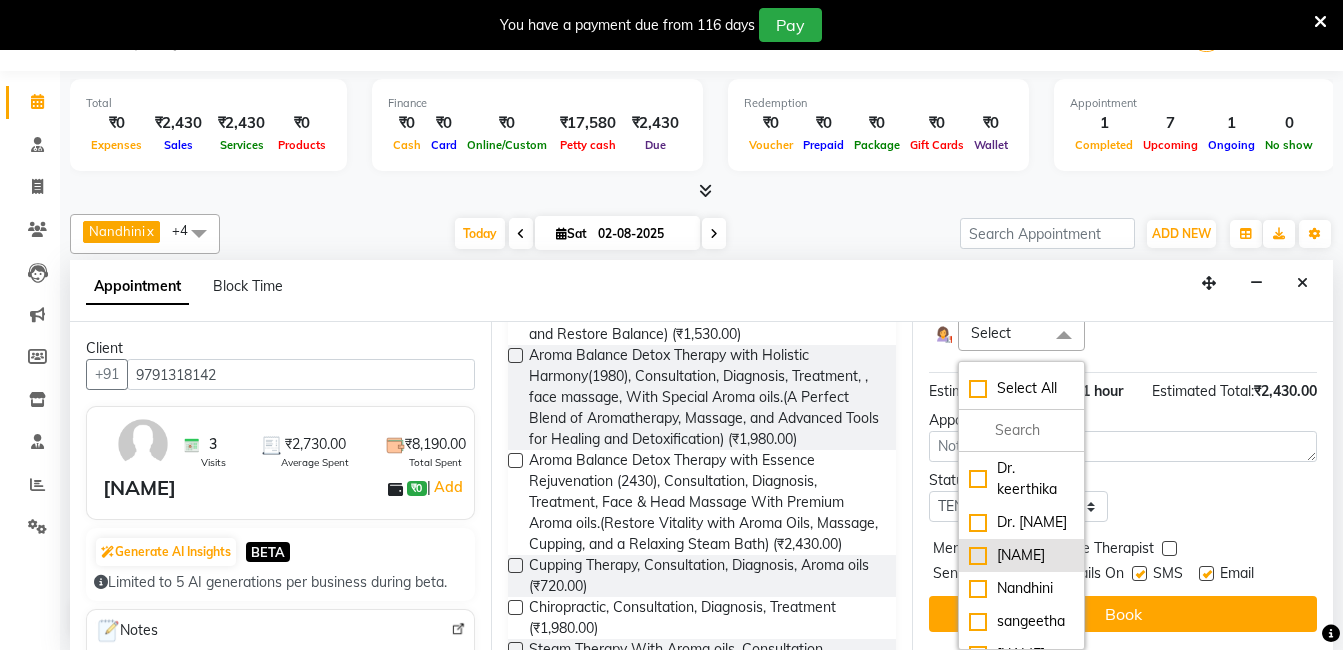 click on "[NAME]" at bounding box center (1021, 555) 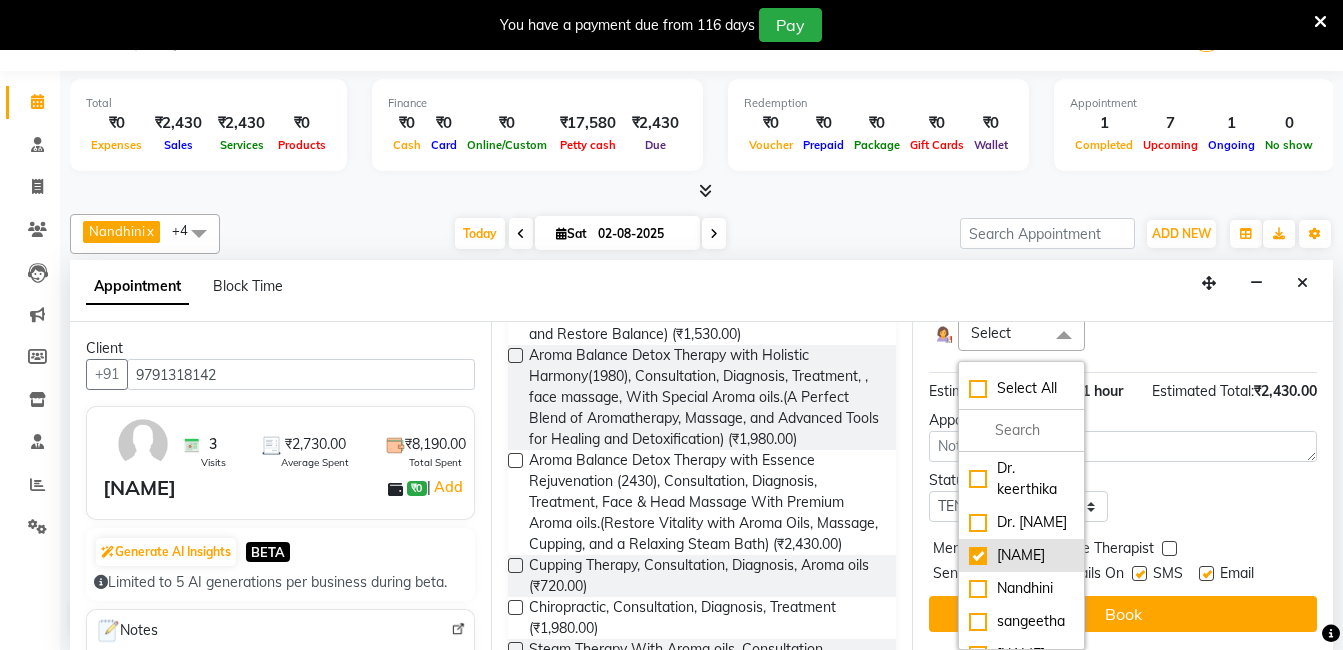 scroll, scrollTop: 422, scrollLeft: 0, axis: vertical 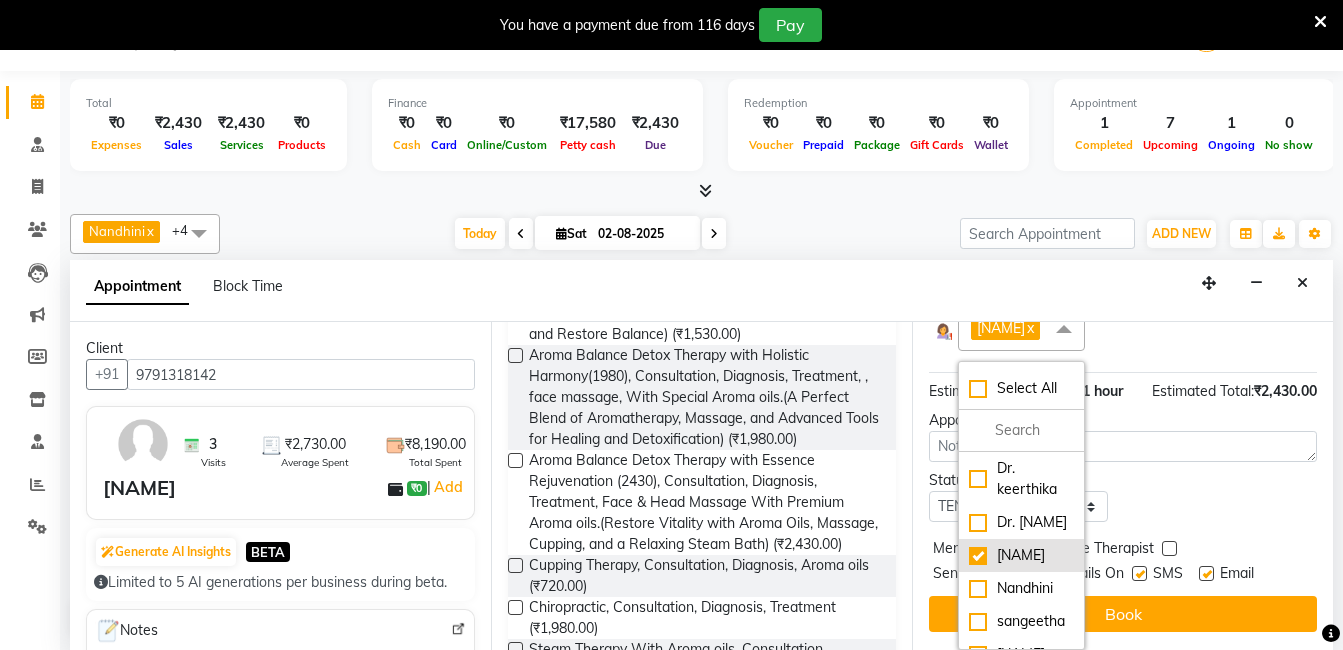 drag, startPoint x: 799, startPoint y: 571, endPoint x: 978, endPoint y: 540, distance: 181.66452 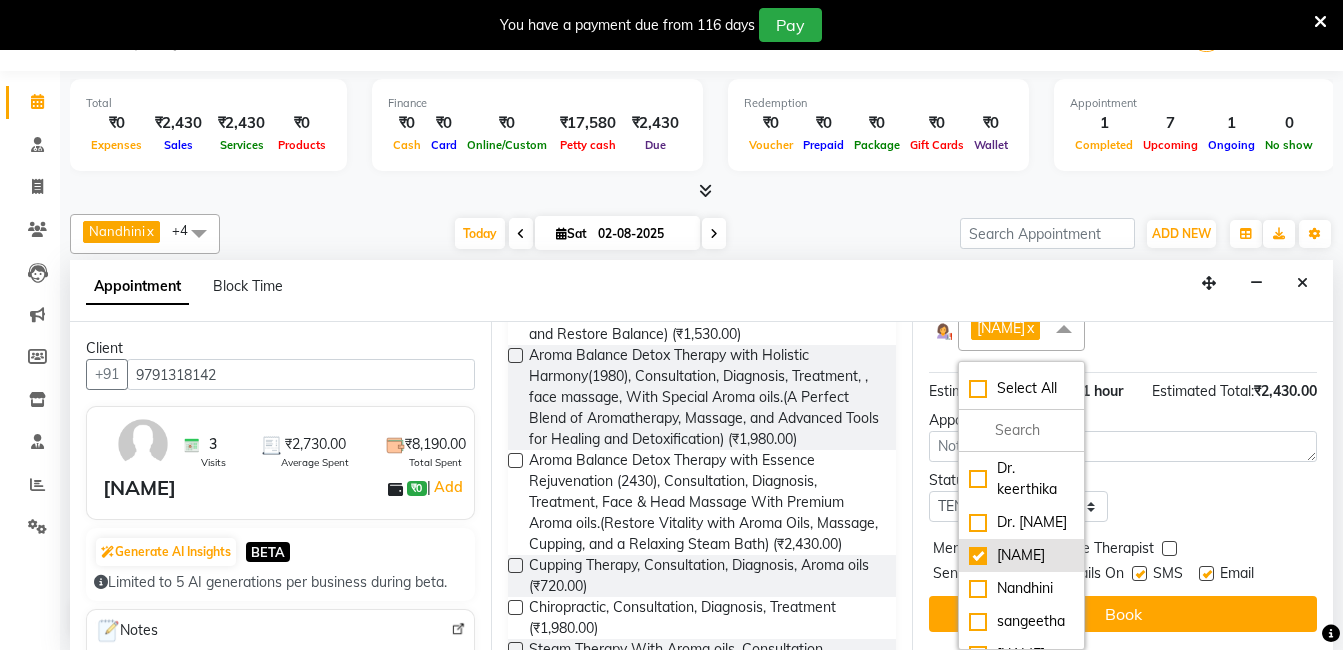 click on "[NAME]" at bounding box center (1021, 555) 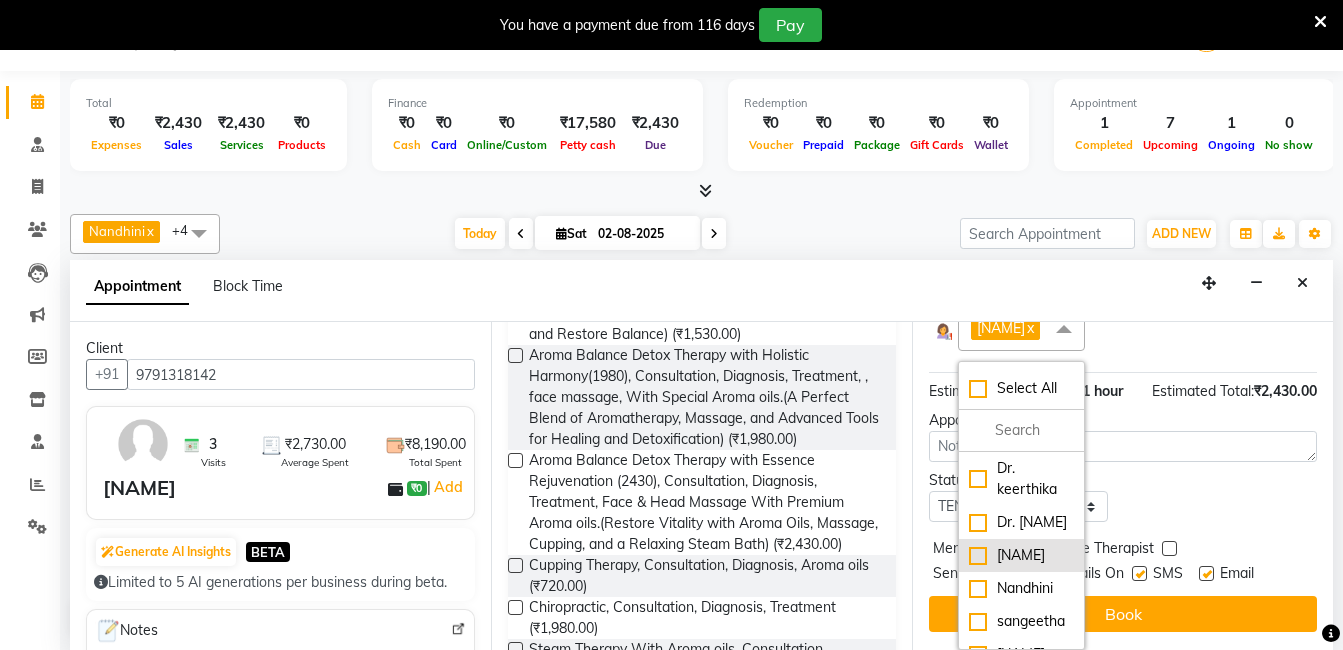 checkbox on "false" 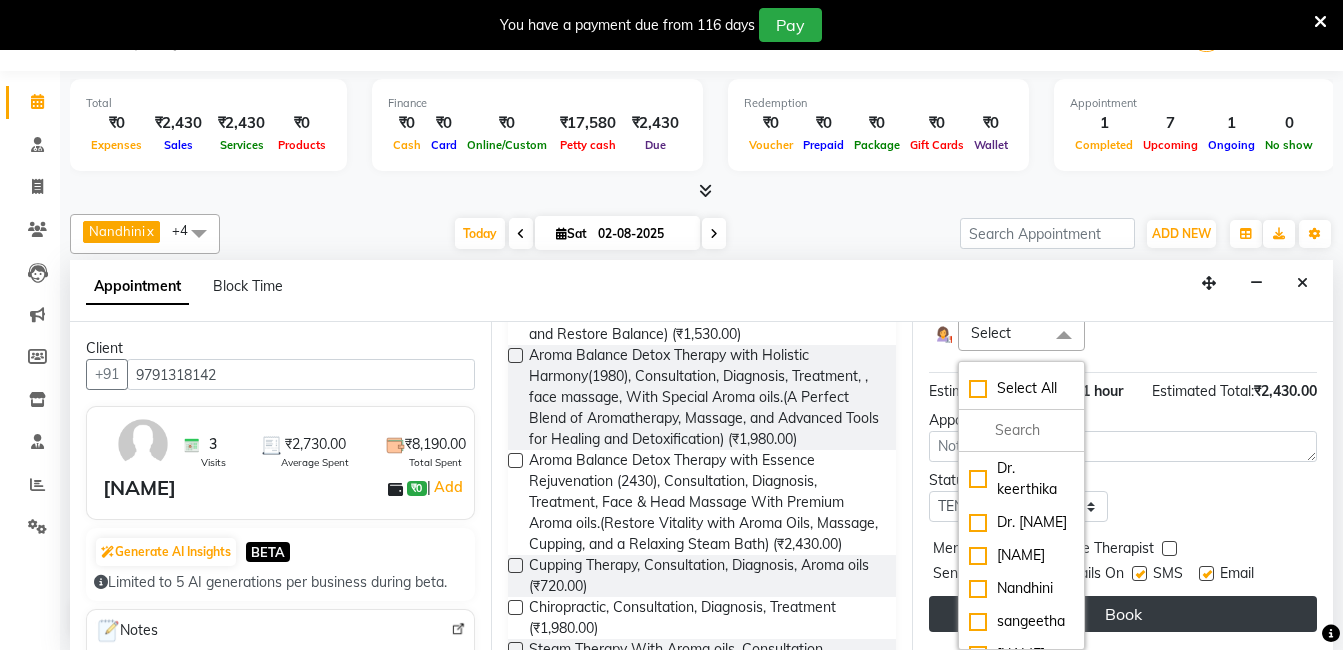 click on "Book" at bounding box center [1123, 614] 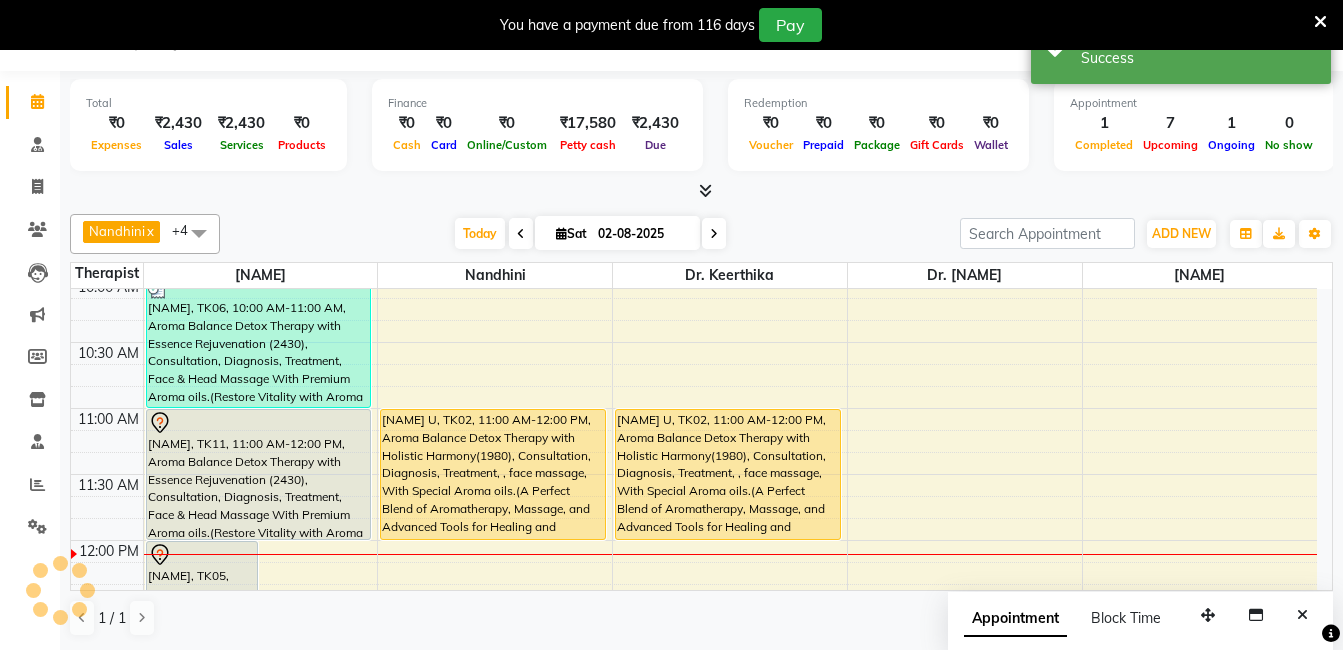 scroll, scrollTop: 0, scrollLeft: 0, axis: both 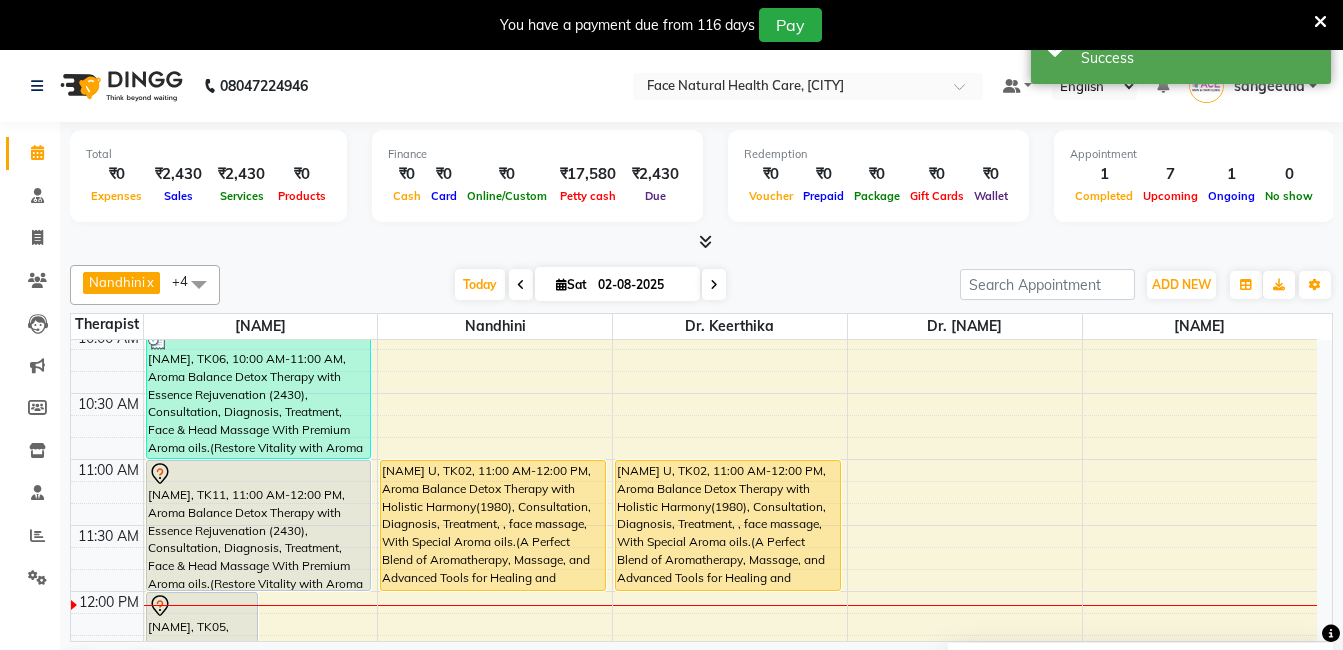 click on "[NAME], TK11, 11:00 AM-12:00 PM, Aroma Balance Detox Therapy with Essence Rejuvenation (2430), Consultation, Diagnosis, Treatment, Face & Head Massage With Premium Aroma oils.(Restore Vitality with Aroma Oils, Massage, Cupping, and a Relaxing Steam Bath)" at bounding box center [259, 525] 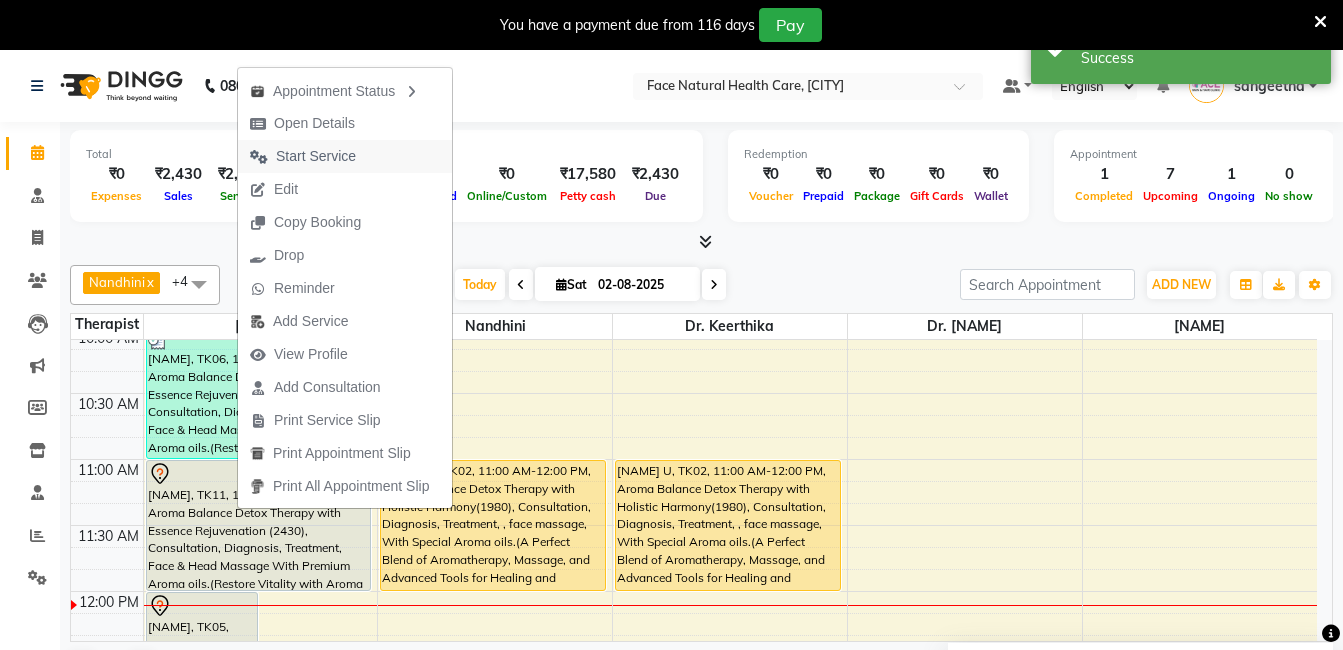 click on "Start Service" at bounding box center (345, 156) 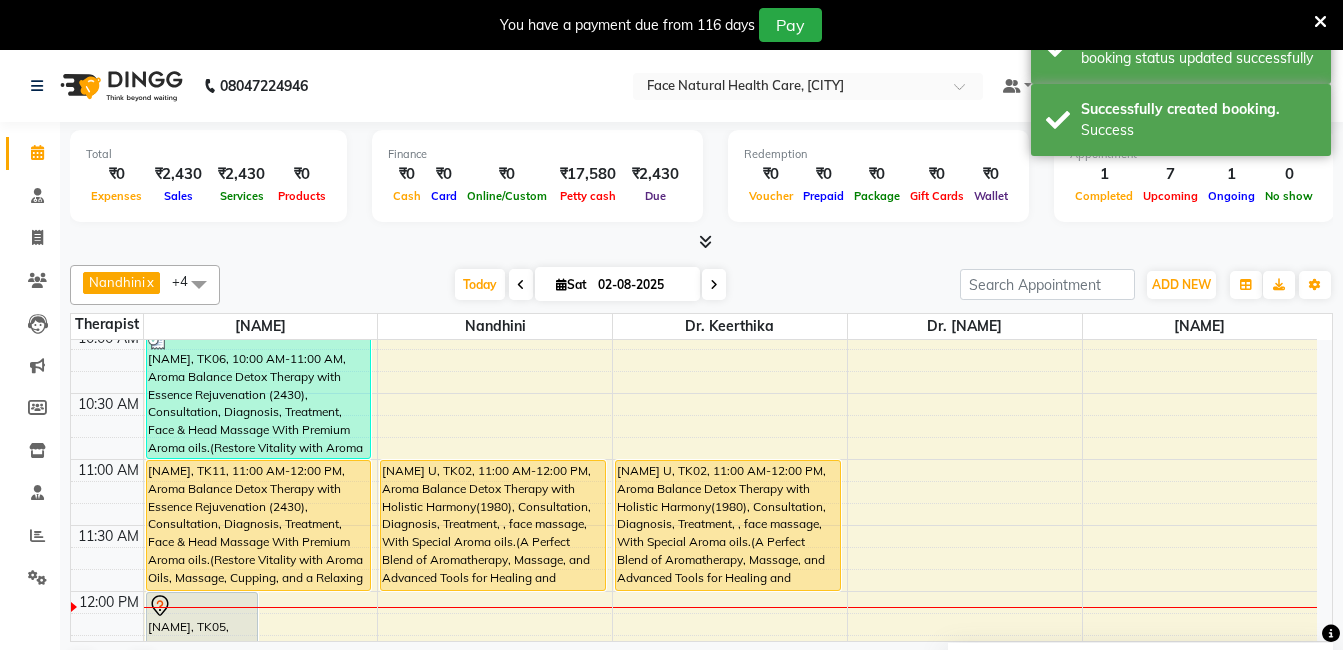 click at bounding box center [561, 284] 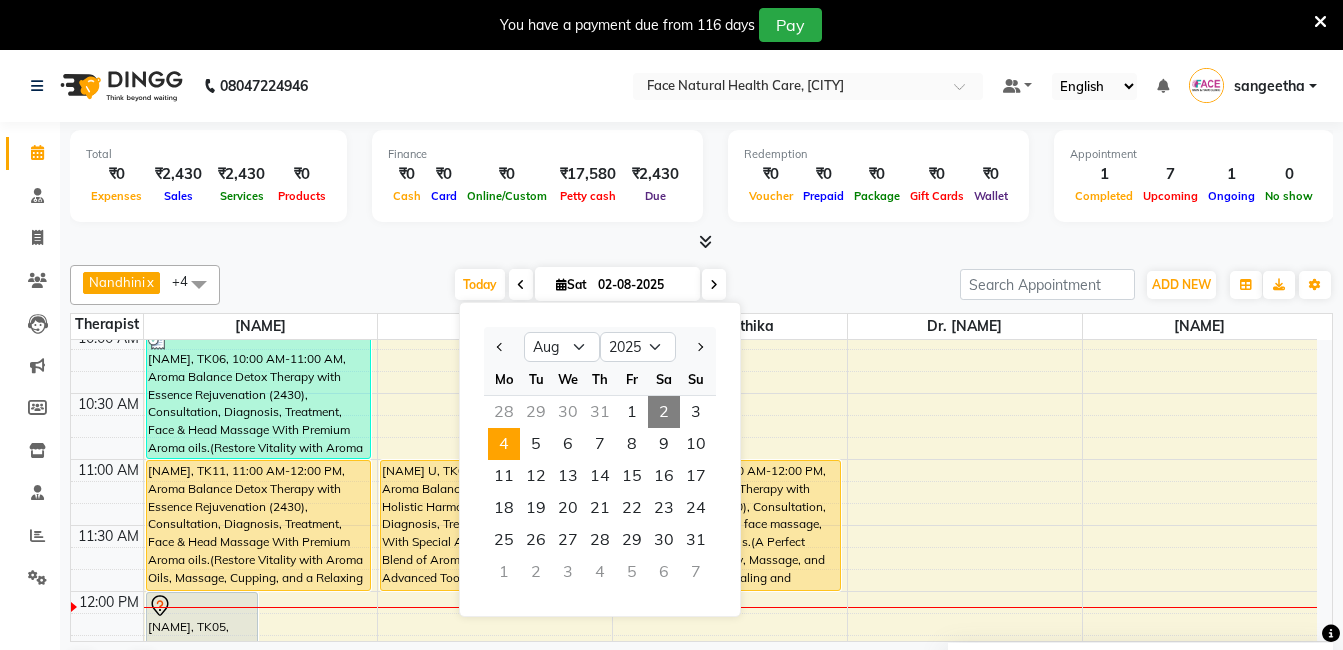 click on "4" at bounding box center [504, 444] 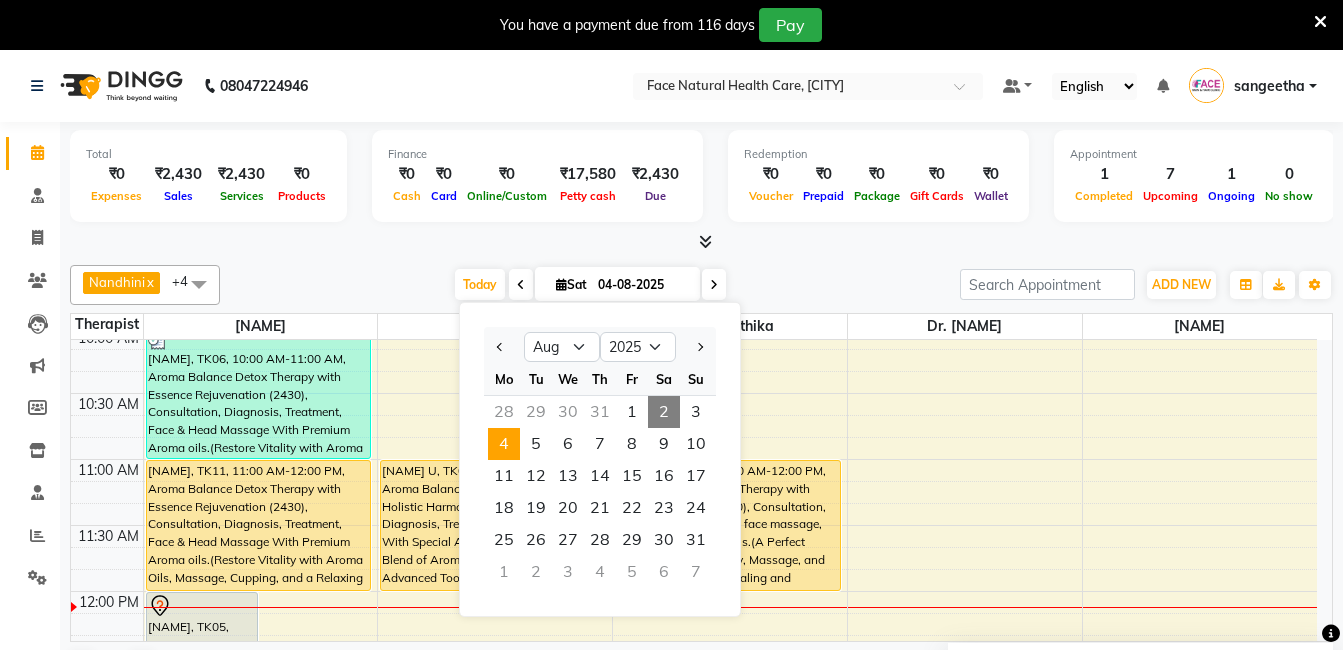 scroll, scrollTop: 397, scrollLeft: 0, axis: vertical 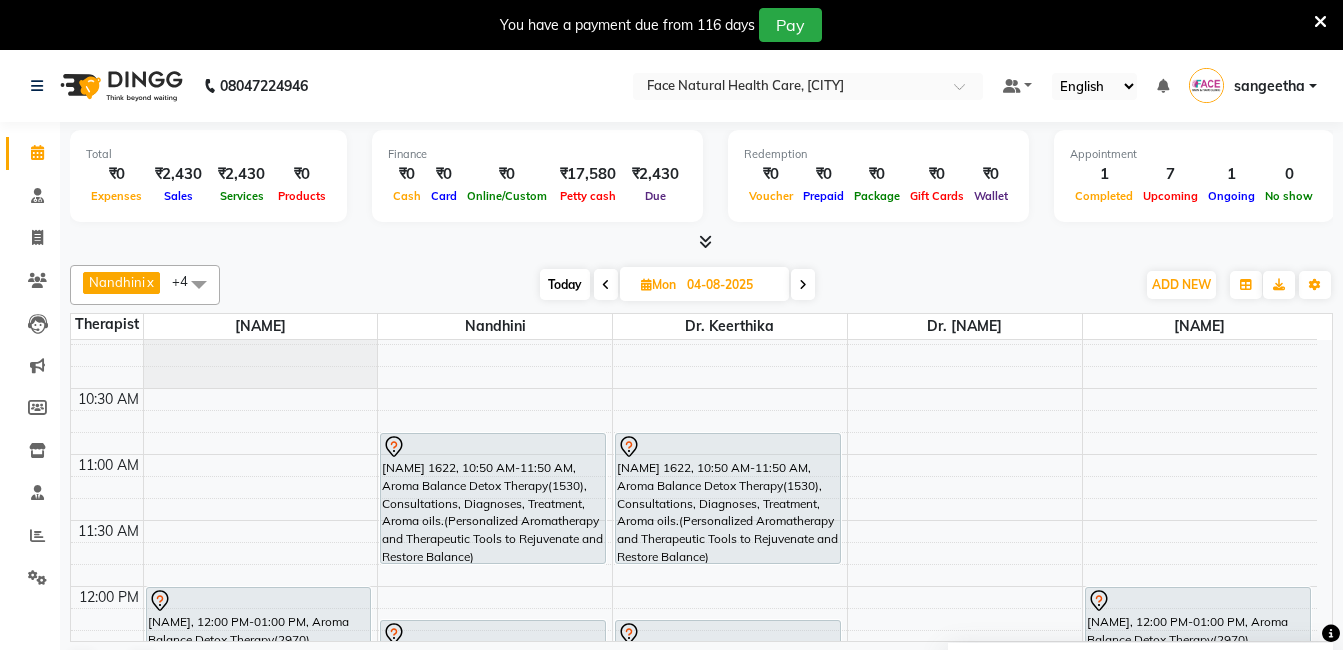 click on "Today" at bounding box center (565, 284) 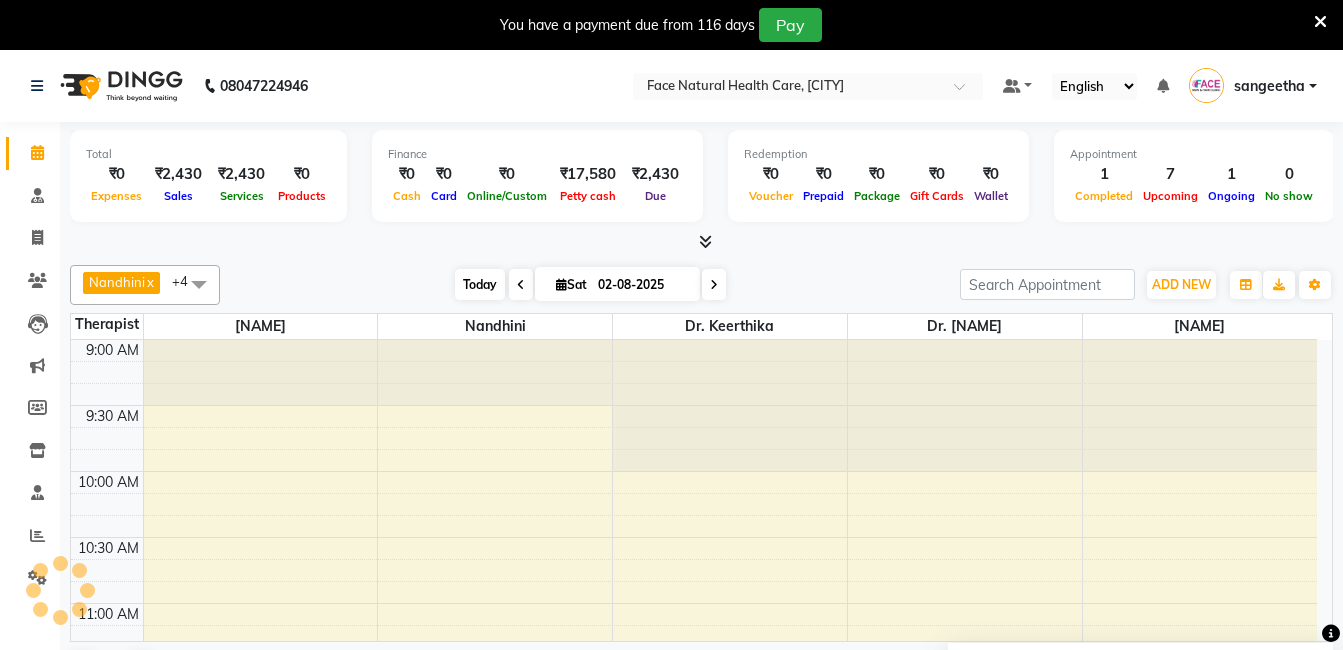 scroll, scrollTop: 397, scrollLeft: 0, axis: vertical 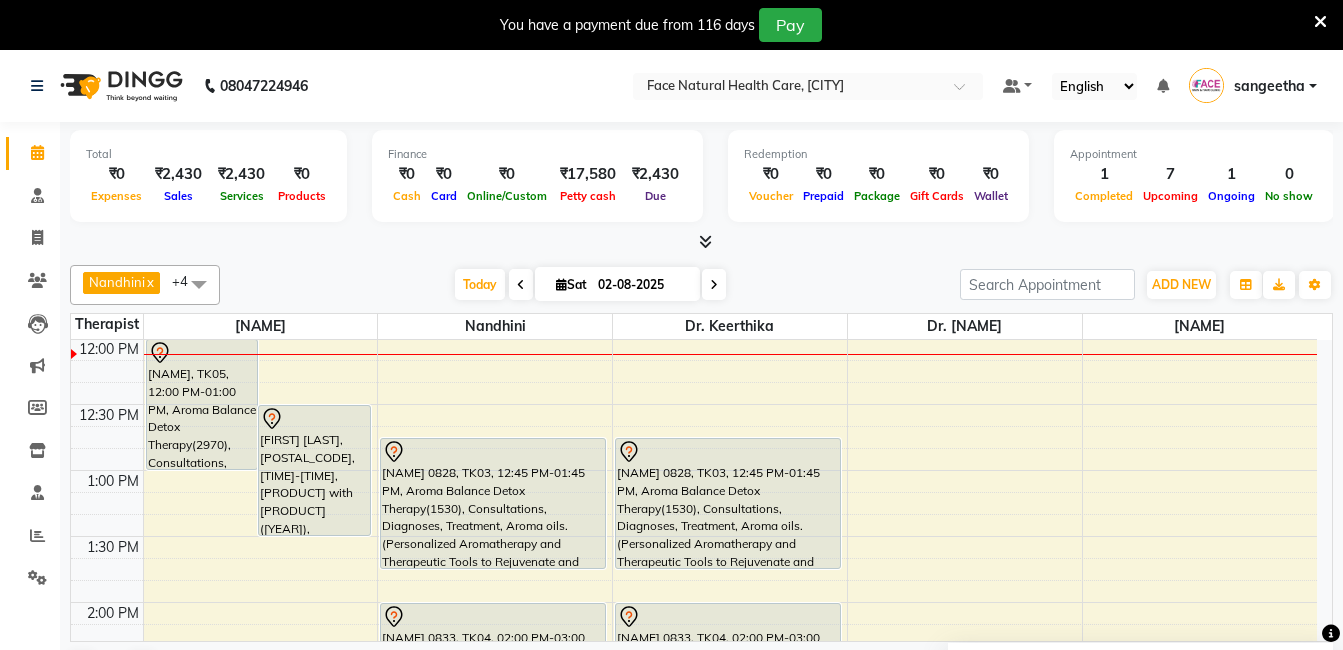 click on "[NAME], TK05, 12:00 PM-01:00 PM, Aroma Balance Detox Therapy(2970), Consultations, Diagnoses, Treatment, Aroma oils.(Personalized Aromatherapy and Therapeutic Tools to Rejuvenate and Restore Balance)" at bounding box center [202, 404] 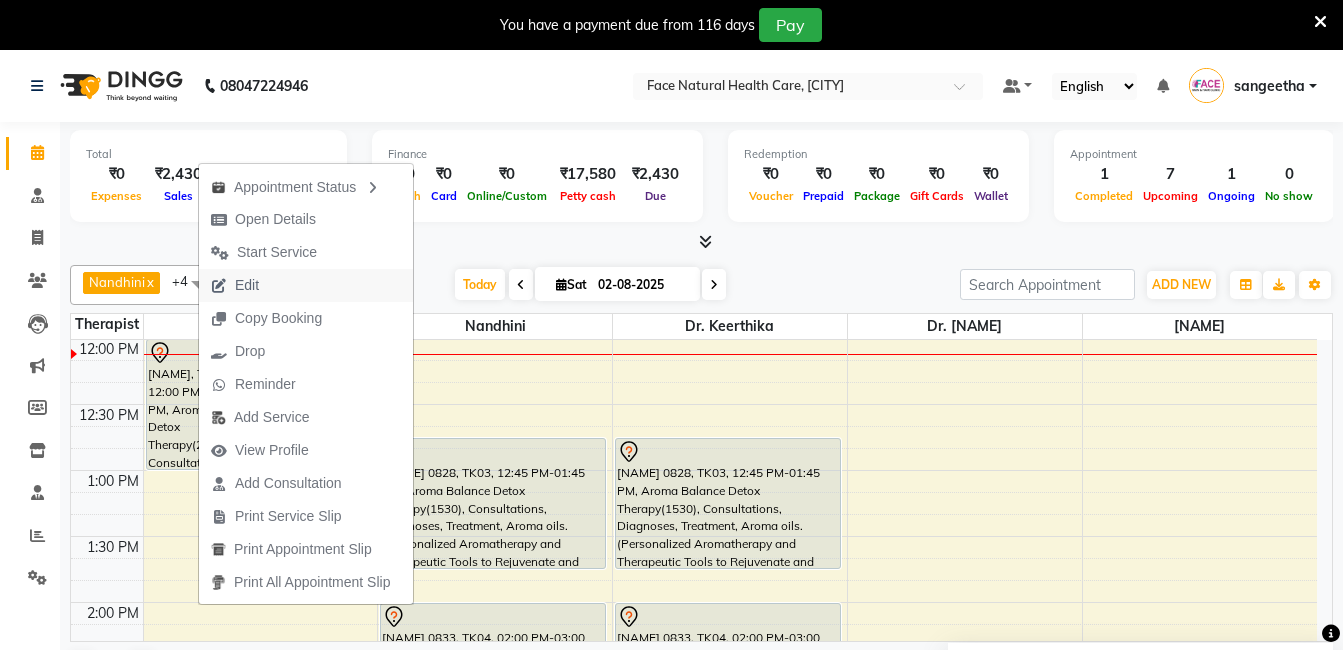 click on "Edit" at bounding box center (235, 285) 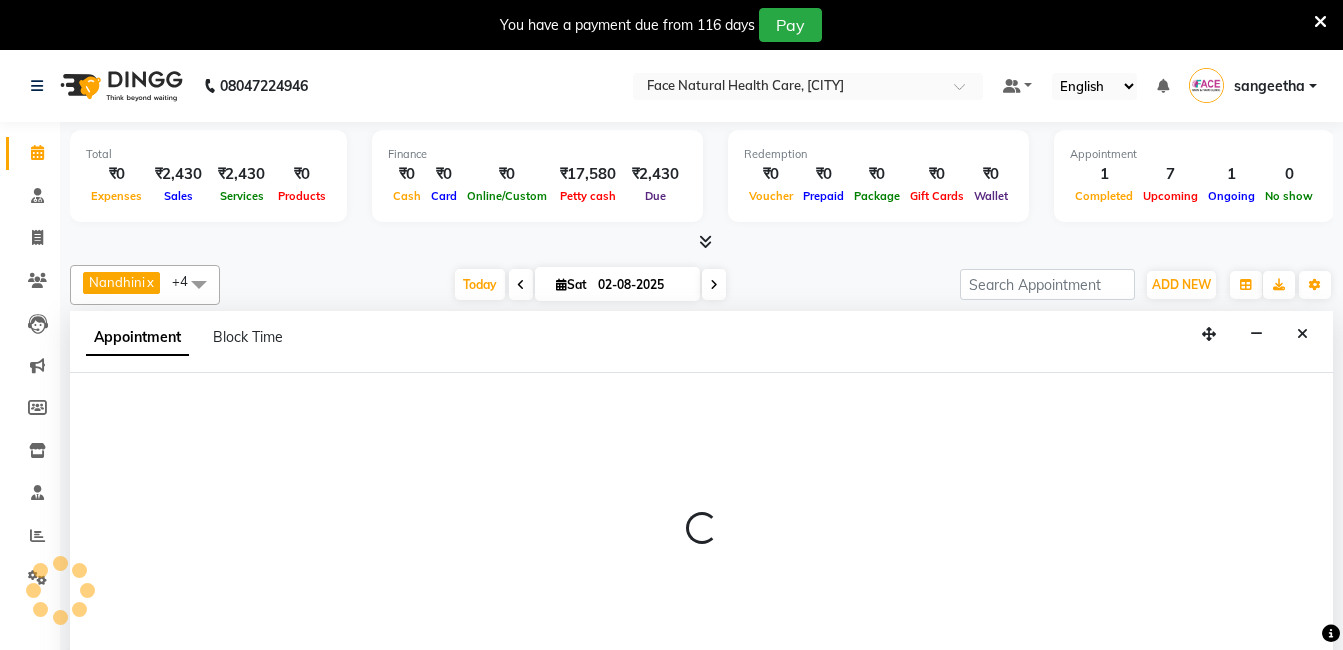 select on "tentative" 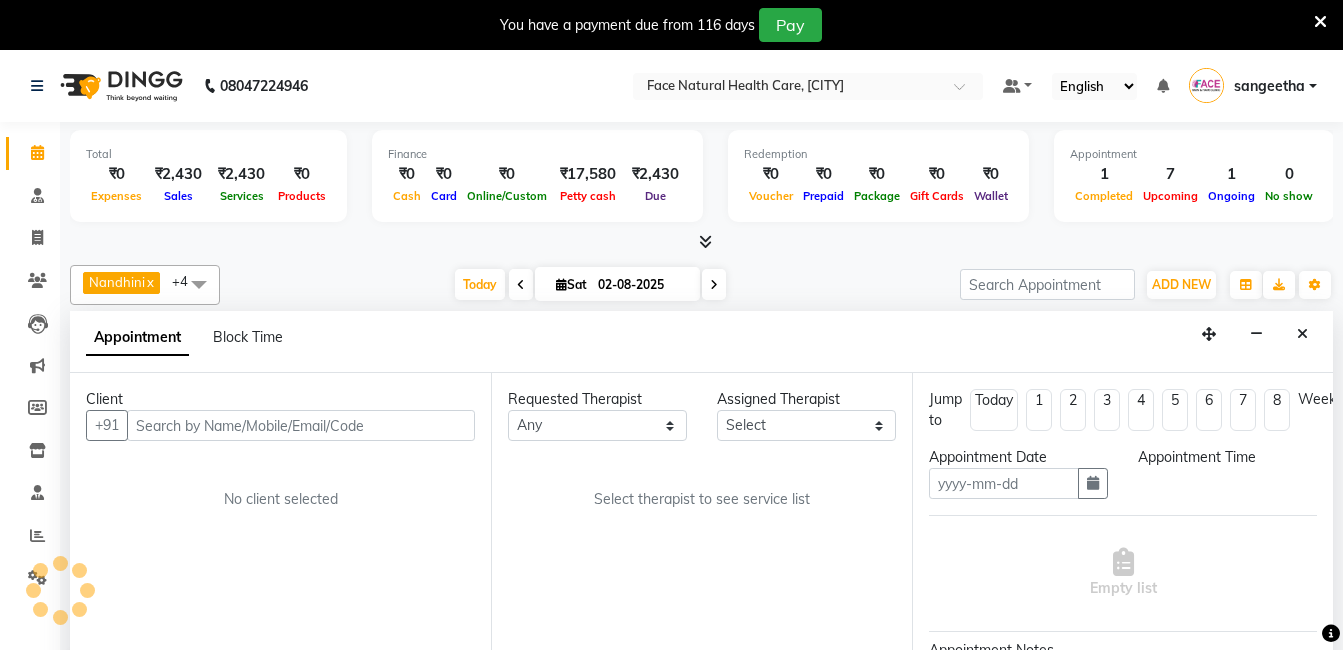 scroll, scrollTop: 51, scrollLeft: 0, axis: vertical 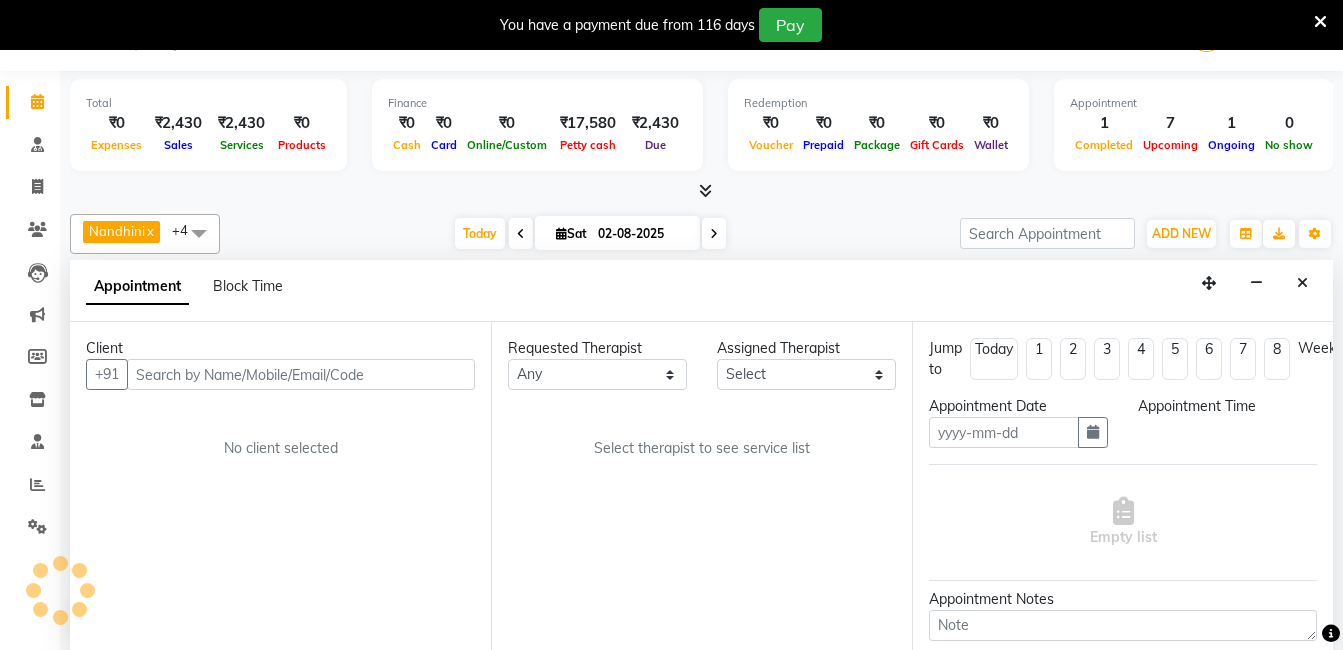 type on "02-08-2025" 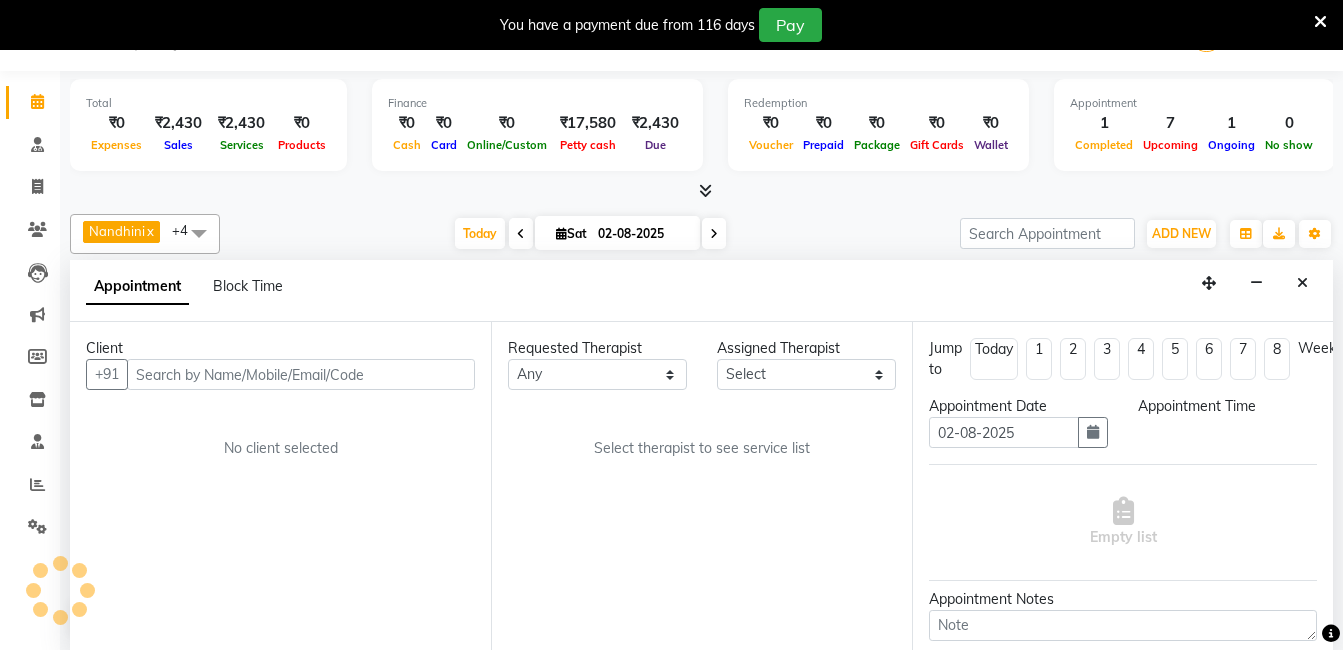 select on "720" 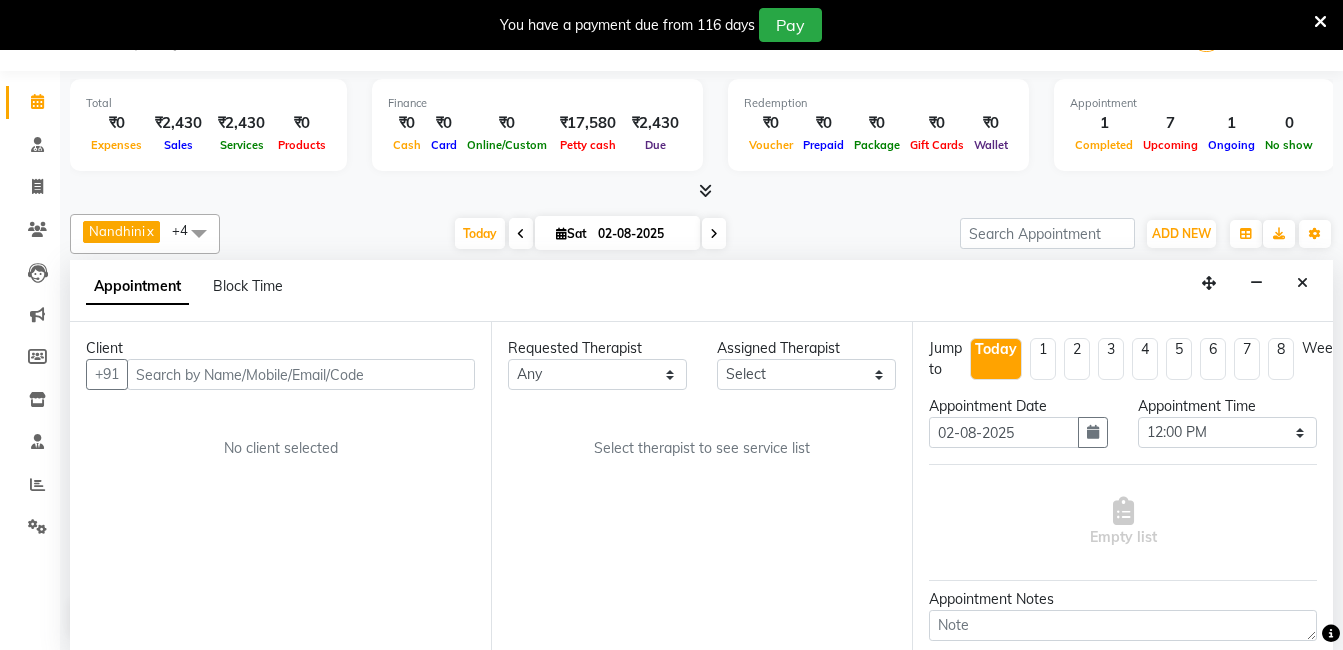 select on "38864" 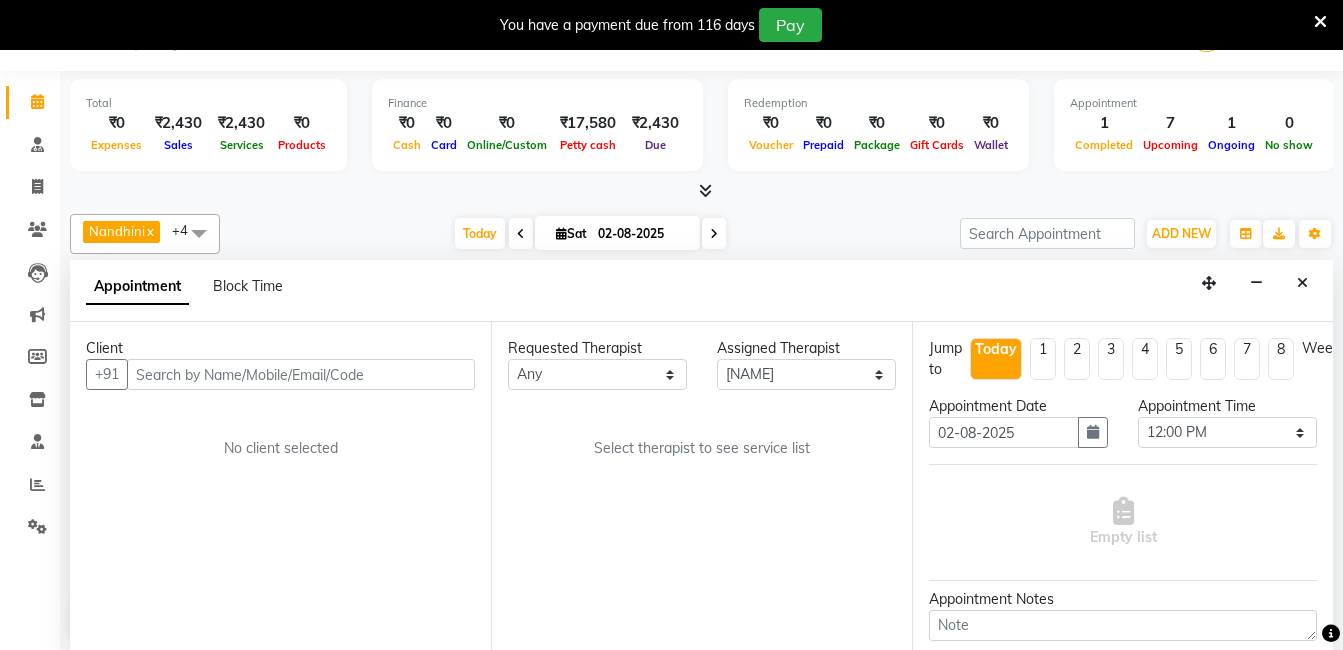 scroll, scrollTop: 397, scrollLeft: 0, axis: vertical 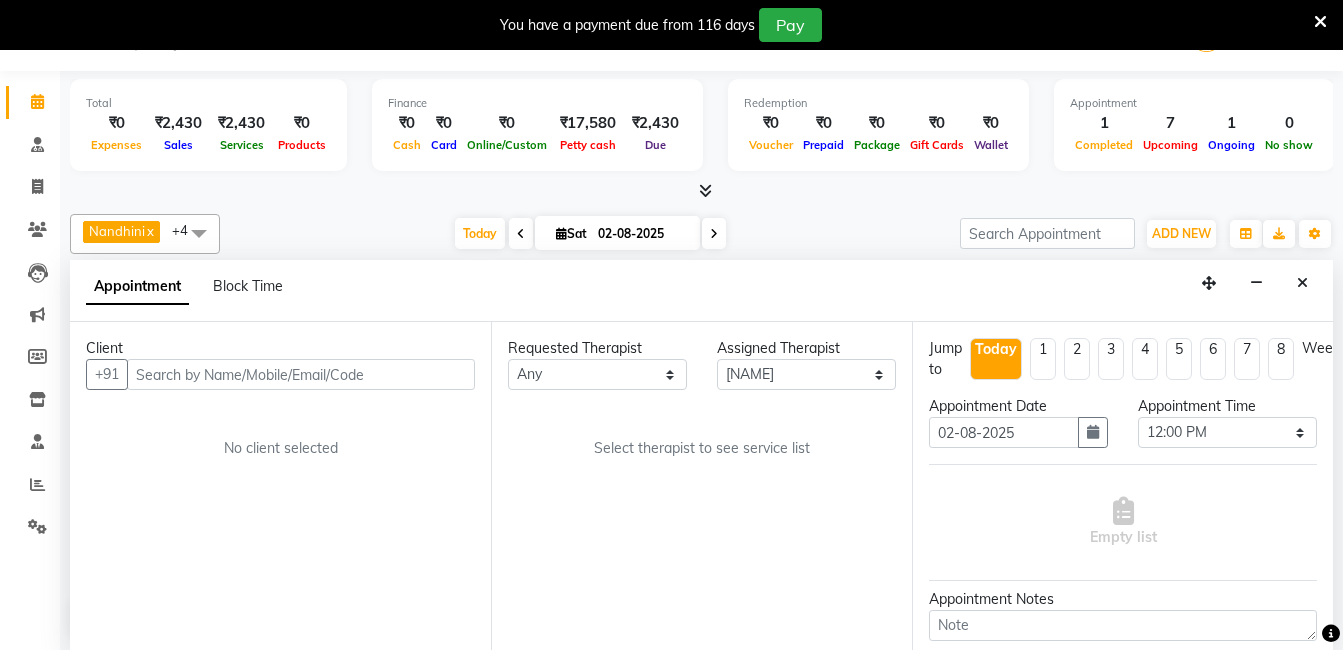 select on "2632" 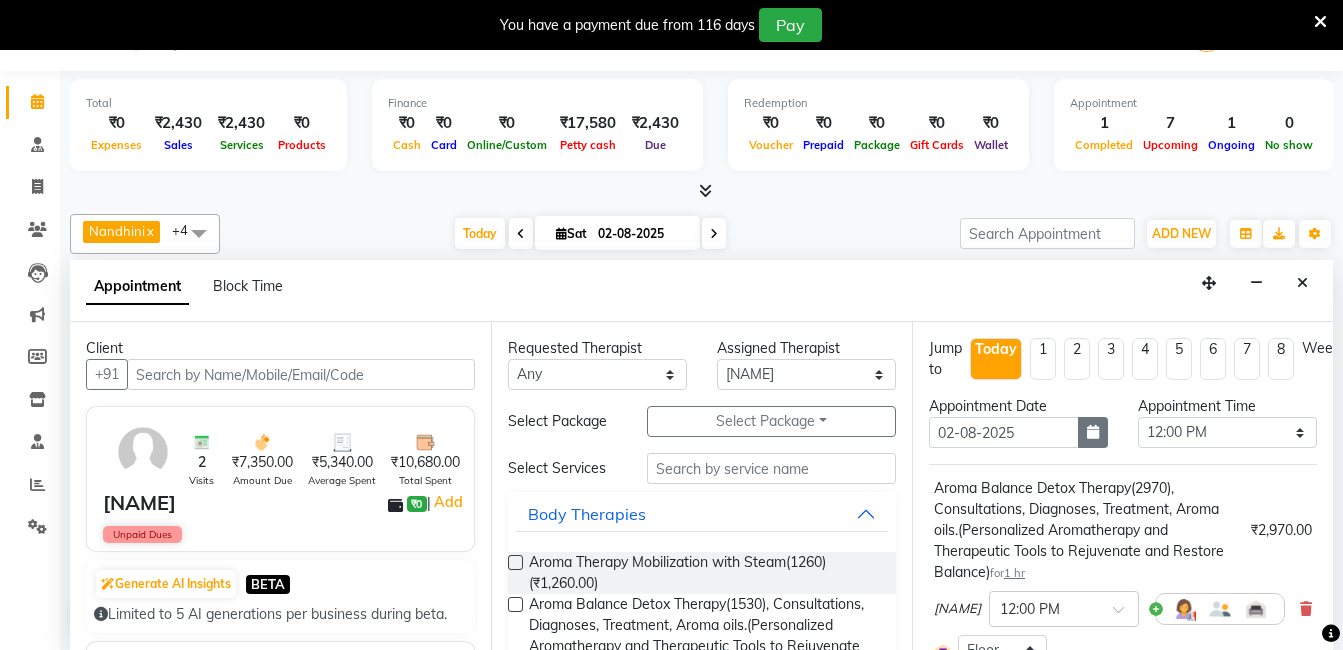 click at bounding box center (1093, 432) 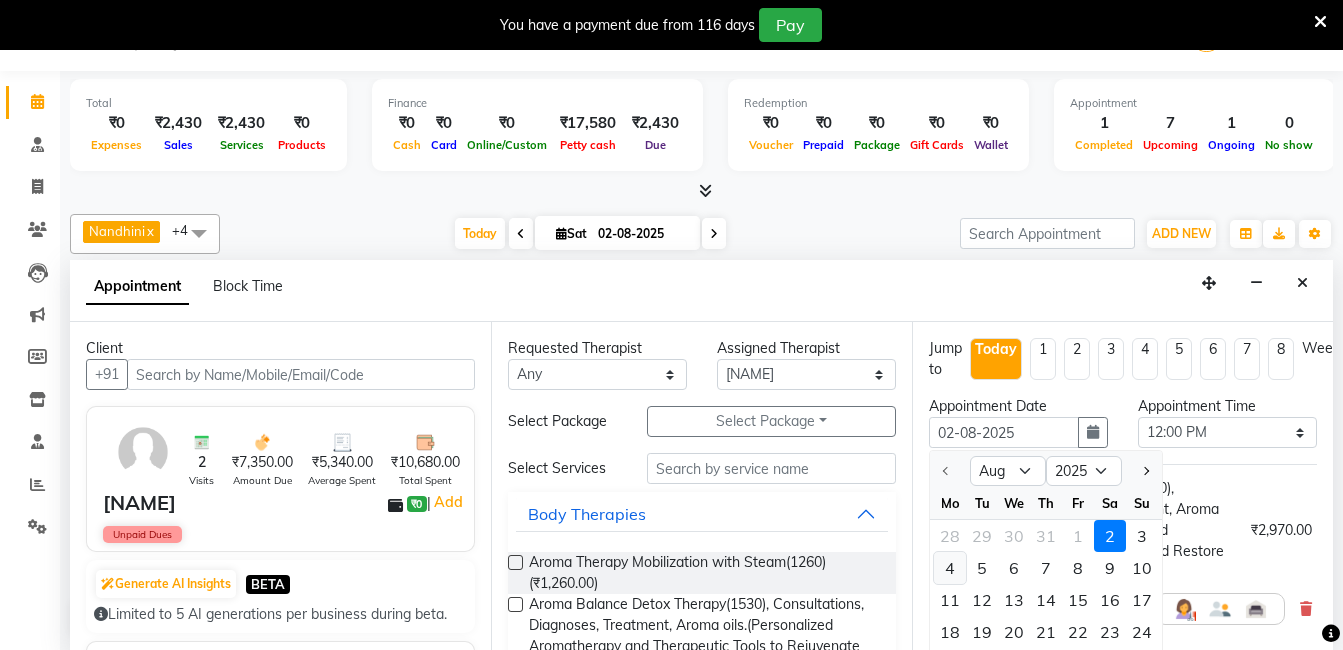 click on "4" at bounding box center (950, 568) 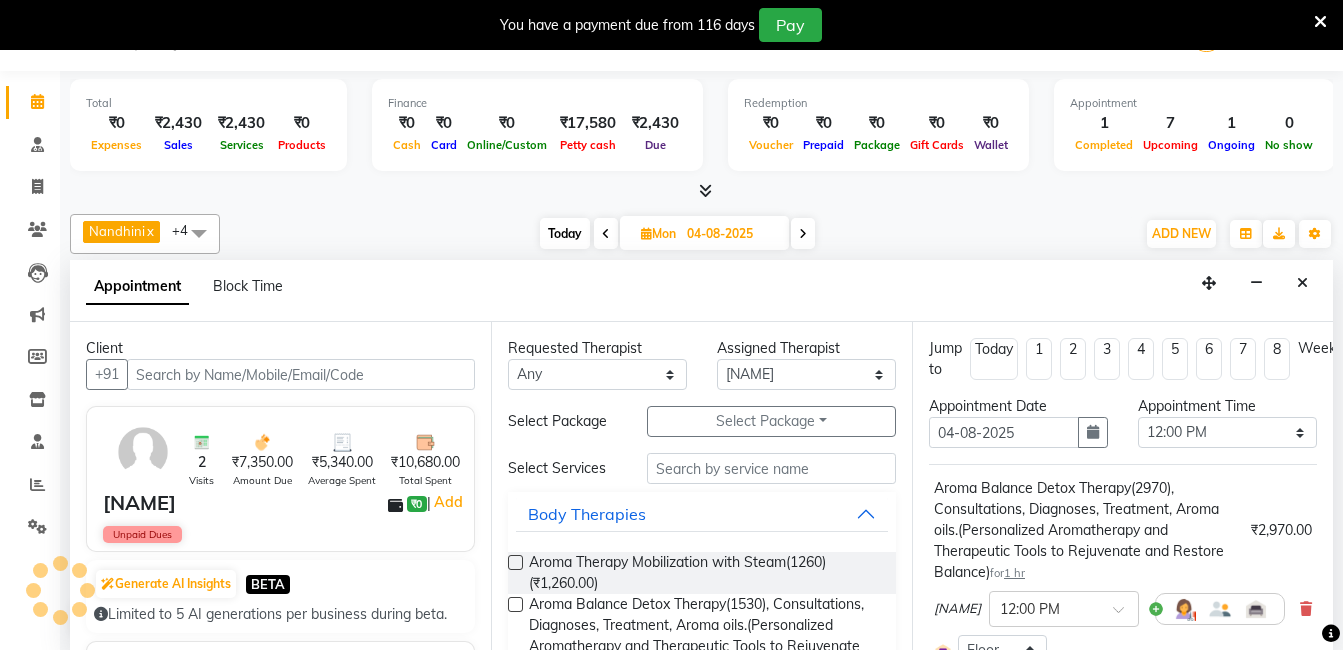 scroll, scrollTop: 397, scrollLeft: 0, axis: vertical 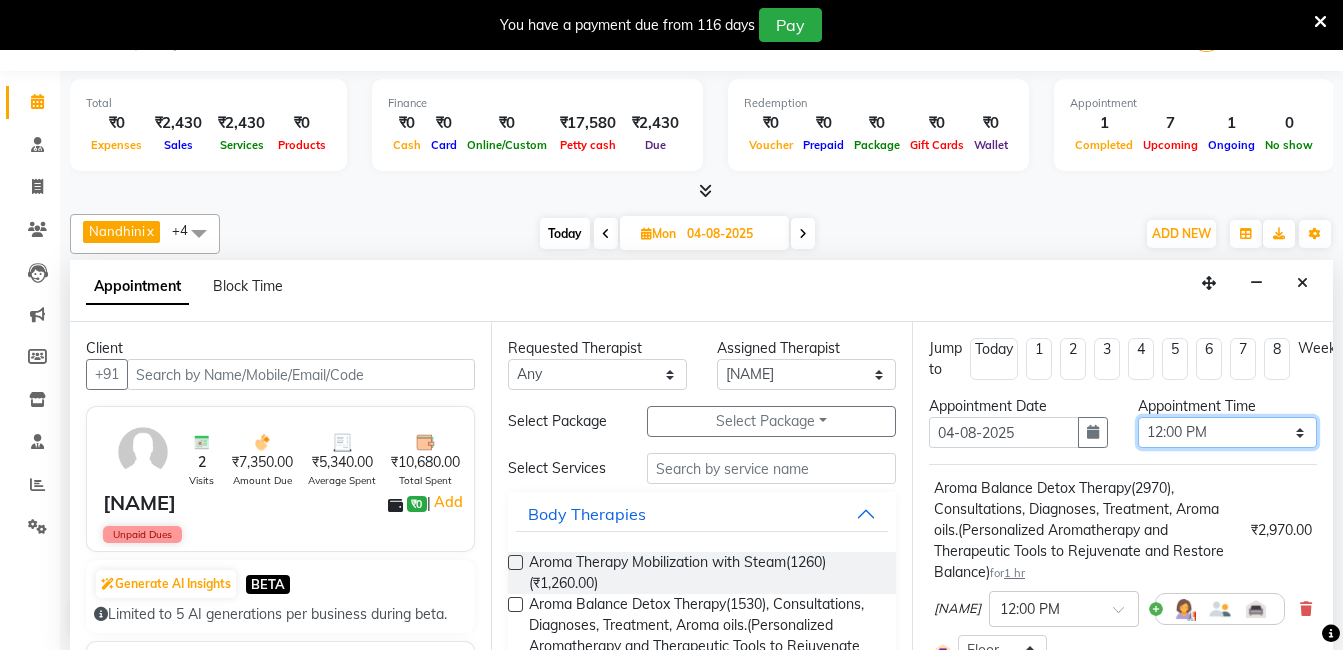 click on "Select [TIME] [TIME] [TIME] [TIME] [TIME] [TIME] [TIME] [TIME] [TIME] [TIME] [TIME] [TIME] [TIME] [TIME] [TIME] [TIME] [TIME] [TIME] [TIME] [TIME] [TIME] [TIME] [TIME] [TIME] [TIME] [TIME] [TIME] [TIME] [TIME] [TIME] [TIME] [TIME] [TIME]" at bounding box center (1227, 432) 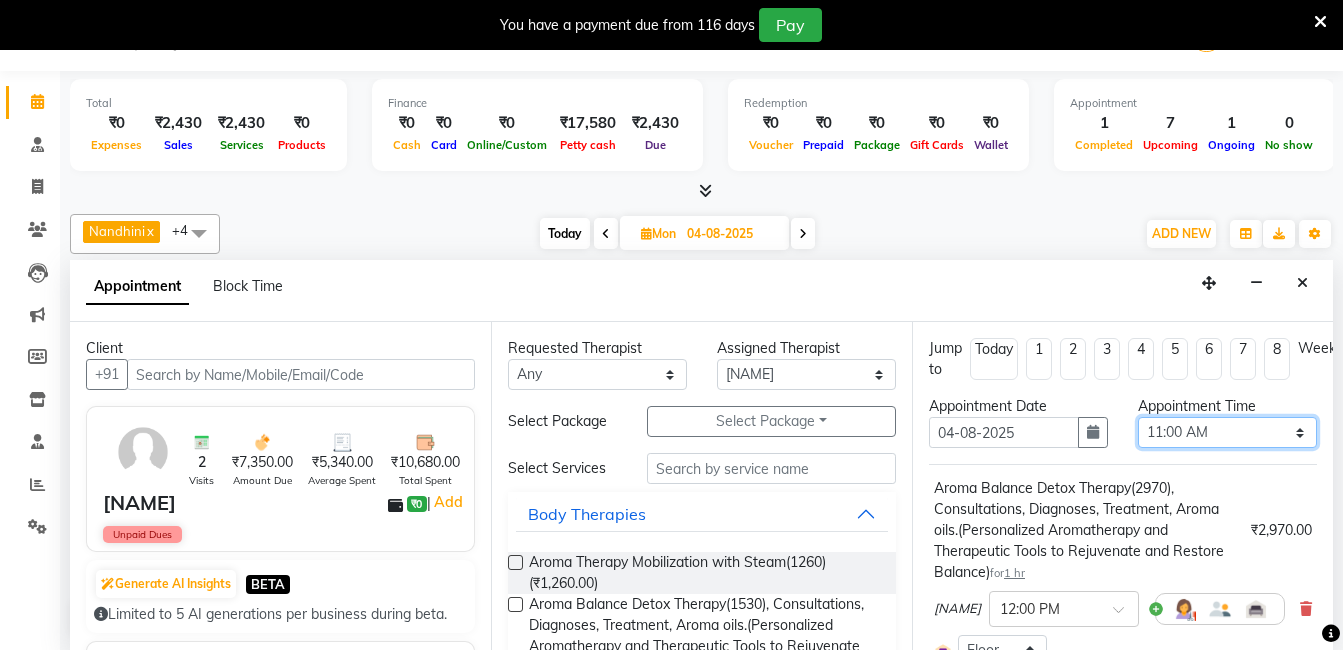 click on "Select [TIME] [TIME] [TIME] [TIME] [TIME] [TIME] [TIME] [TIME] [TIME] [TIME] [TIME] [TIME] [TIME] [TIME] [TIME] [TIME] [TIME] [TIME] [TIME] [TIME] [TIME] [TIME] [TIME] [TIME] [TIME] [TIME] [TIME] [TIME] [TIME] [TIME] [TIME] [TIME] [TIME]" at bounding box center [1227, 432] 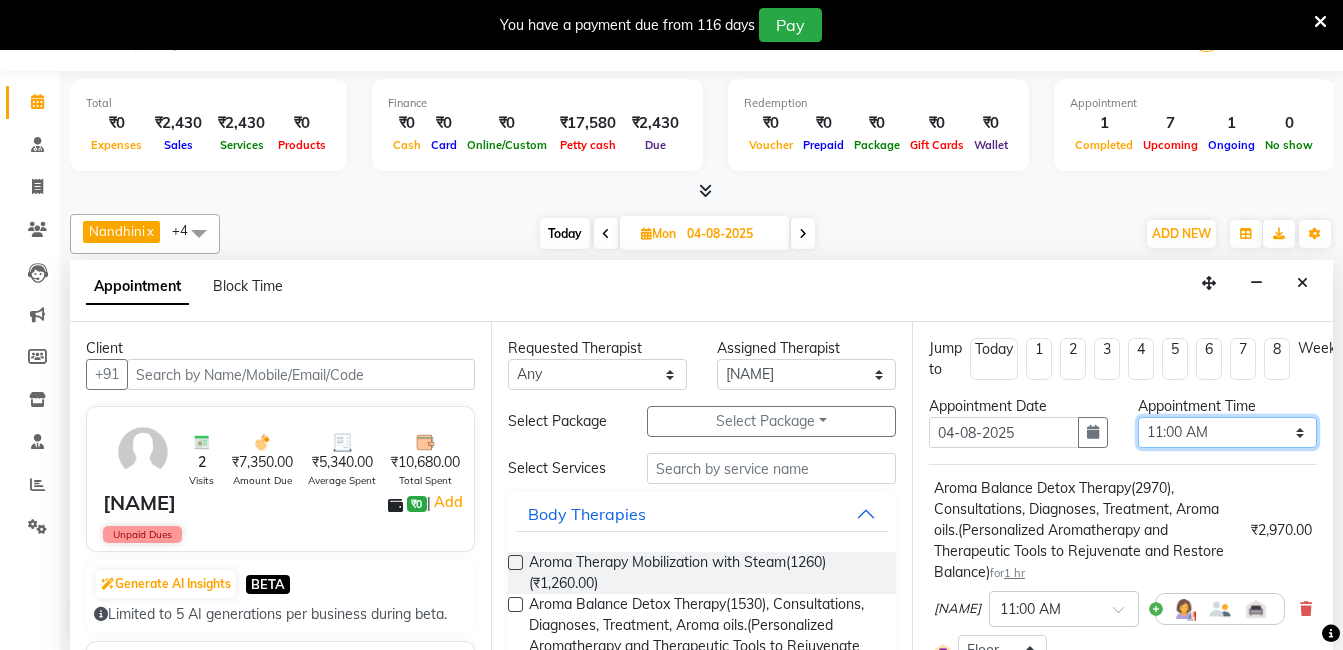 scroll, scrollTop: 294, scrollLeft: 0, axis: vertical 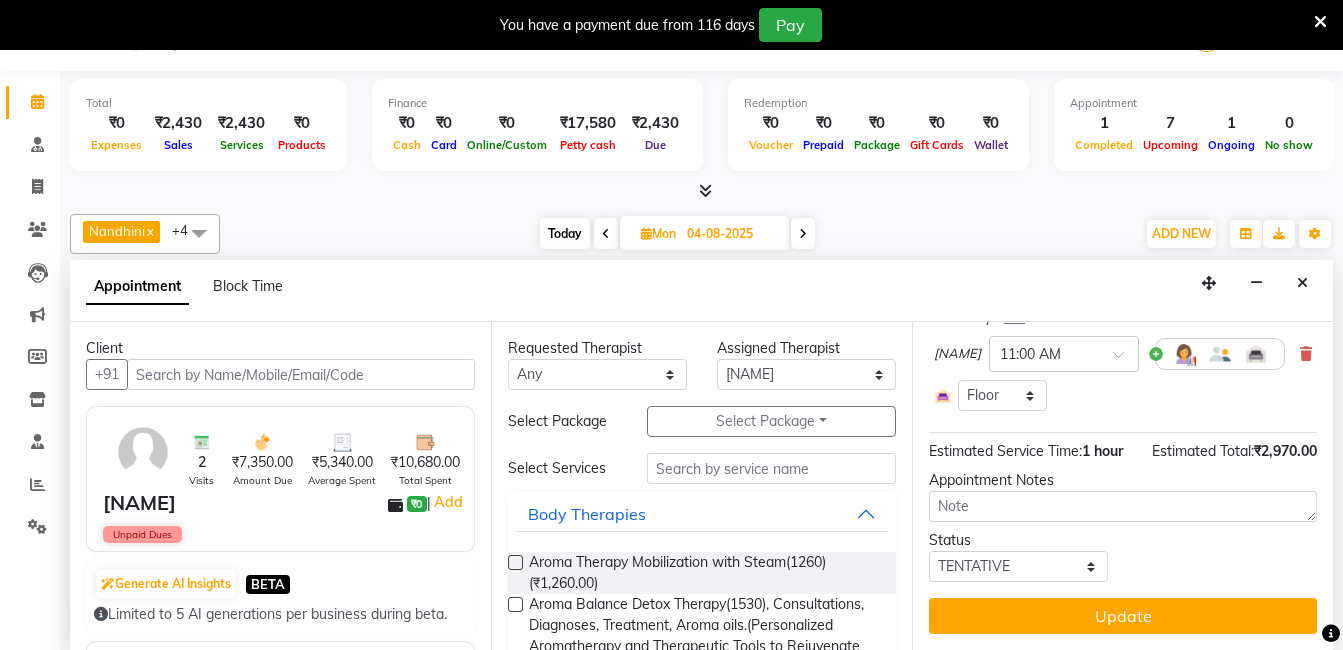 click on "Update" at bounding box center (1123, 616) 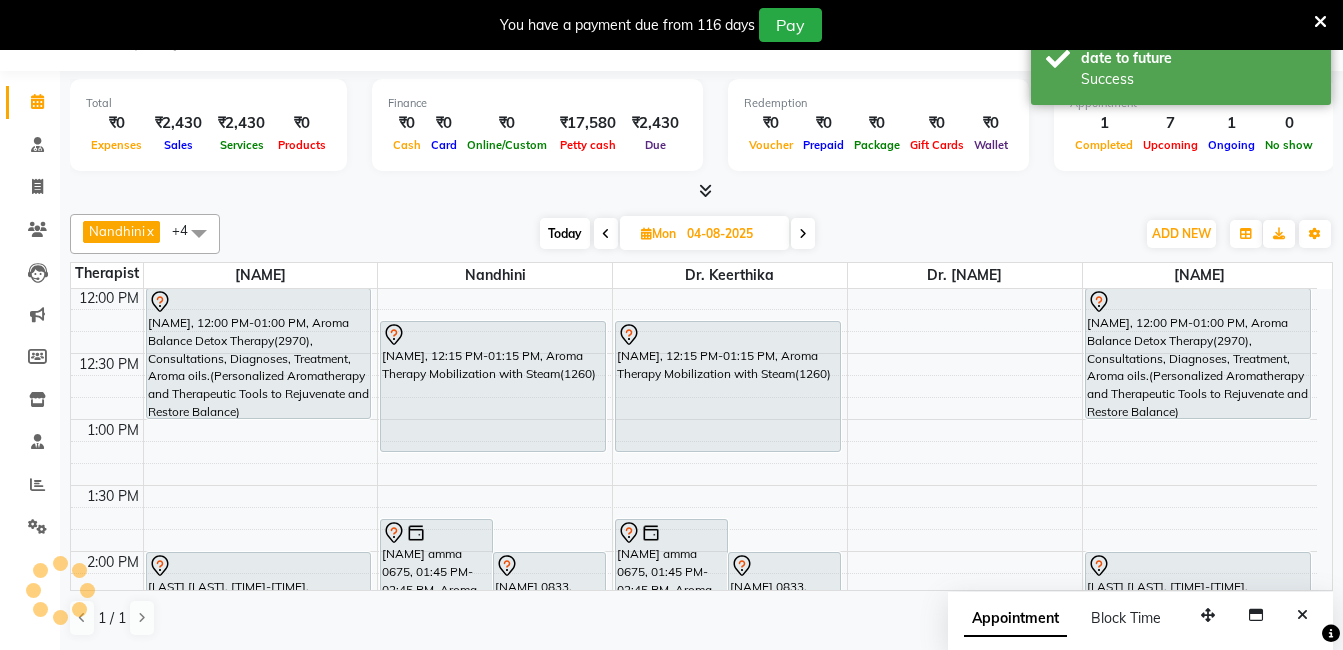 scroll, scrollTop: 0, scrollLeft: 0, axis: both 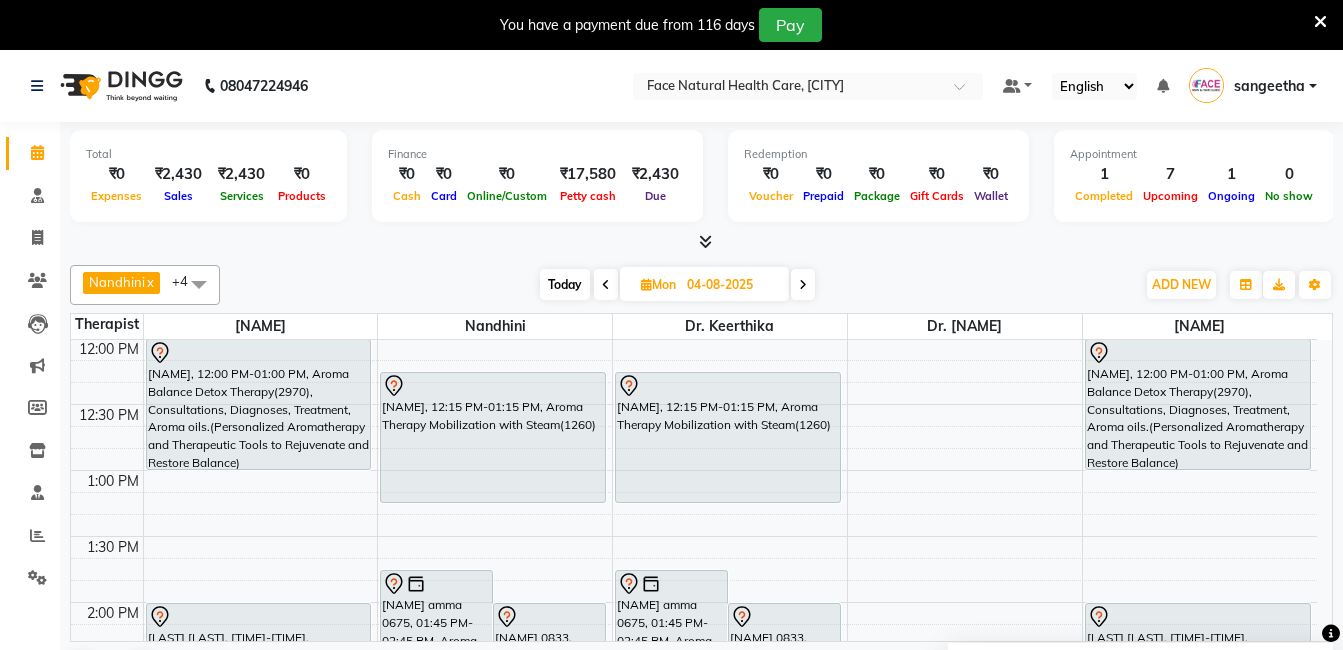 click on "Today" at bounding box center (565, 284) 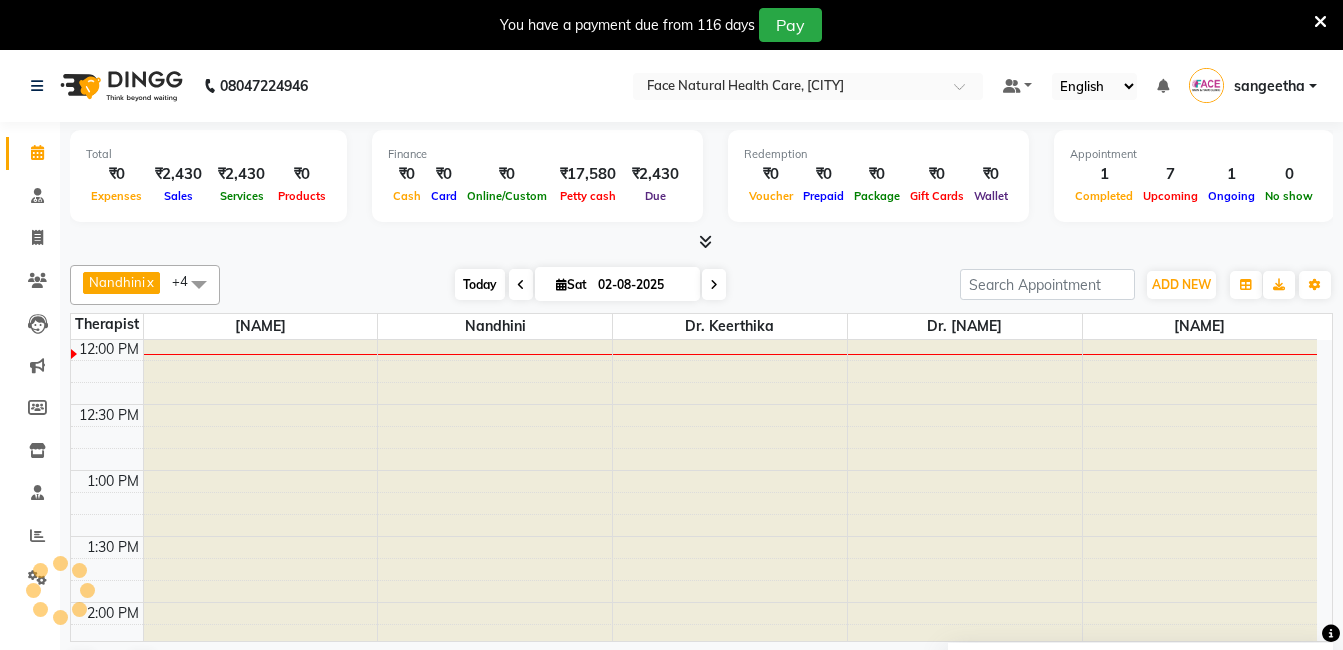 scroll, scrollTop: 397, scrollLeft: 0, axis: vertical 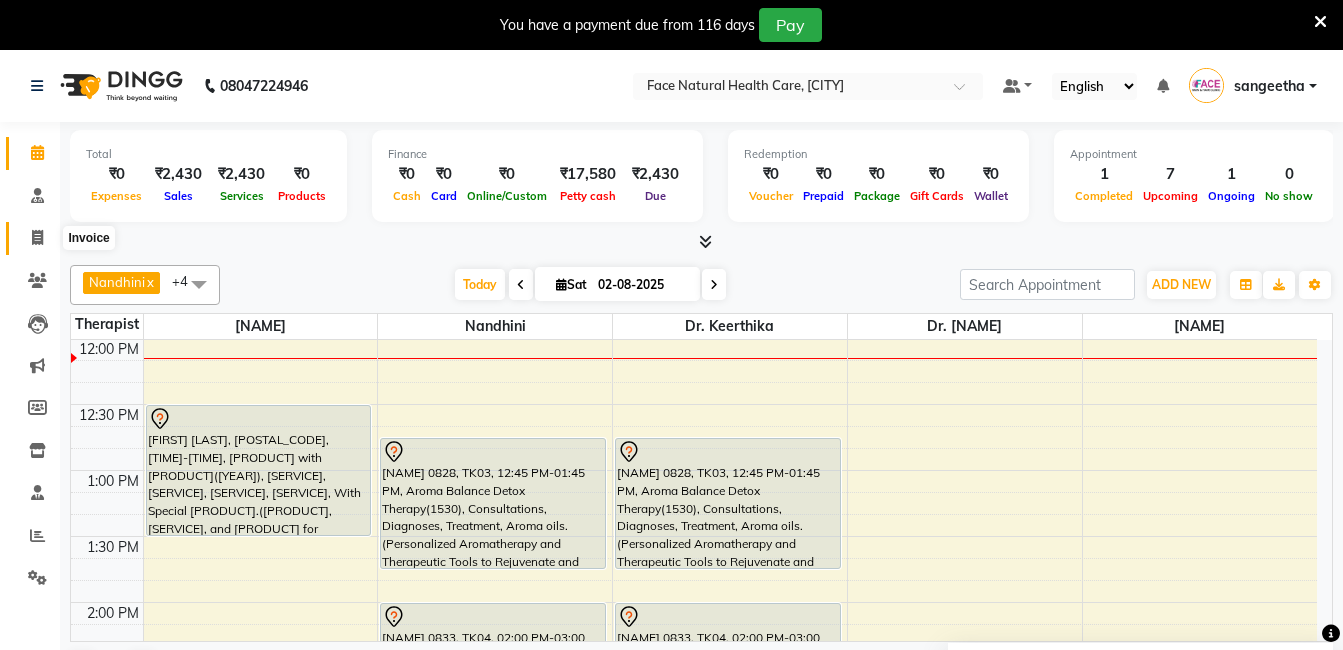 click 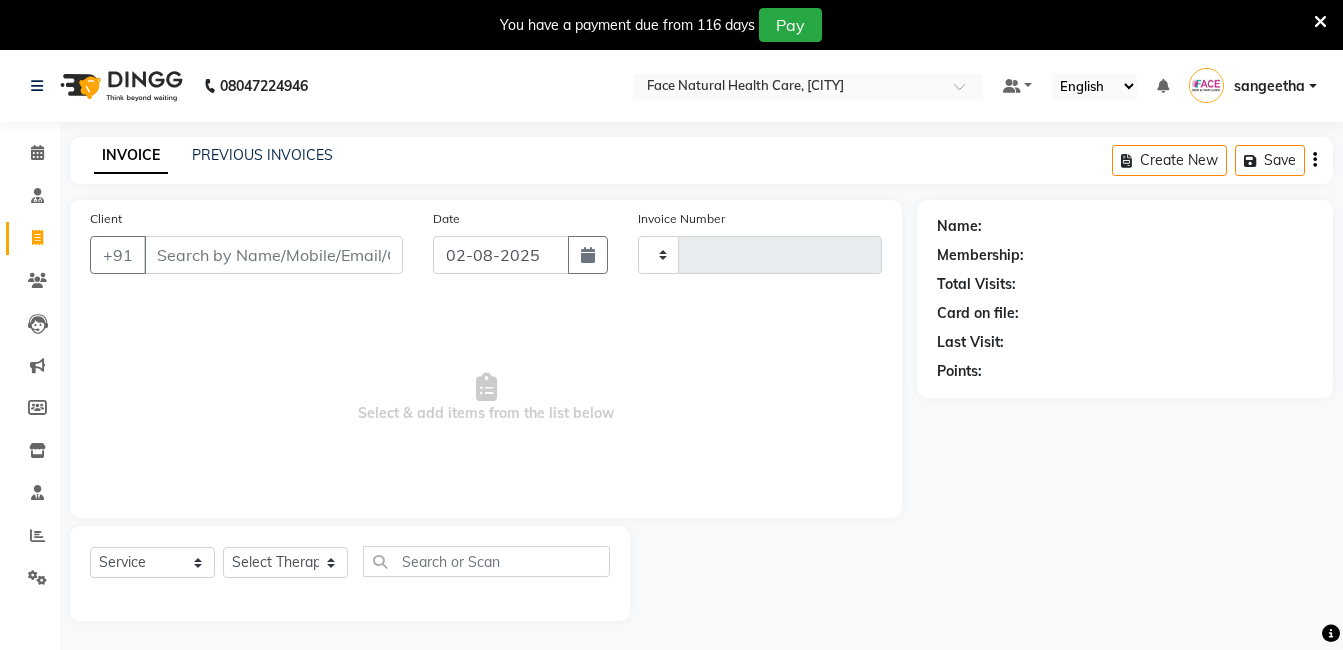 type on "1044" 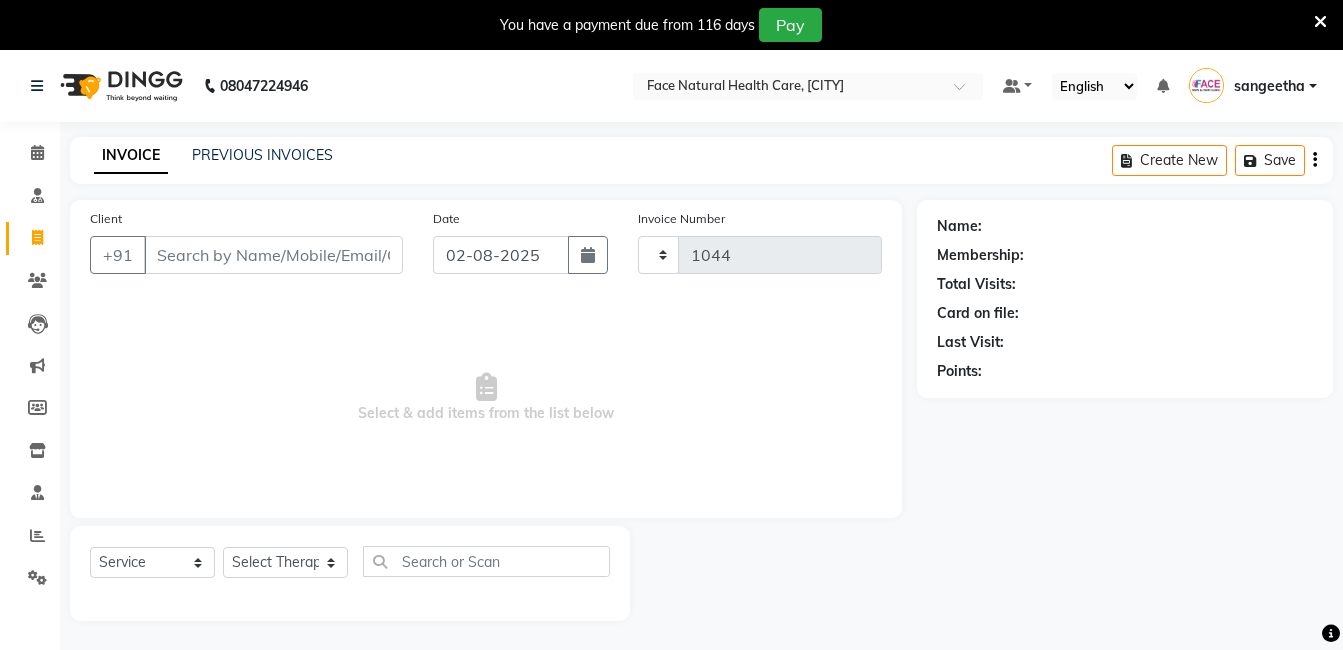 select on "5675" 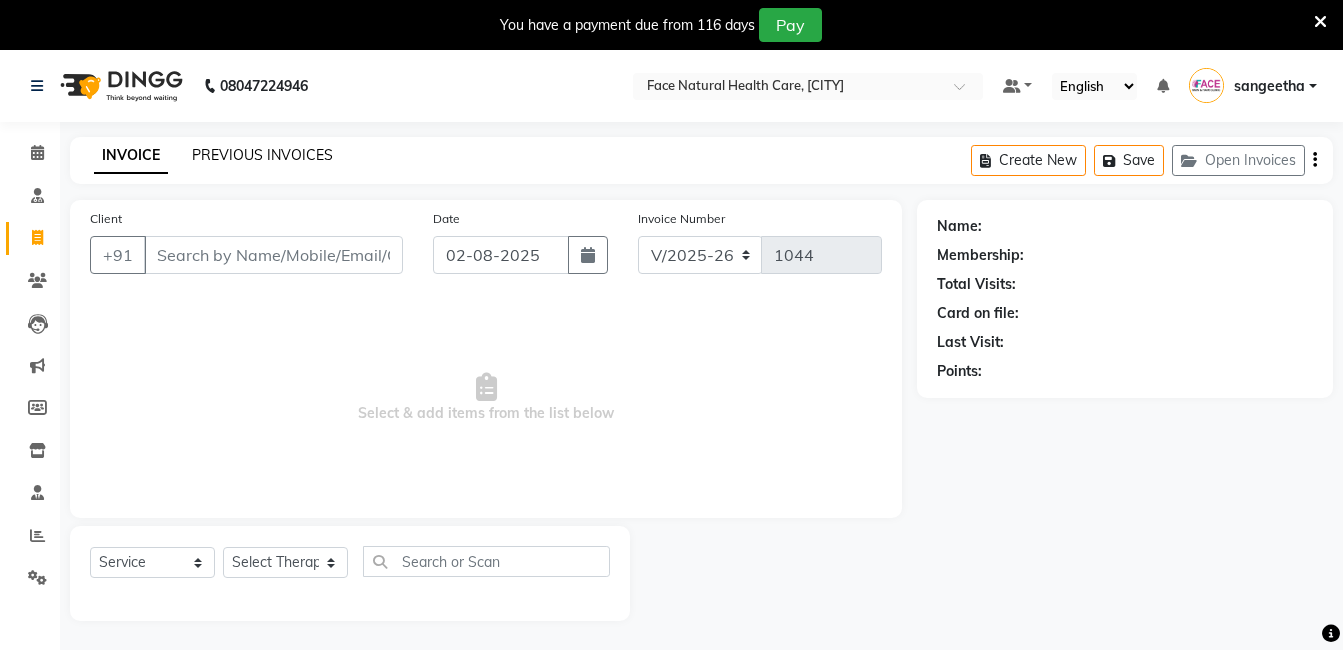 click on "PREVIOUS INVOICES" 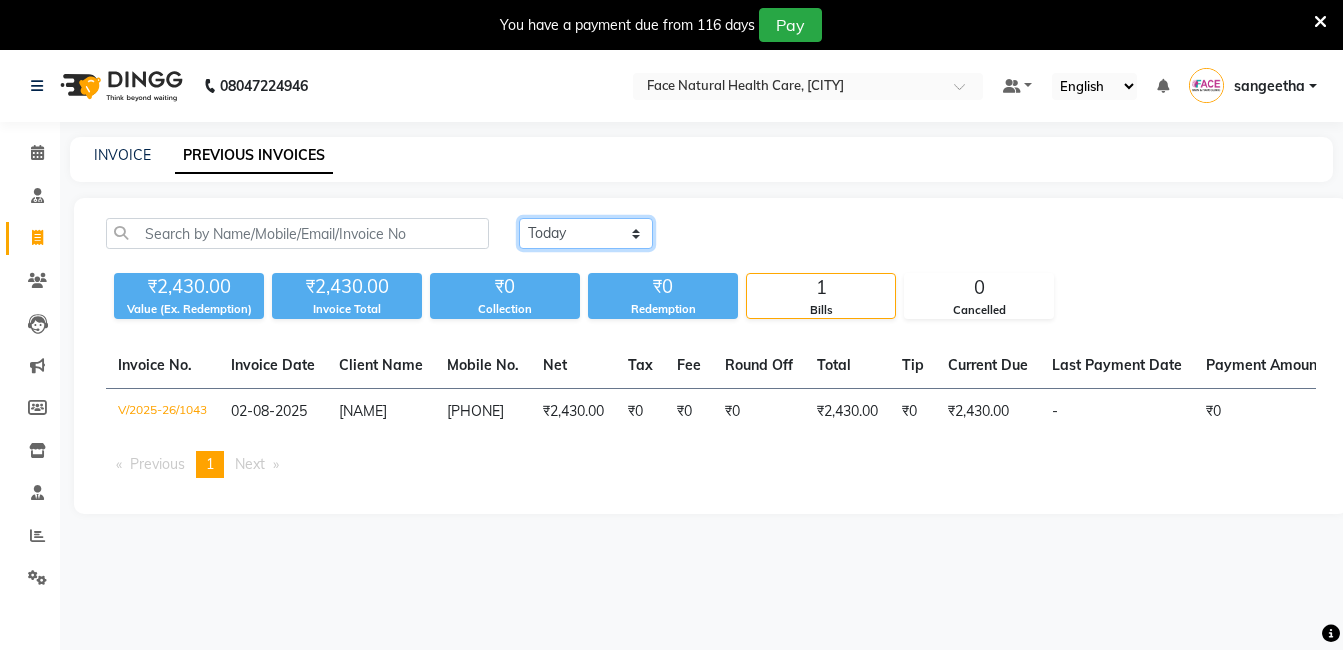 click on "Today Yesterday Custom Range" 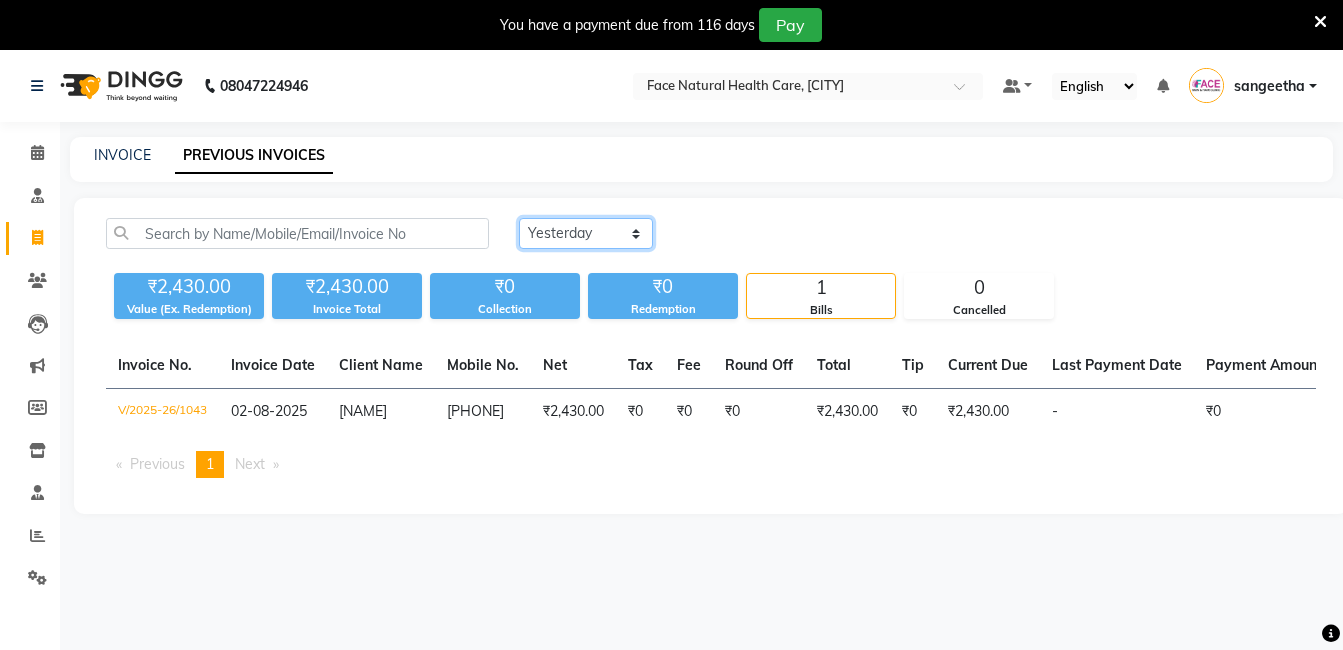click on "Today Yesterday Custom Range" 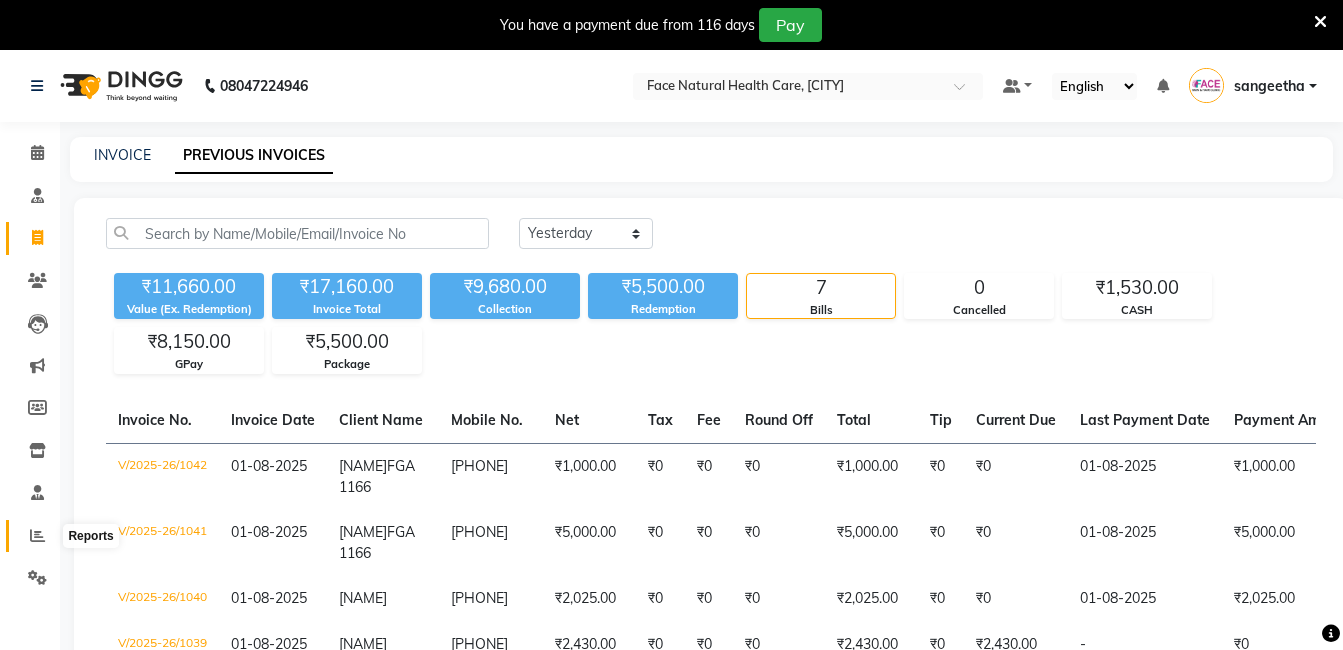 click 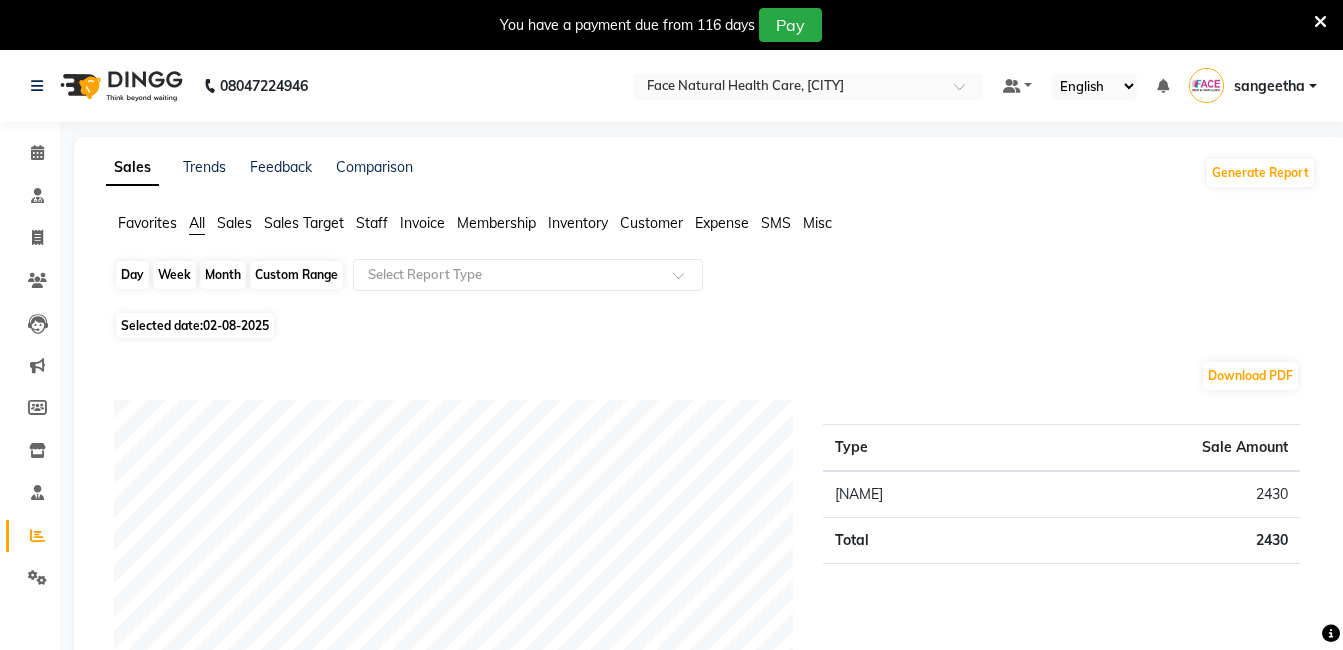 click on "Day" 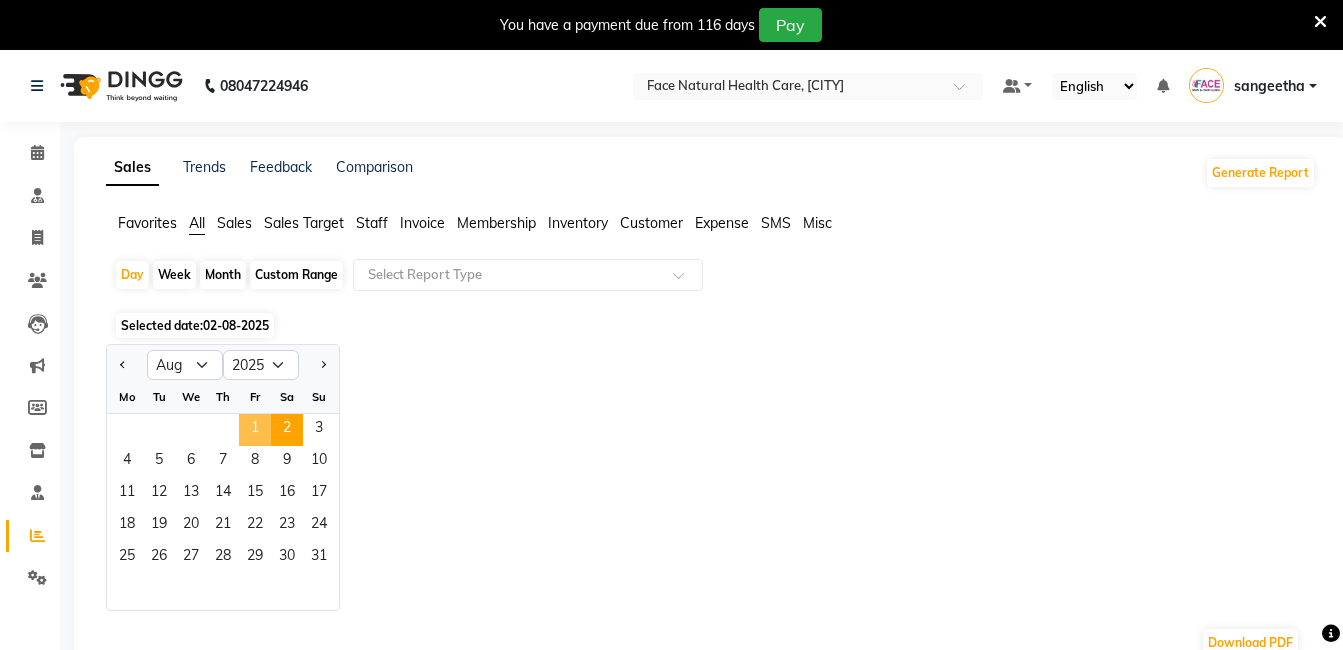 click on "1" 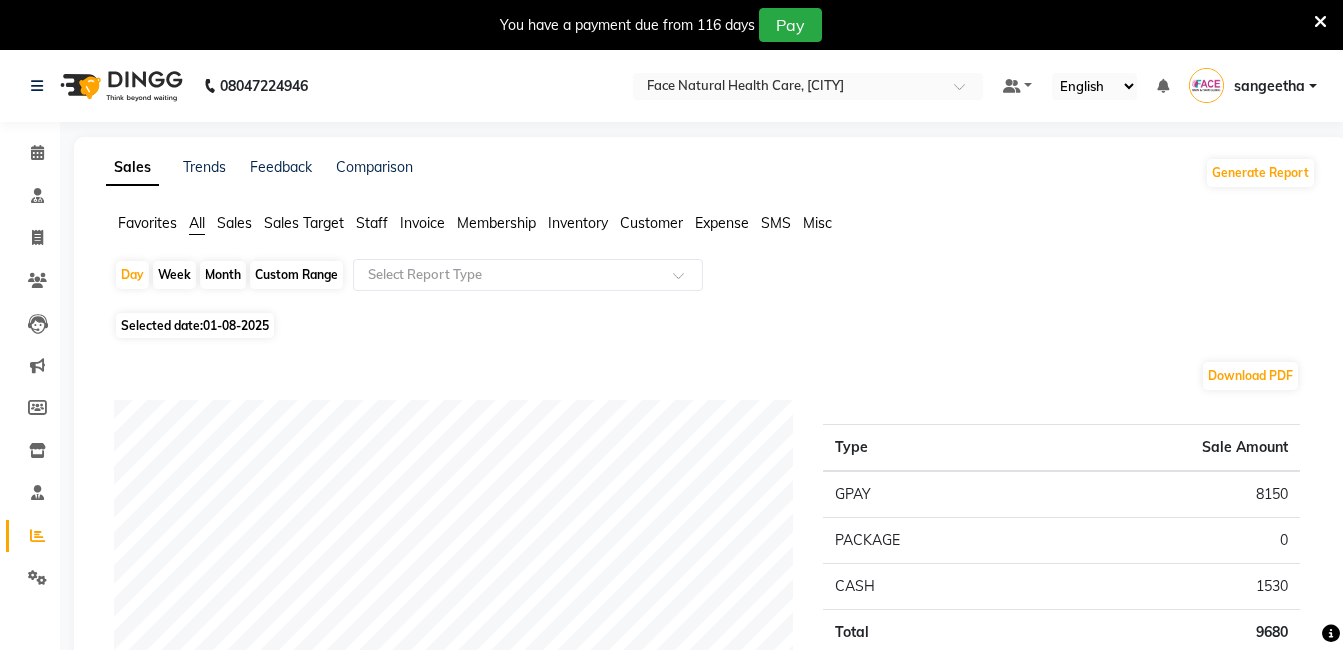 click at bounding box center [1320, 22] 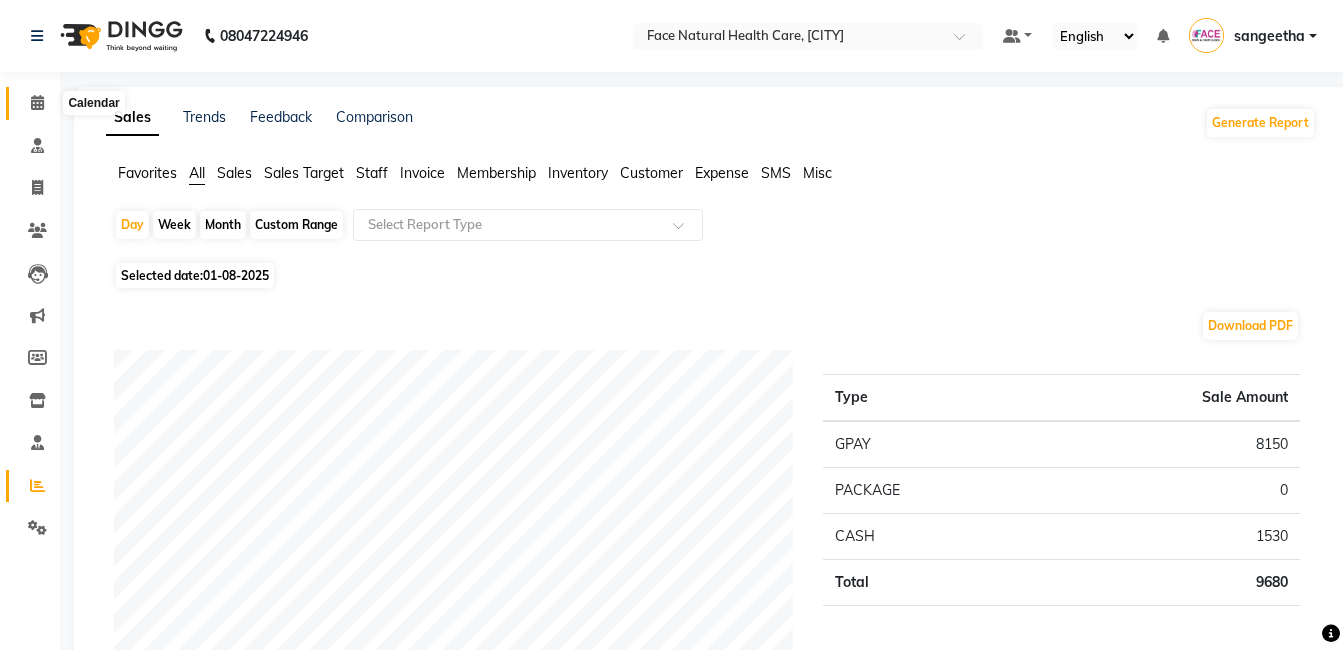 click 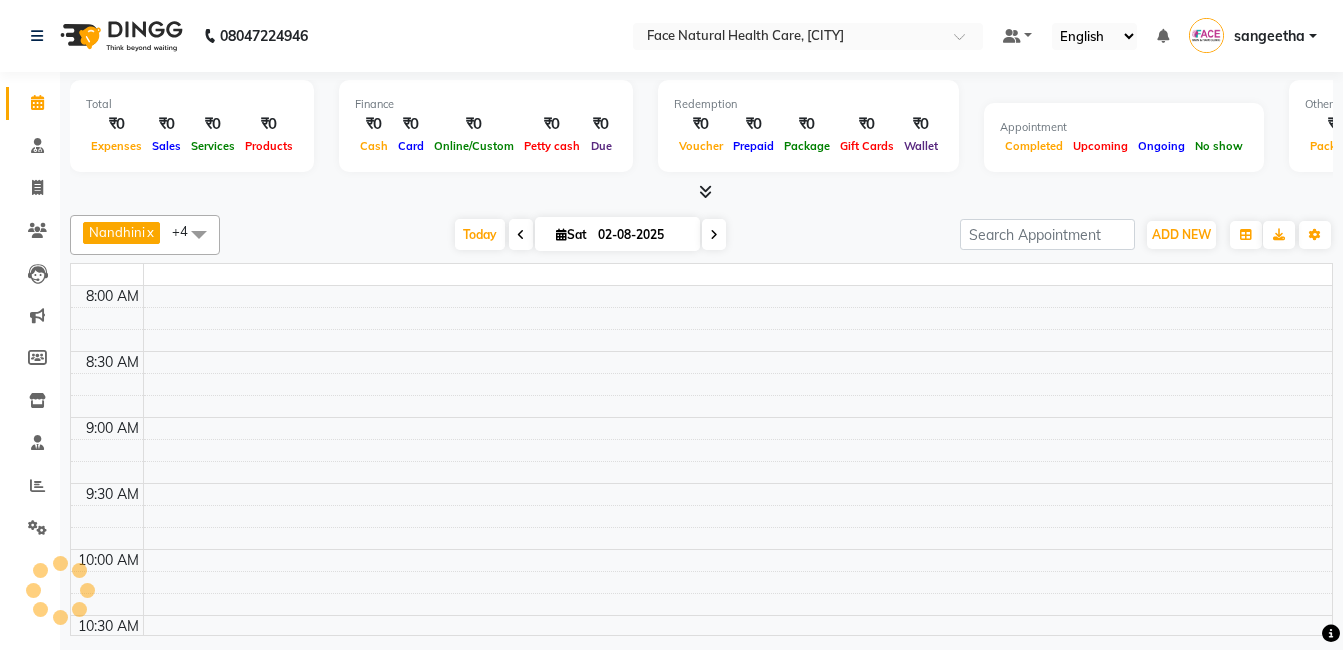 scroll, scrollTop: 0, scrollLeft: 0, axis: both 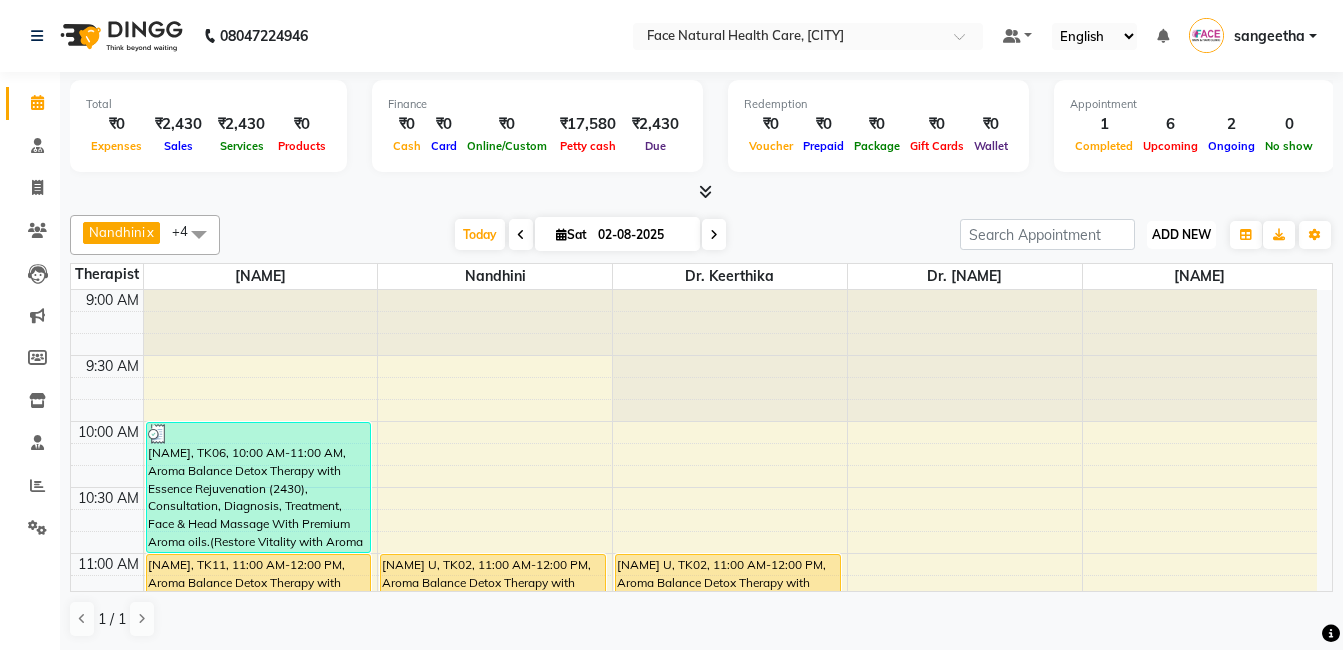 click on "ADD NEW" at bounding box center [1181, 234] 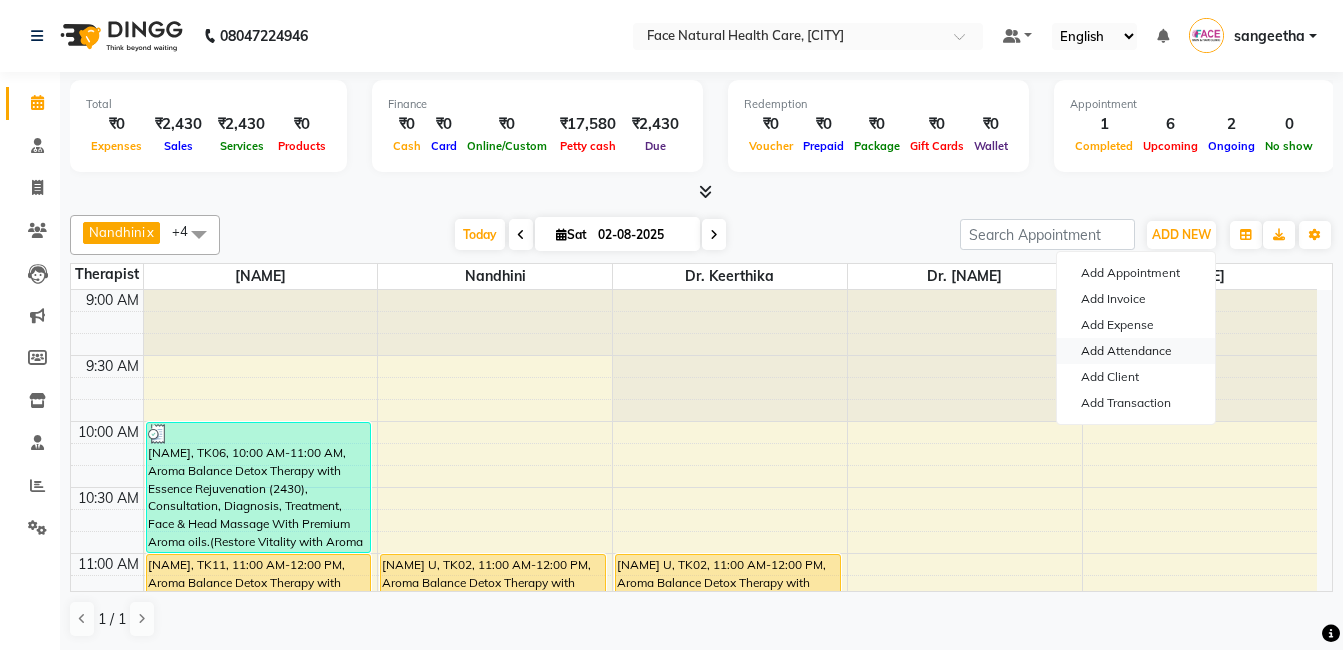 click on "Add Attendance" at bounding box center (1136, 351) 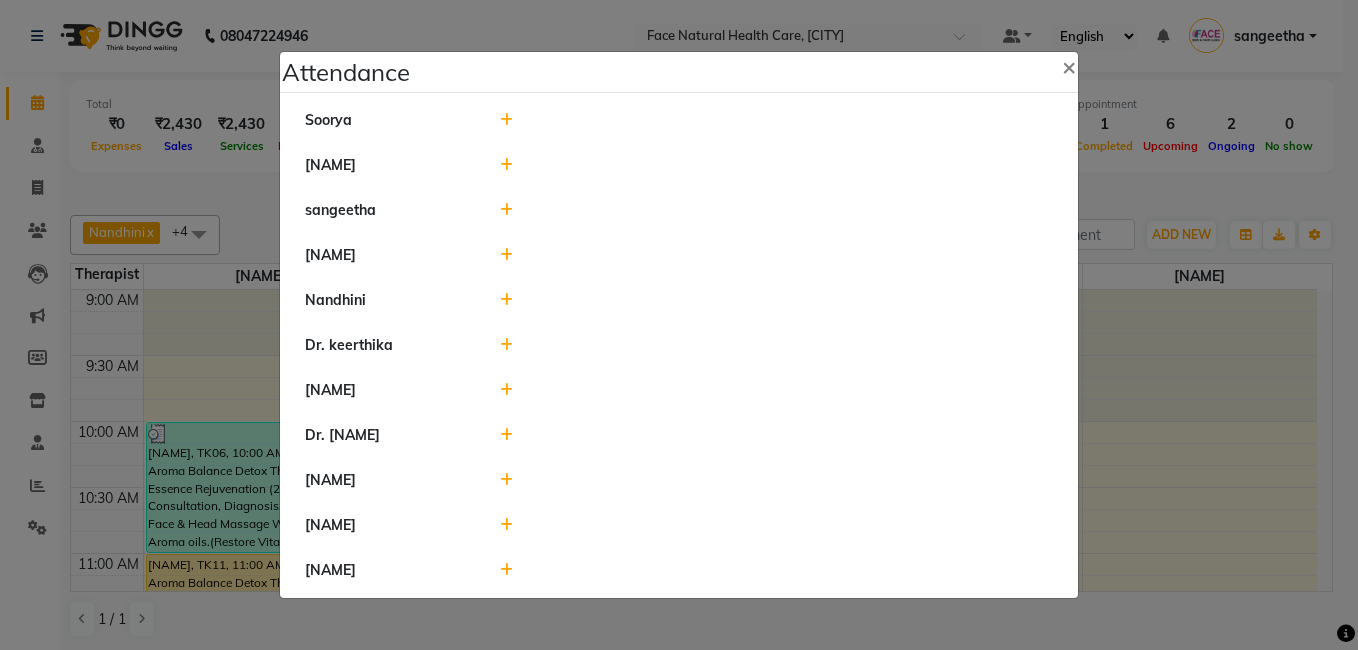 click 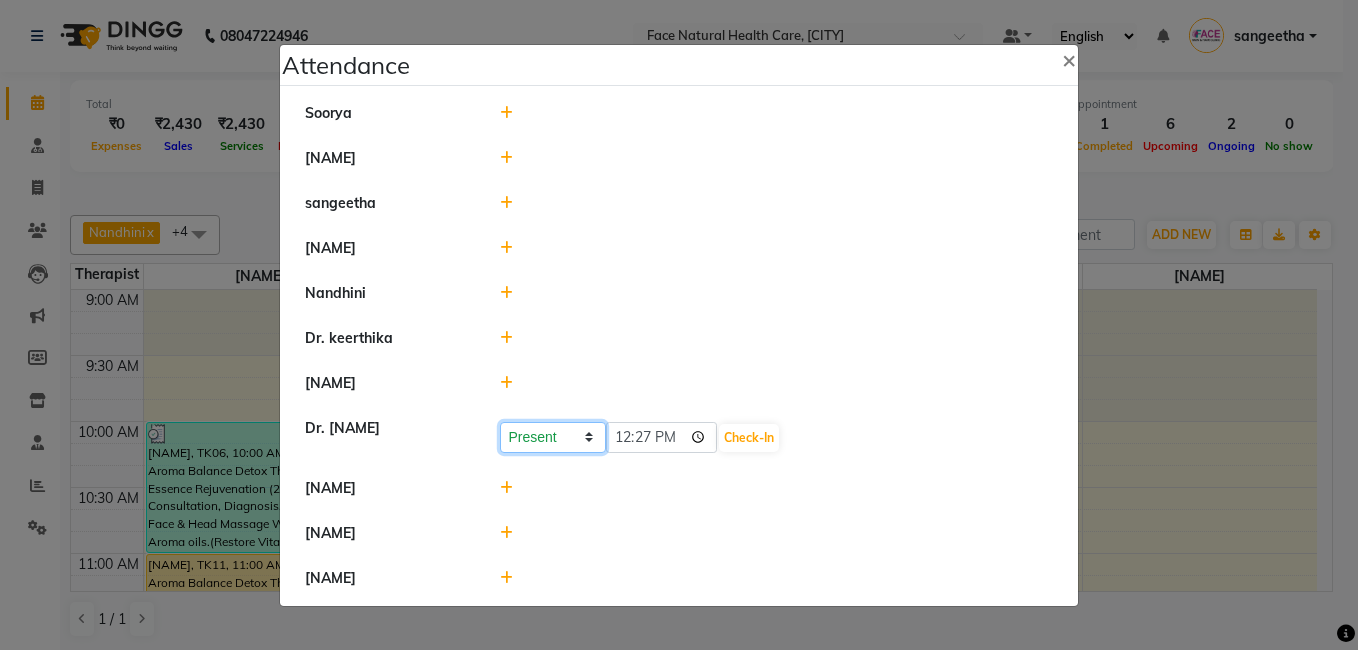 click on "Present Absent Late Half Day Weekly Off" 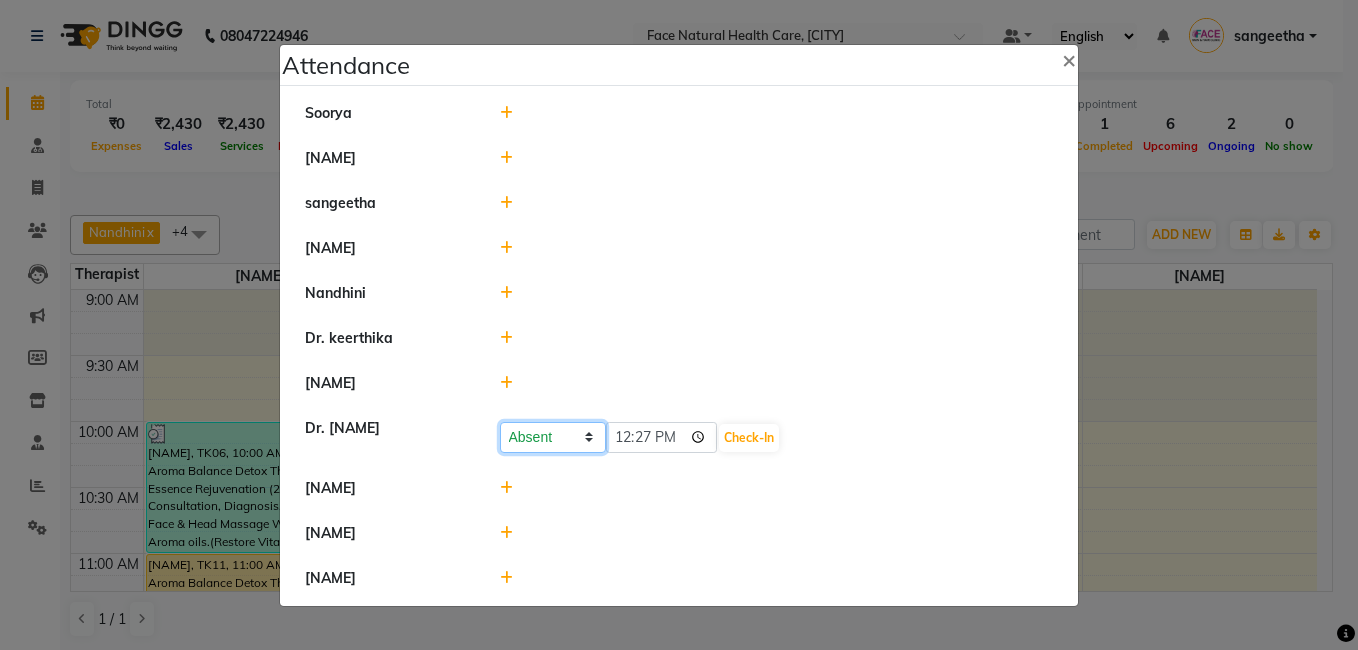click on "Present Absent Late Half Day Weekly Off" 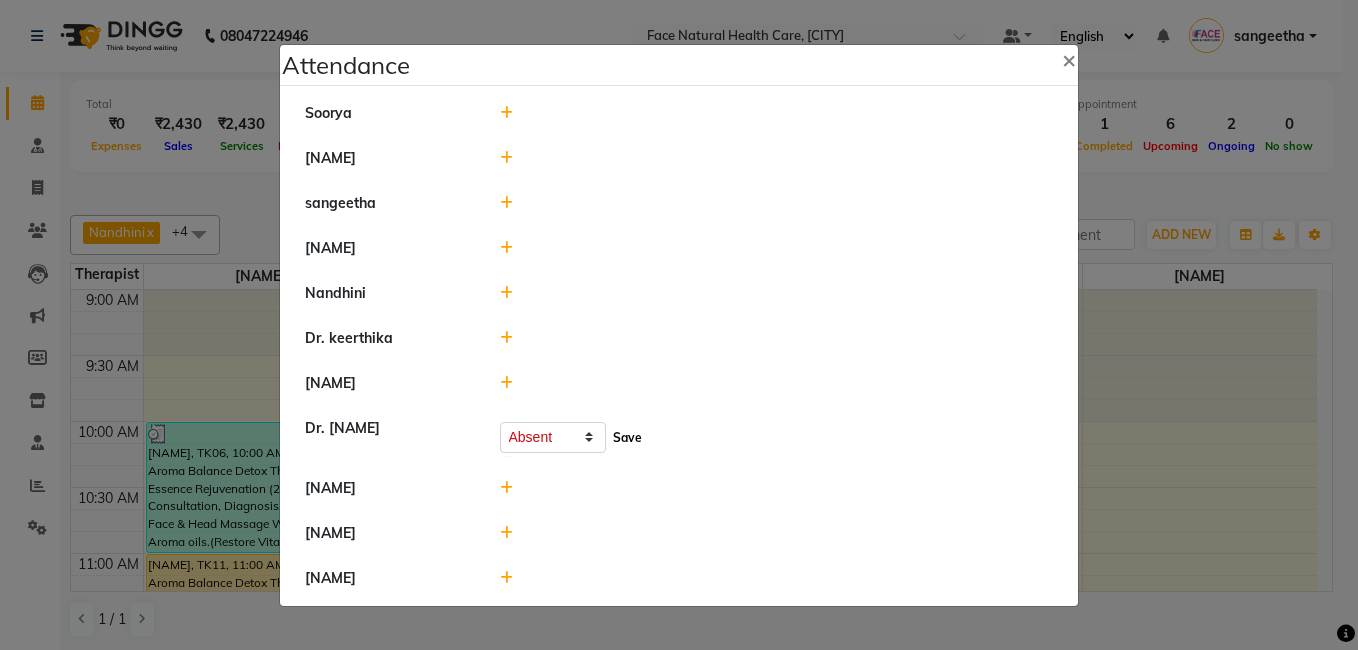 click on "Save" 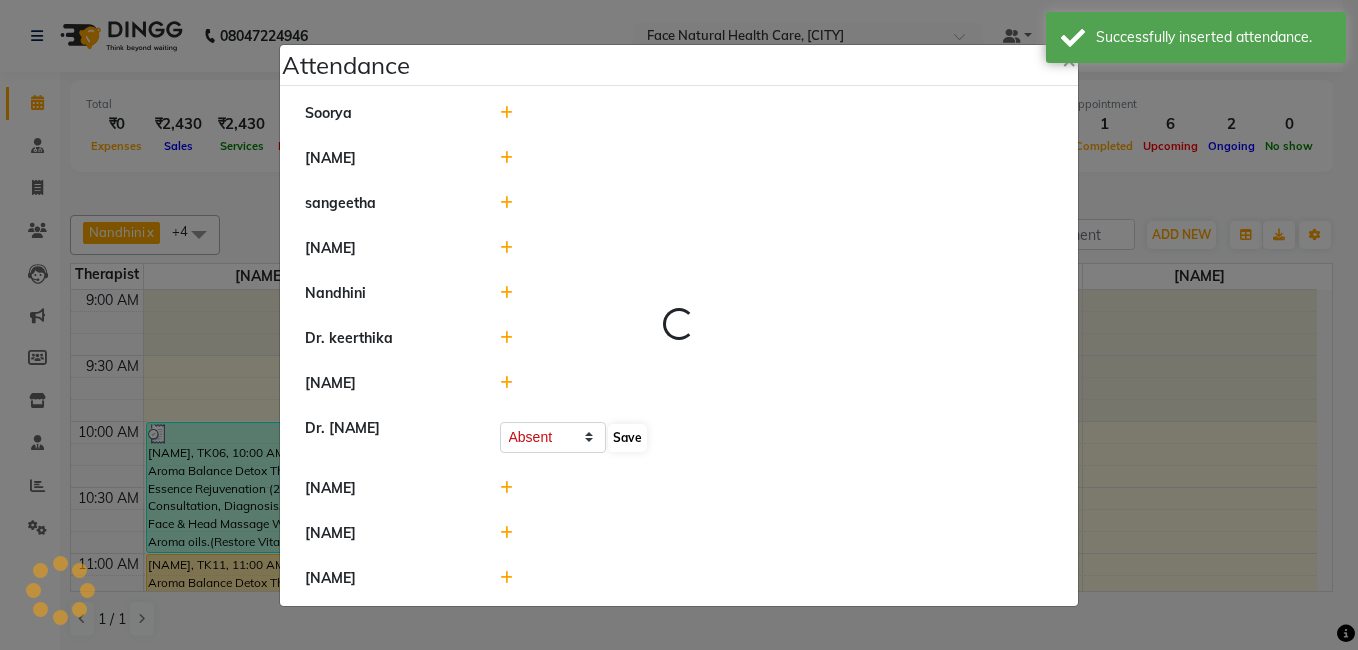 select on "A" 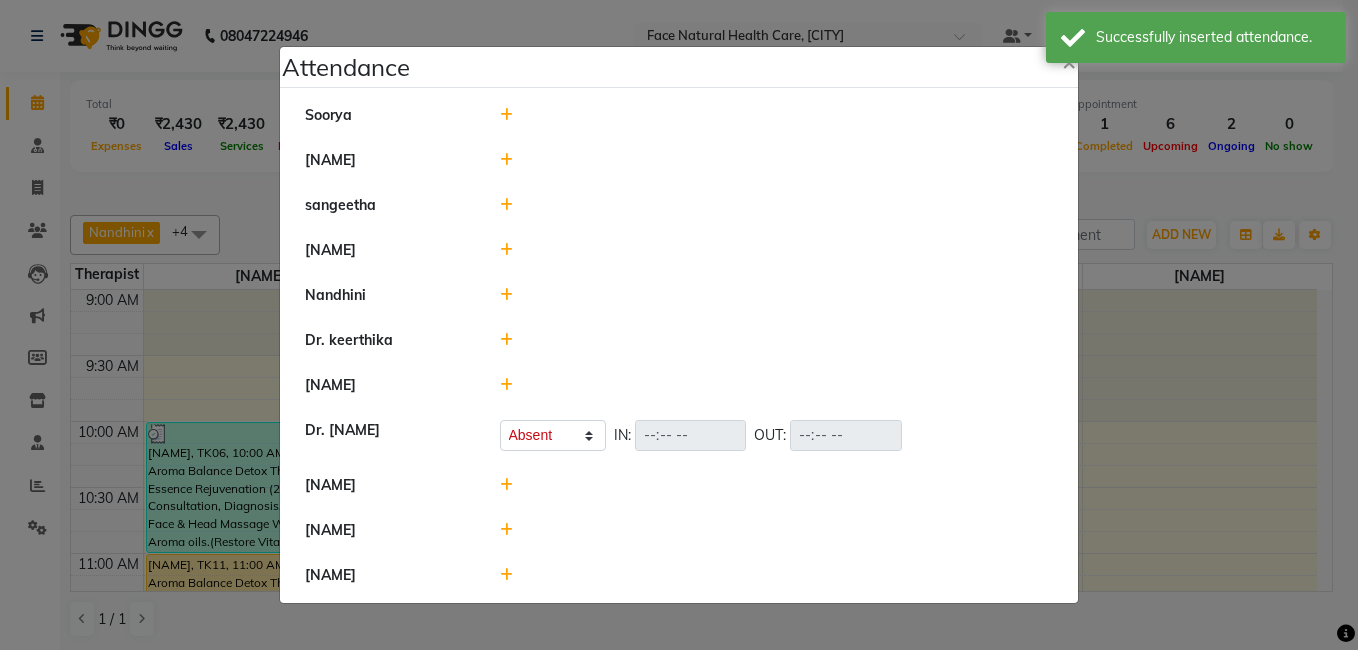 click 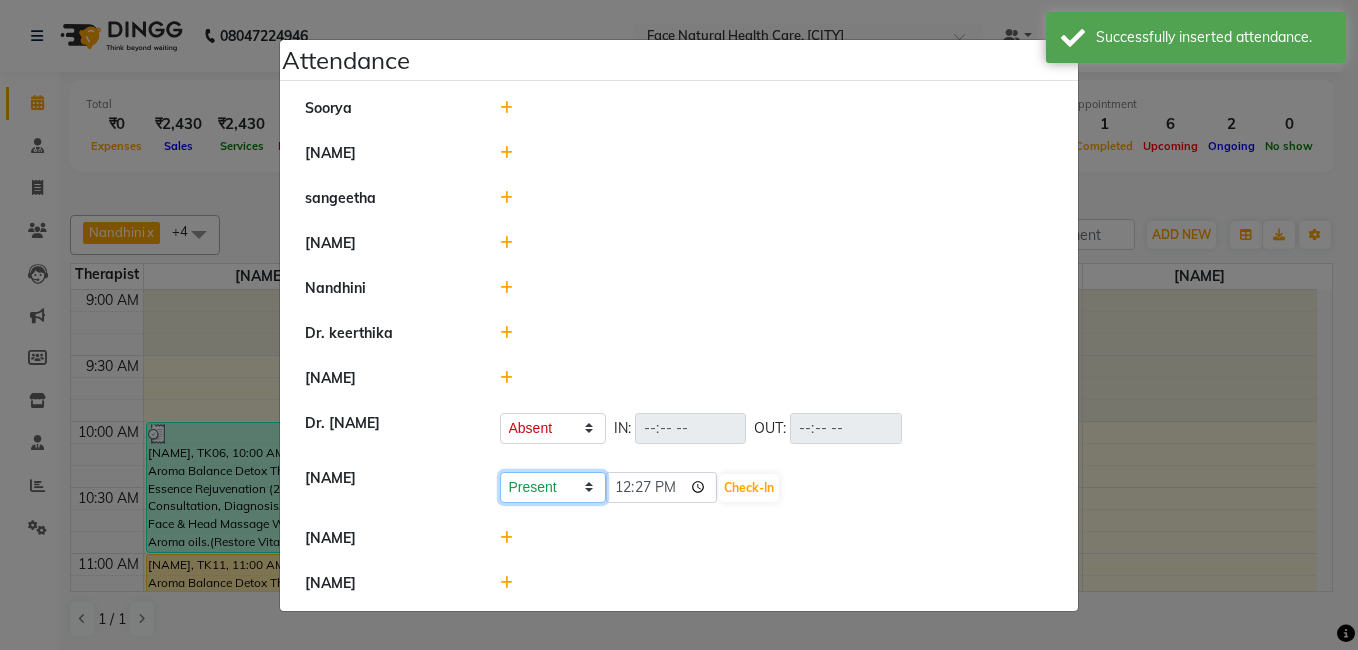 click on "Present Absent Late Half Day Weekly Off" 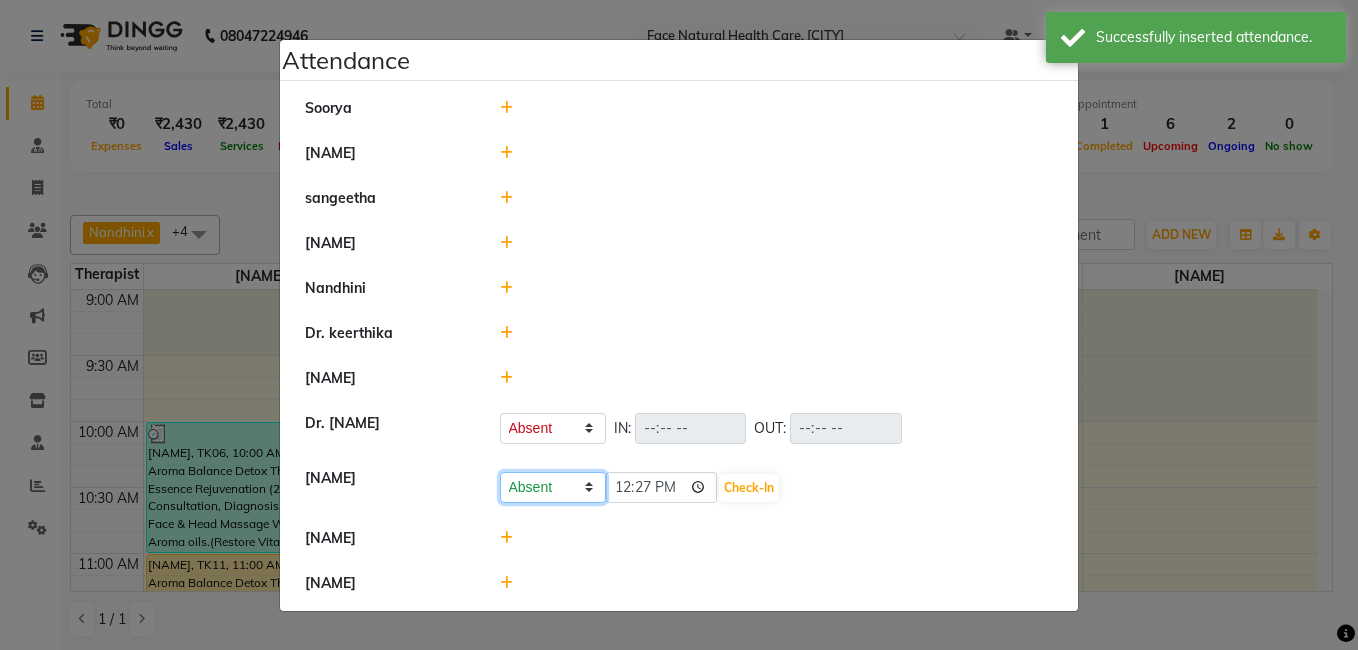 click on "Present Absent Late Half Day Weekly Off" 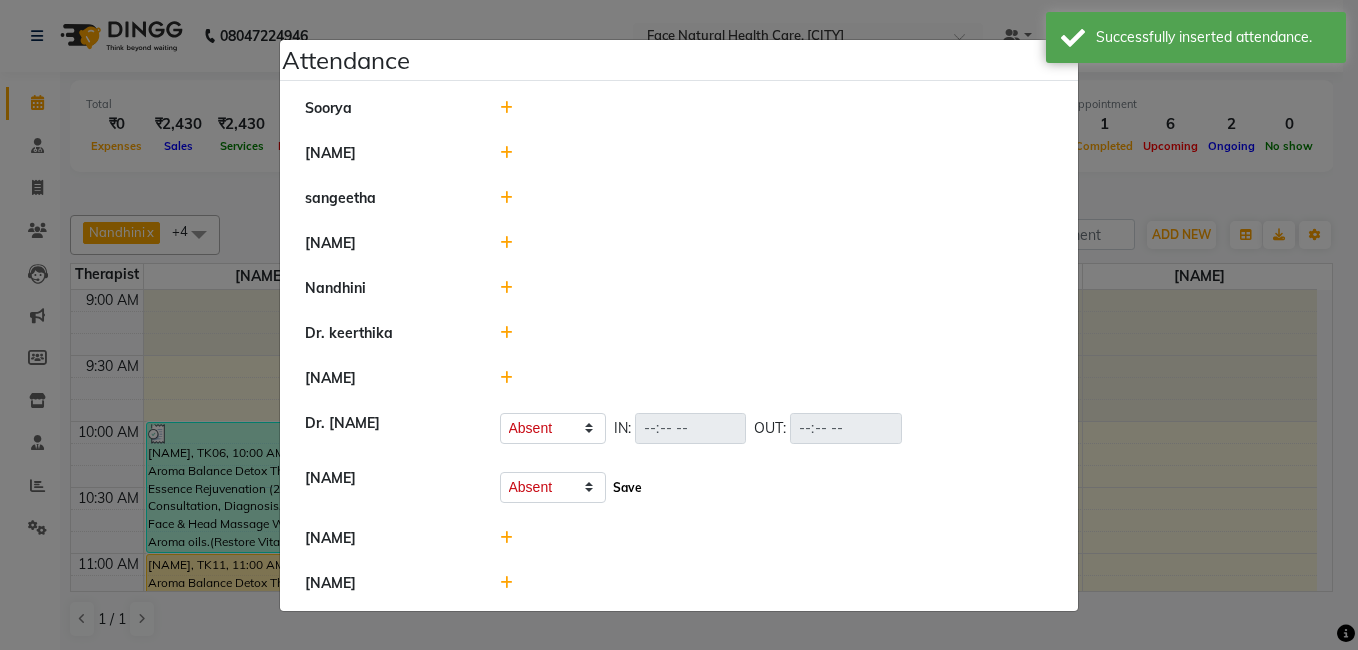 click on "Save" 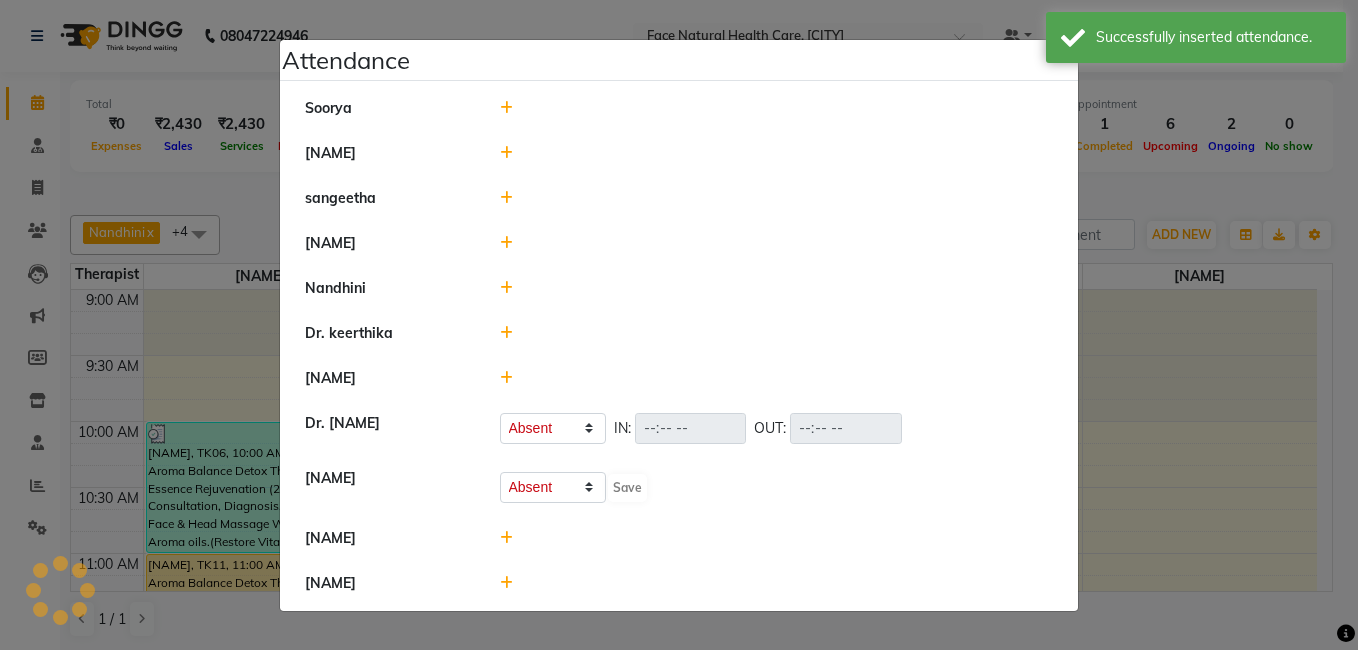 select on "A" 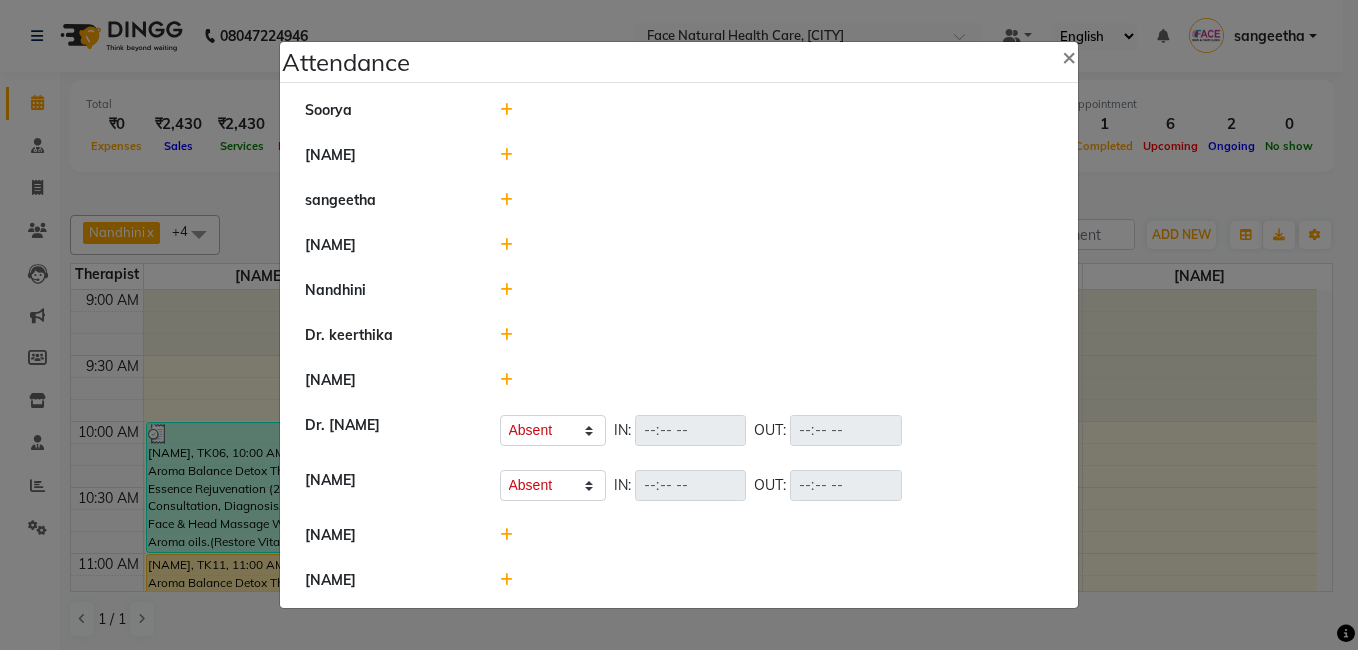click 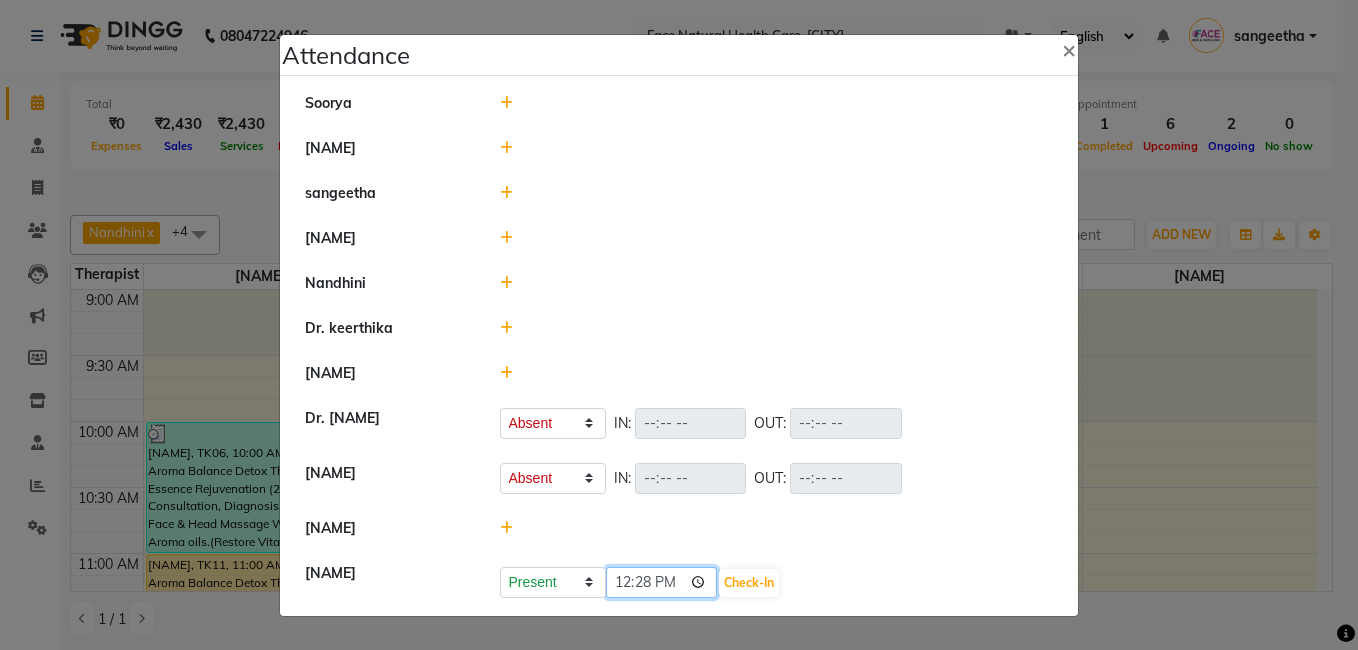 click on "12:28" 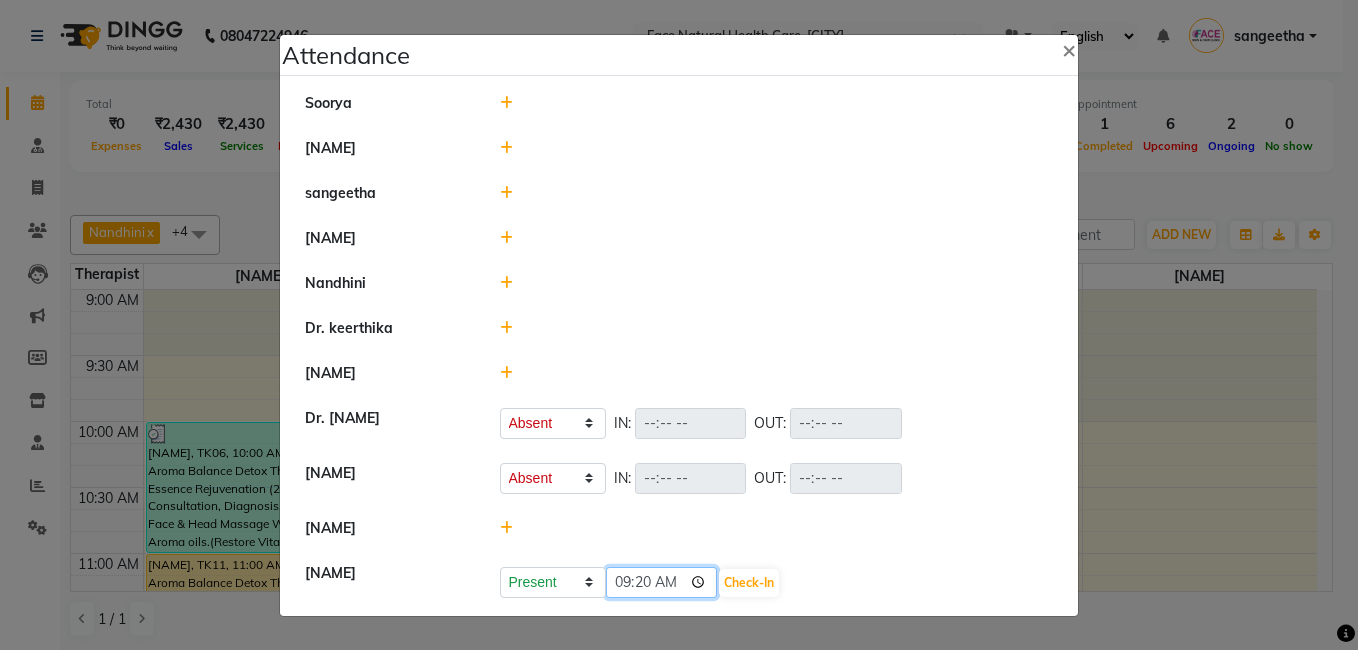 type on "09:20" 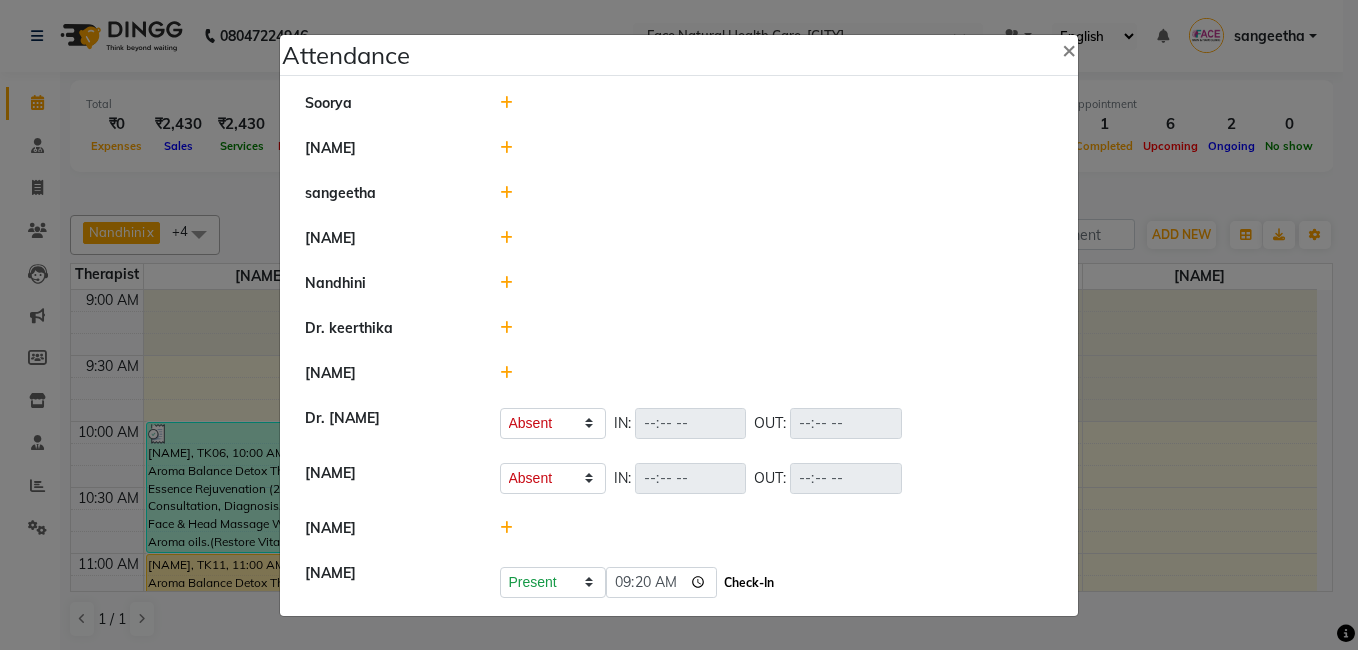 click on "Check-In" 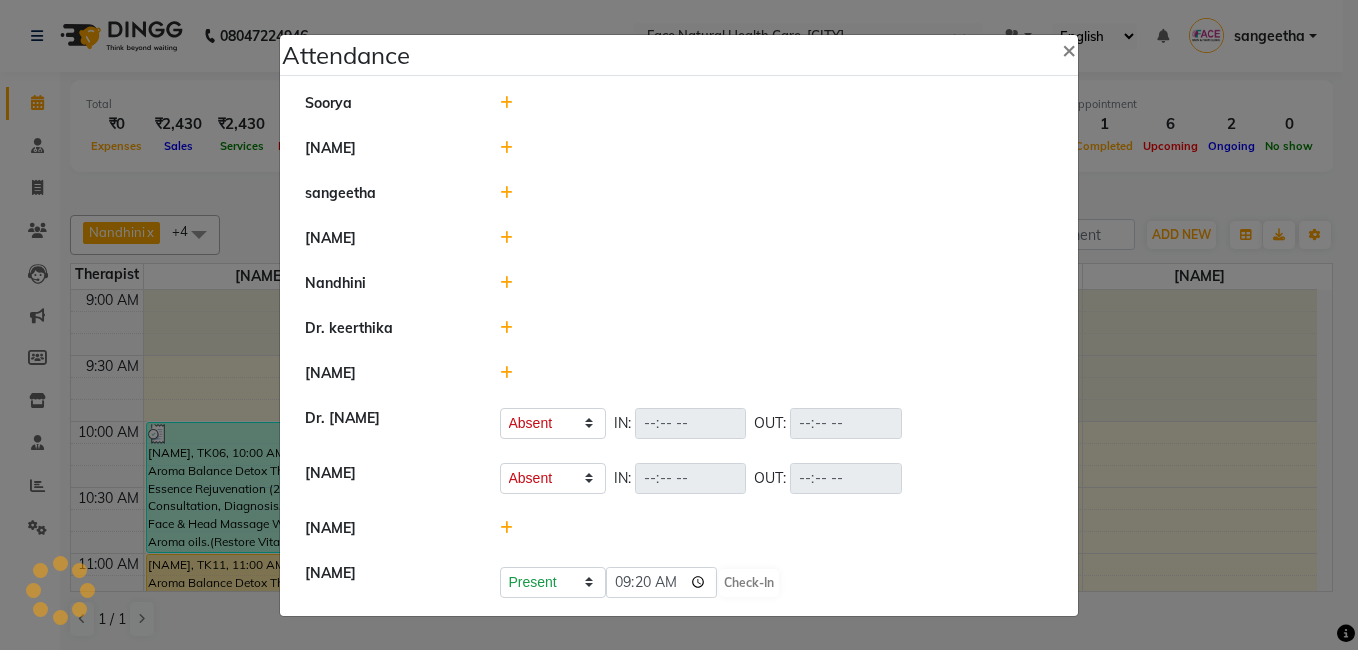 select on "A" 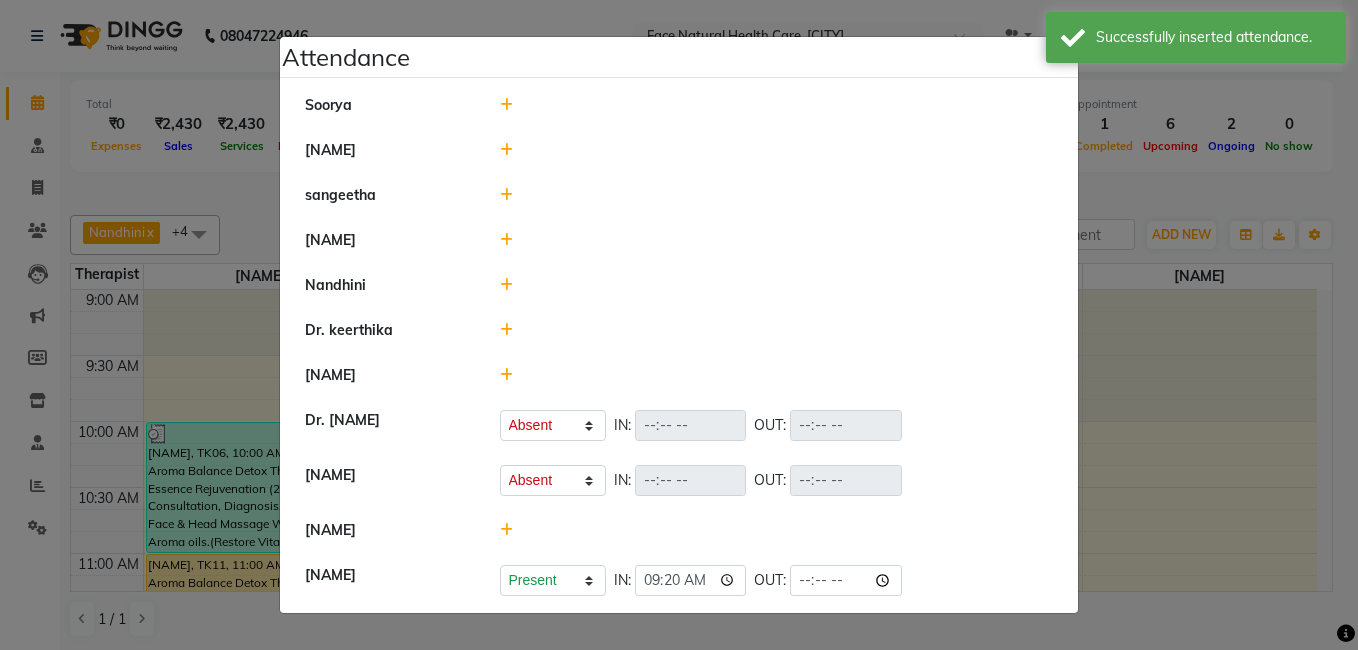 click 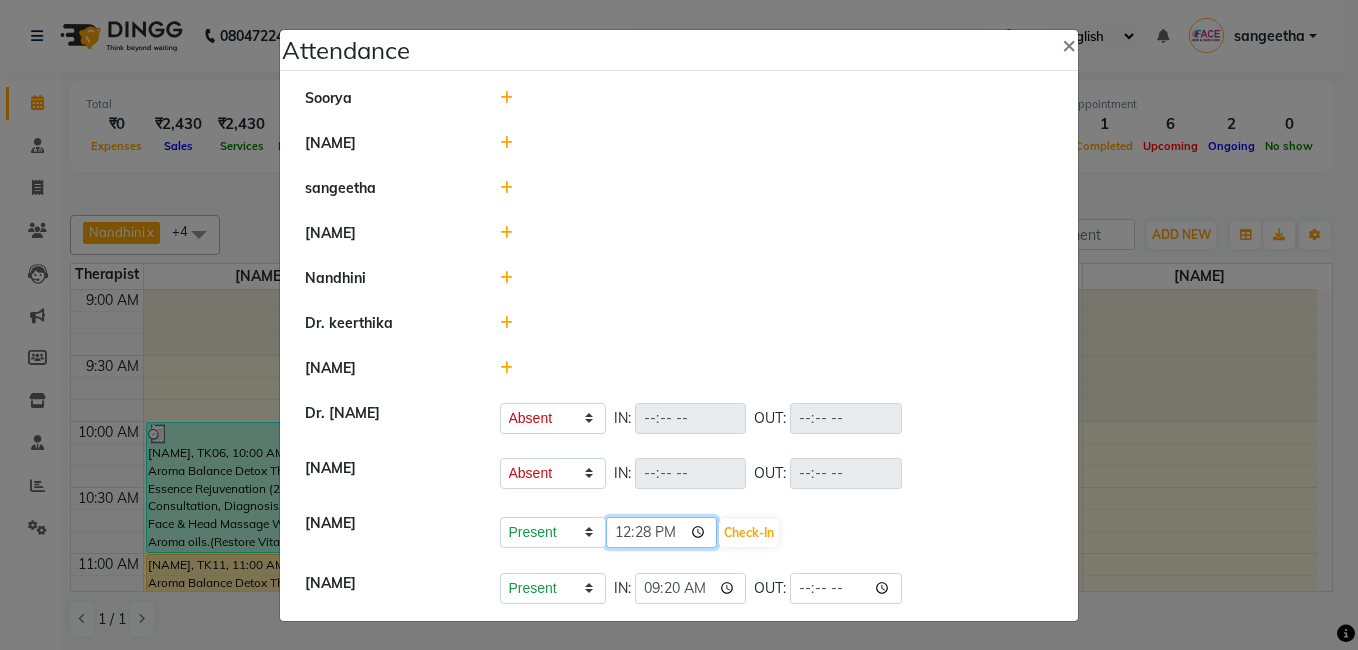 click on "12:28" 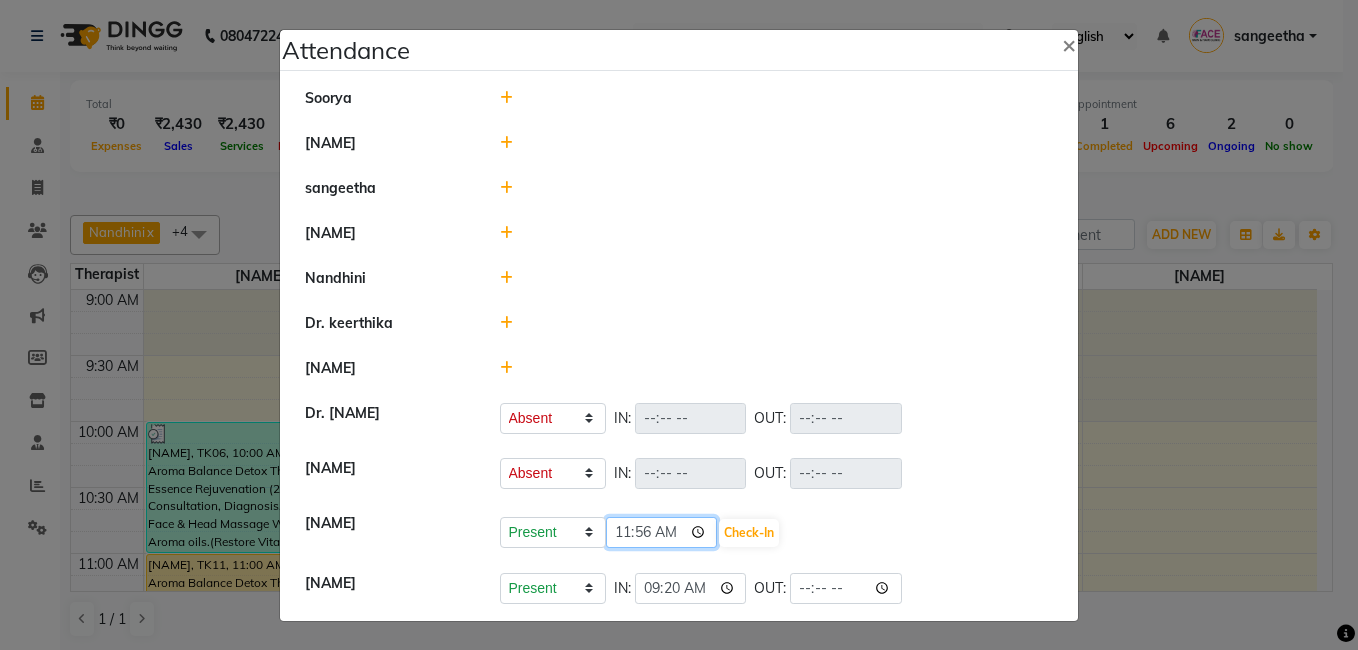 type on "11:56" 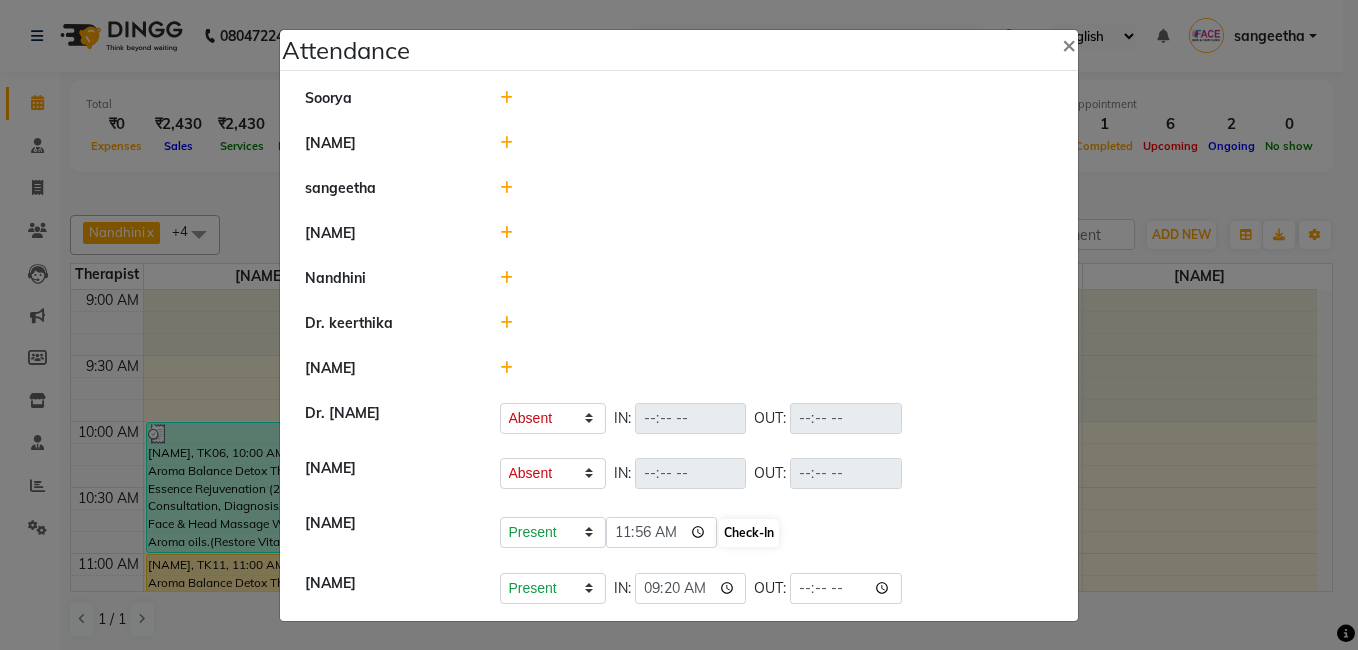 click on "Check-In" 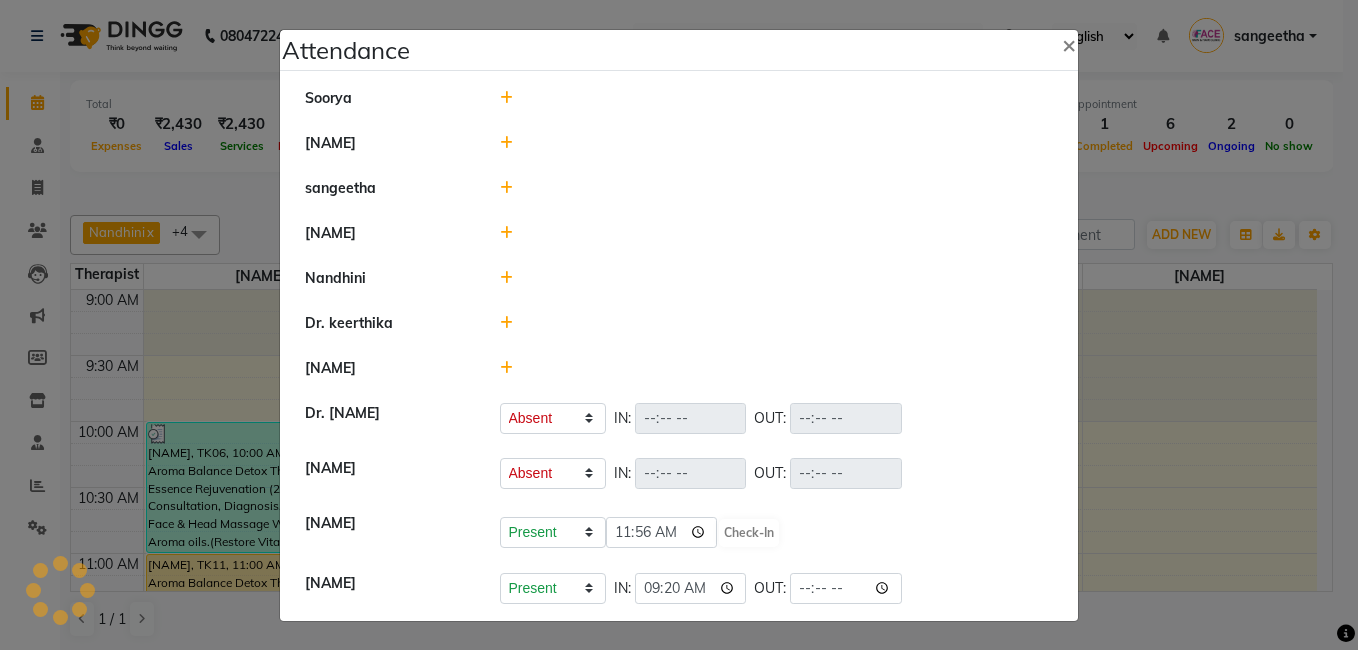 select on "A" 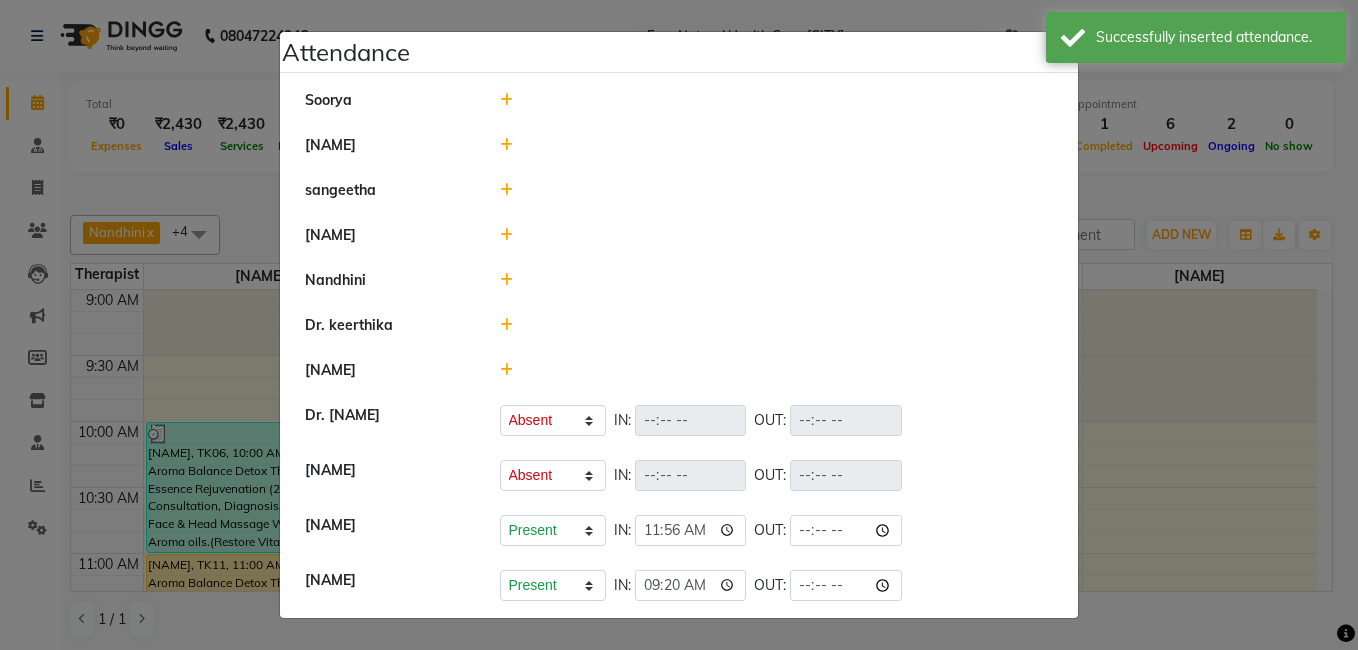 click 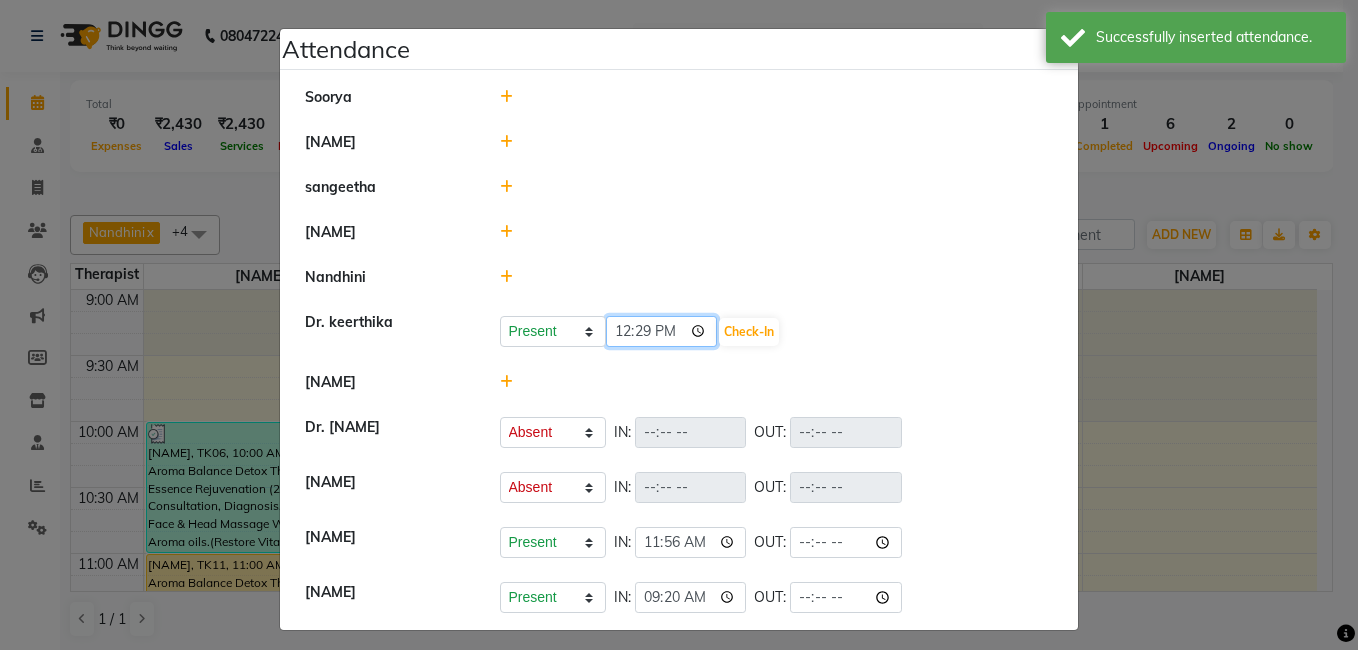 click on "12:29" 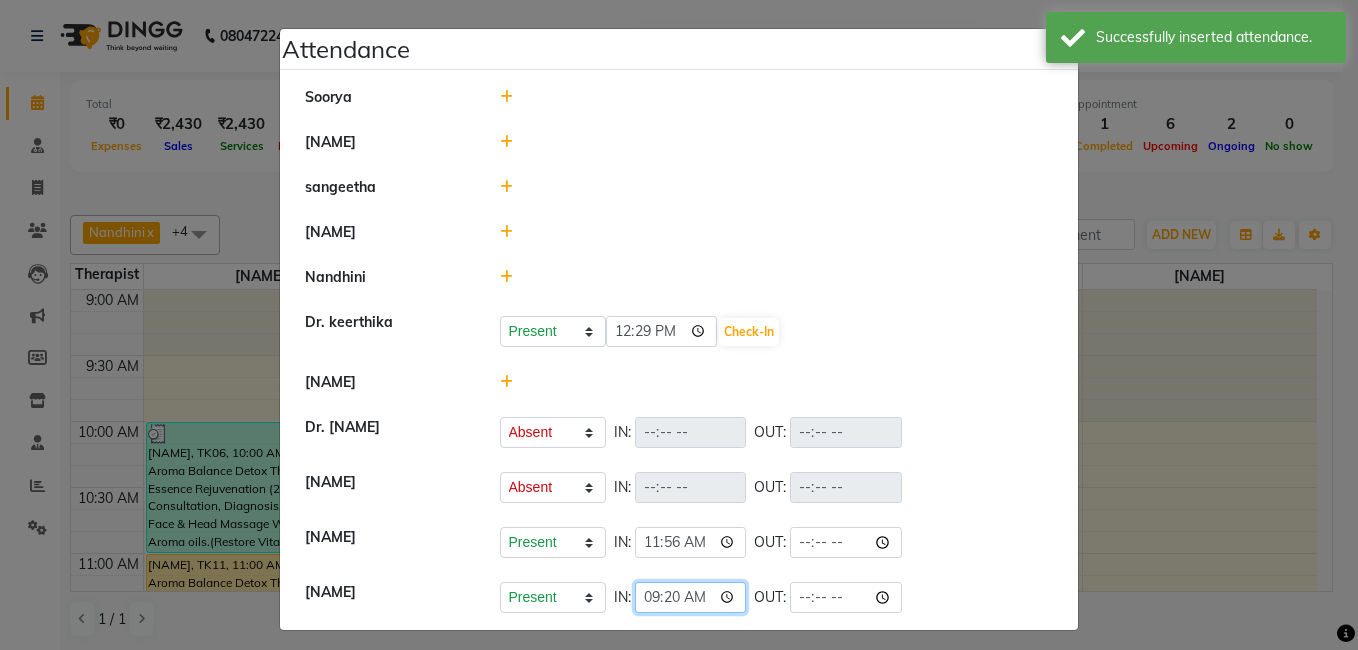 click on "09:20" 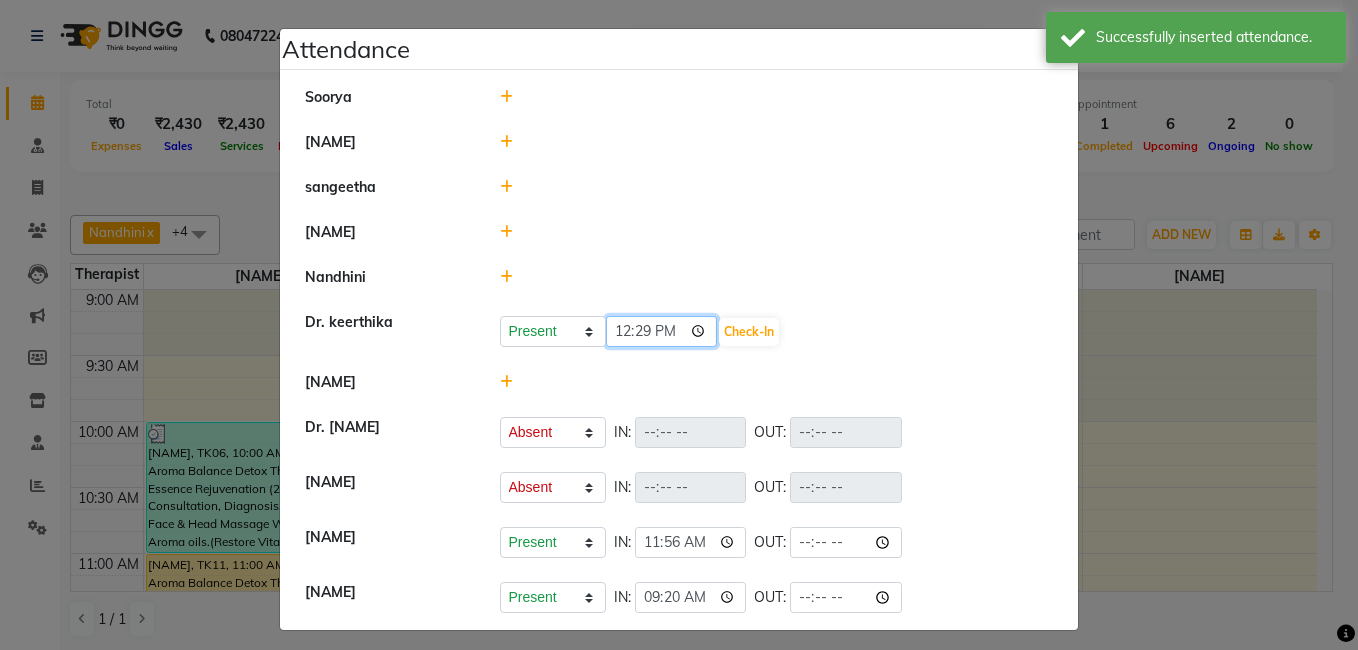 click on "12:29" 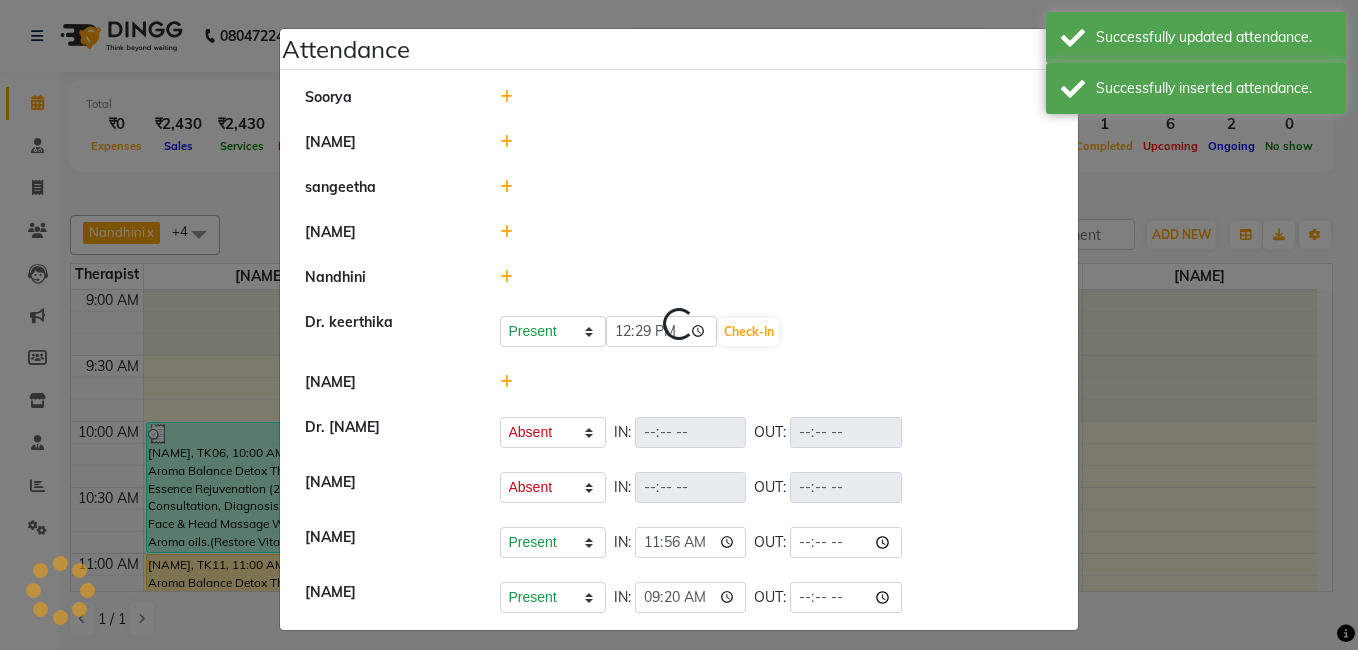 select on "A" 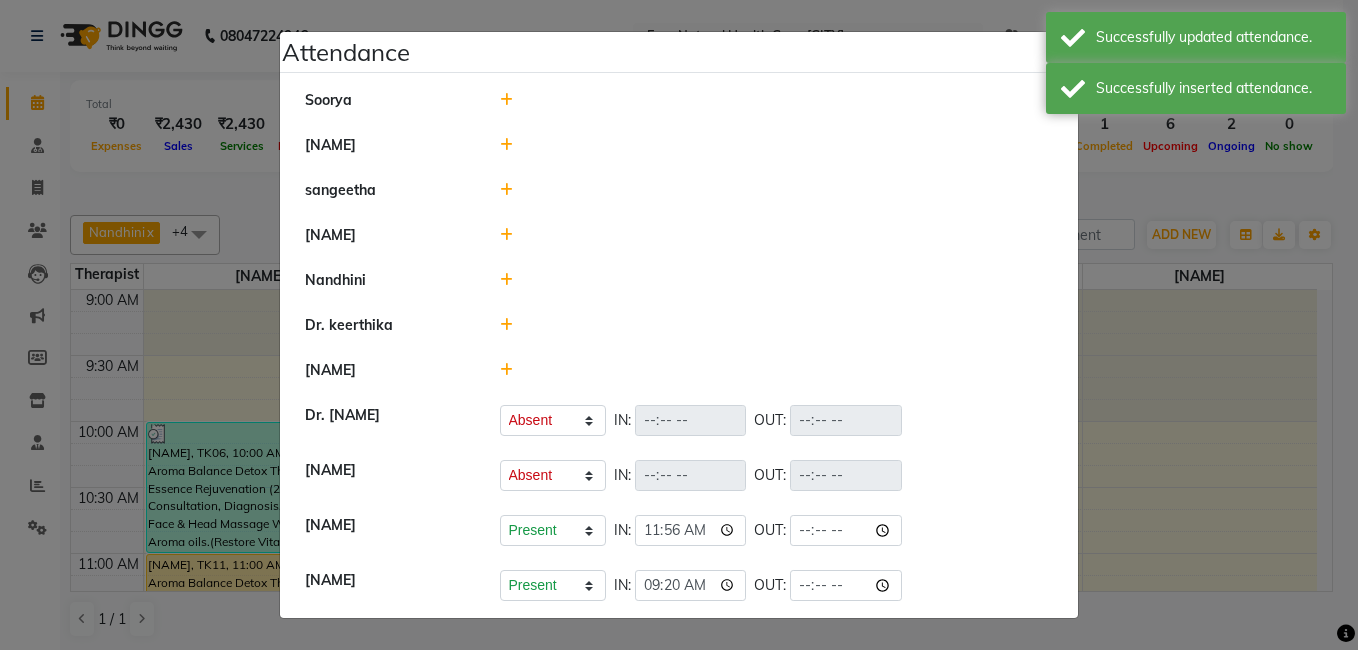 click 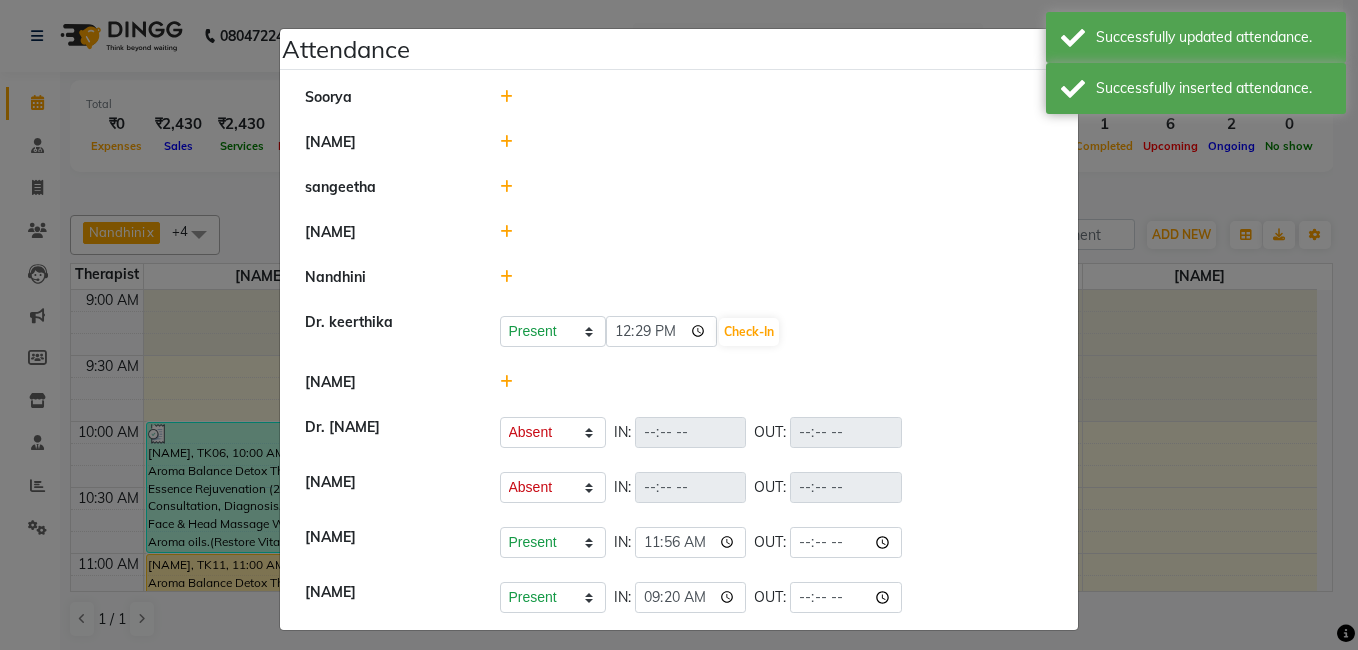 click on "12:29" 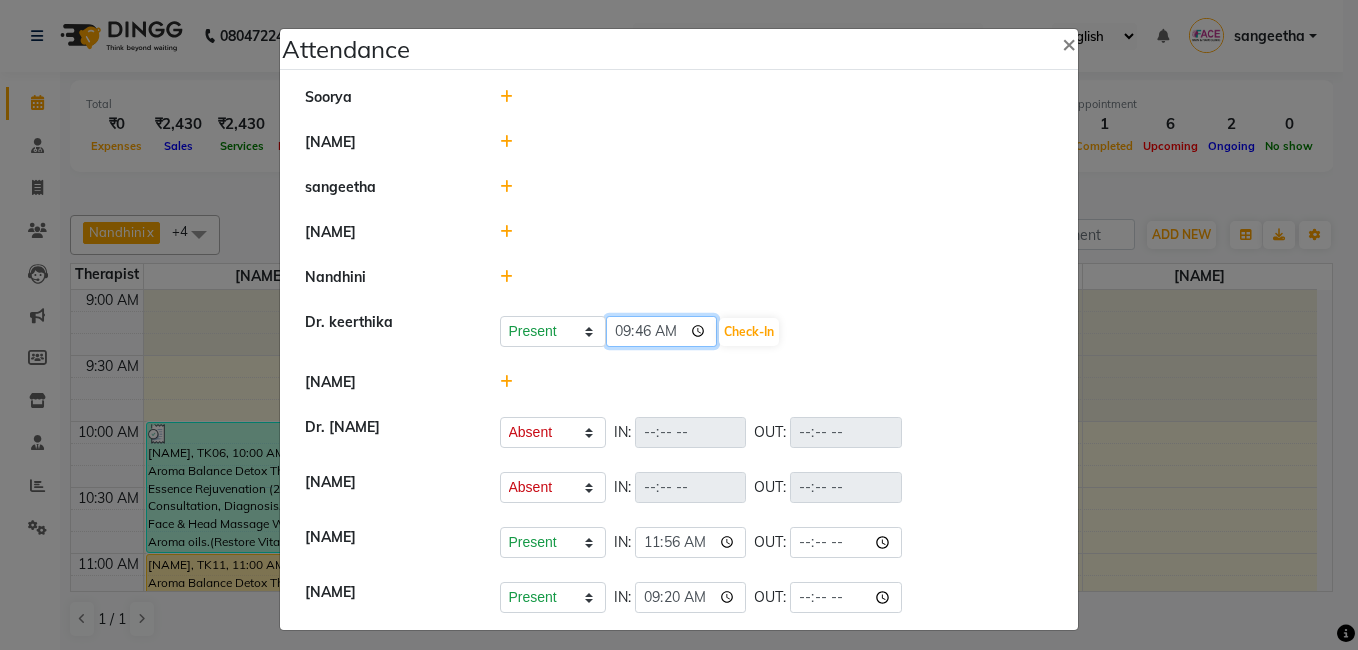 type on "09:46" 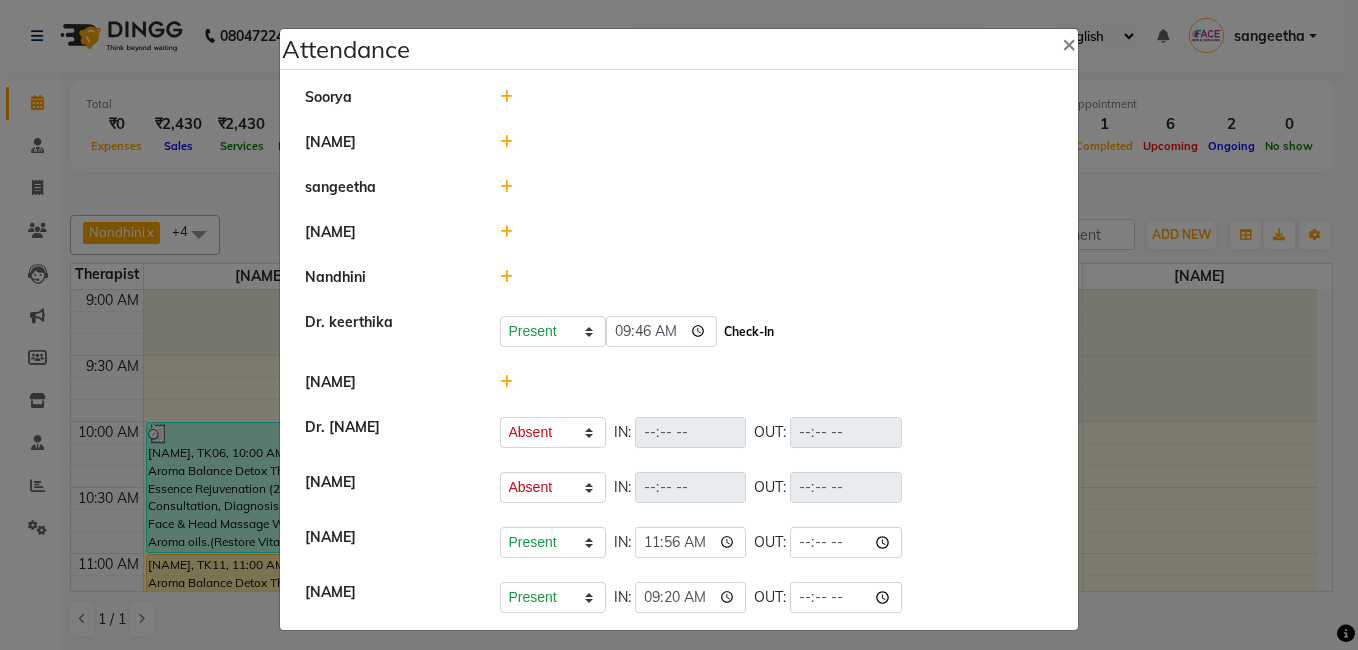 click on "Check-In" 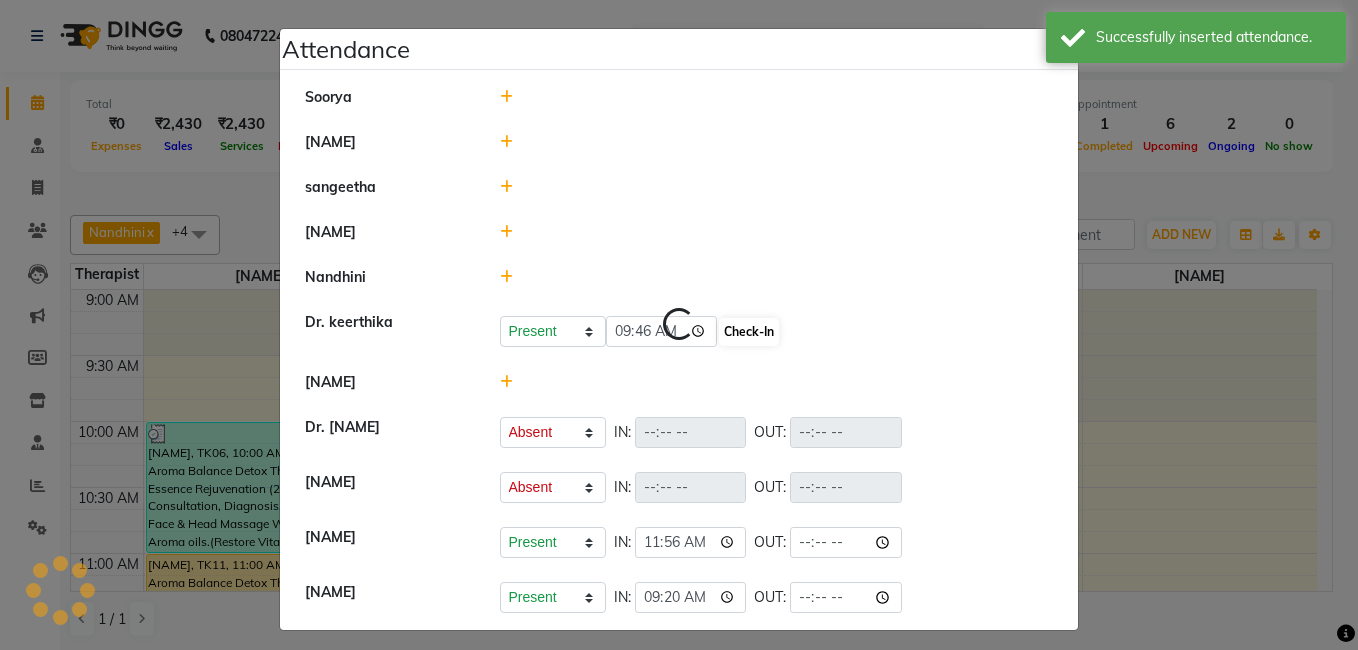 select on "A" 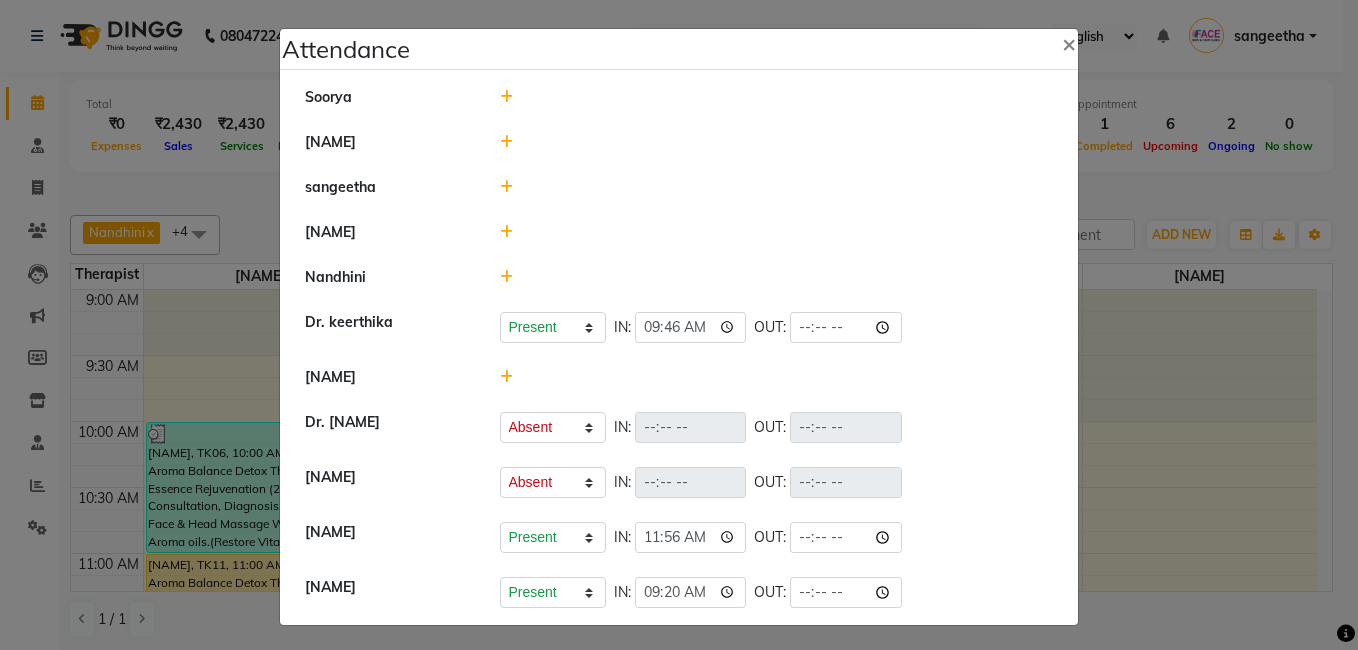 click 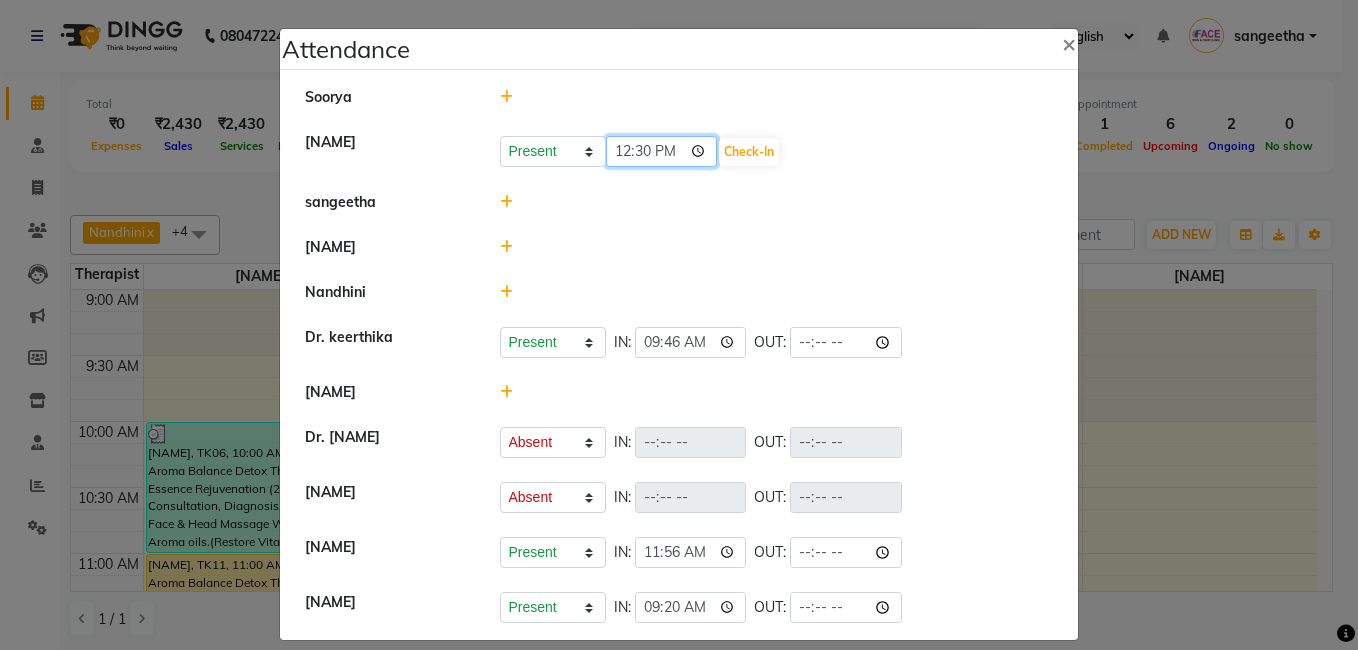 click on "12:30" 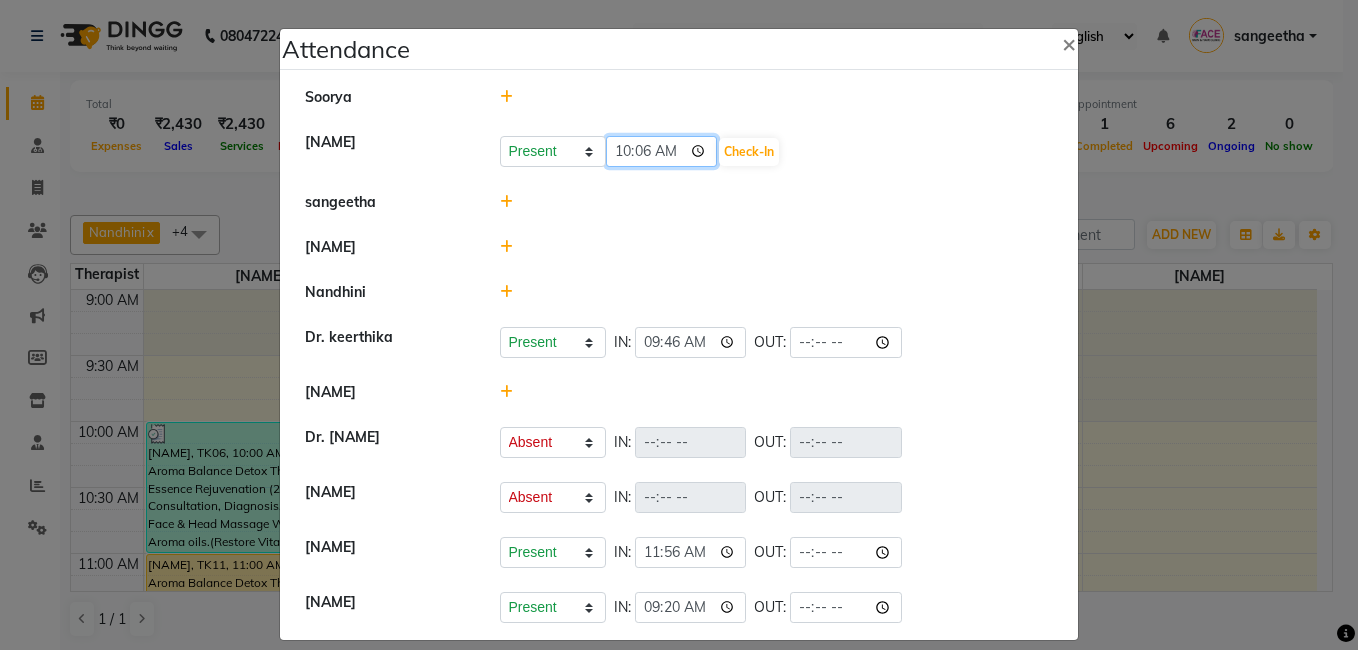 type on "10:06" 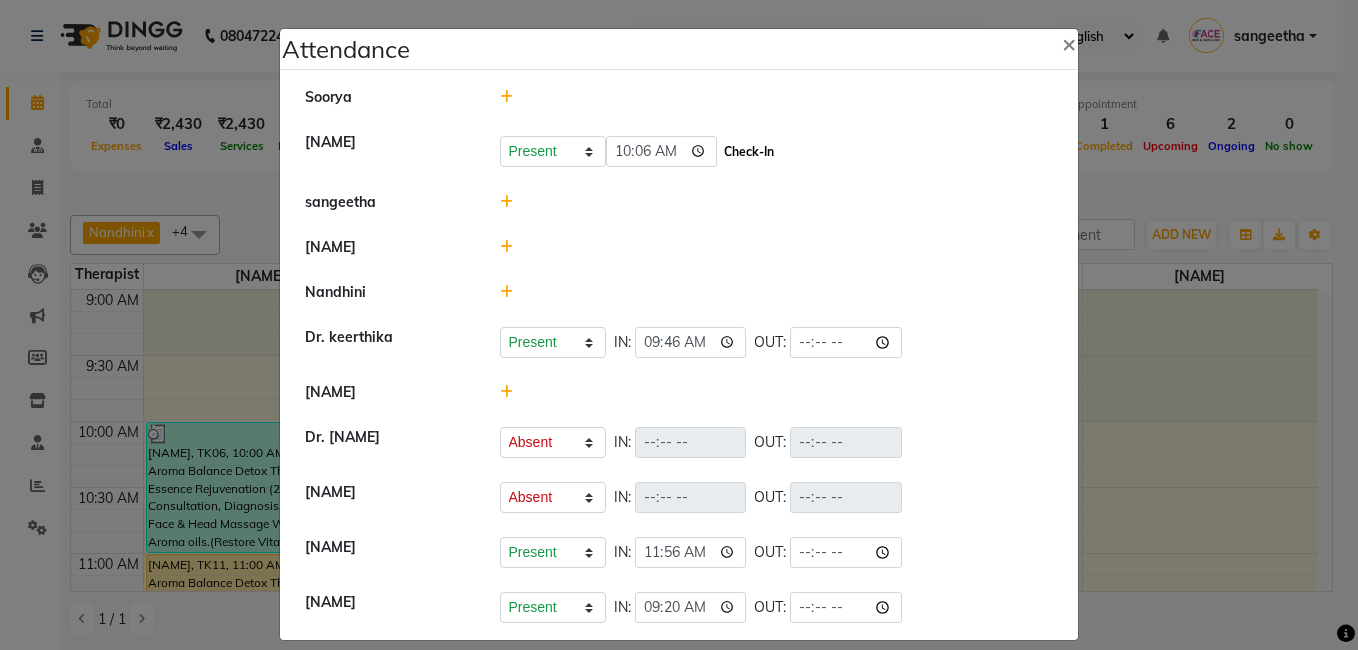 click on "Check-In" 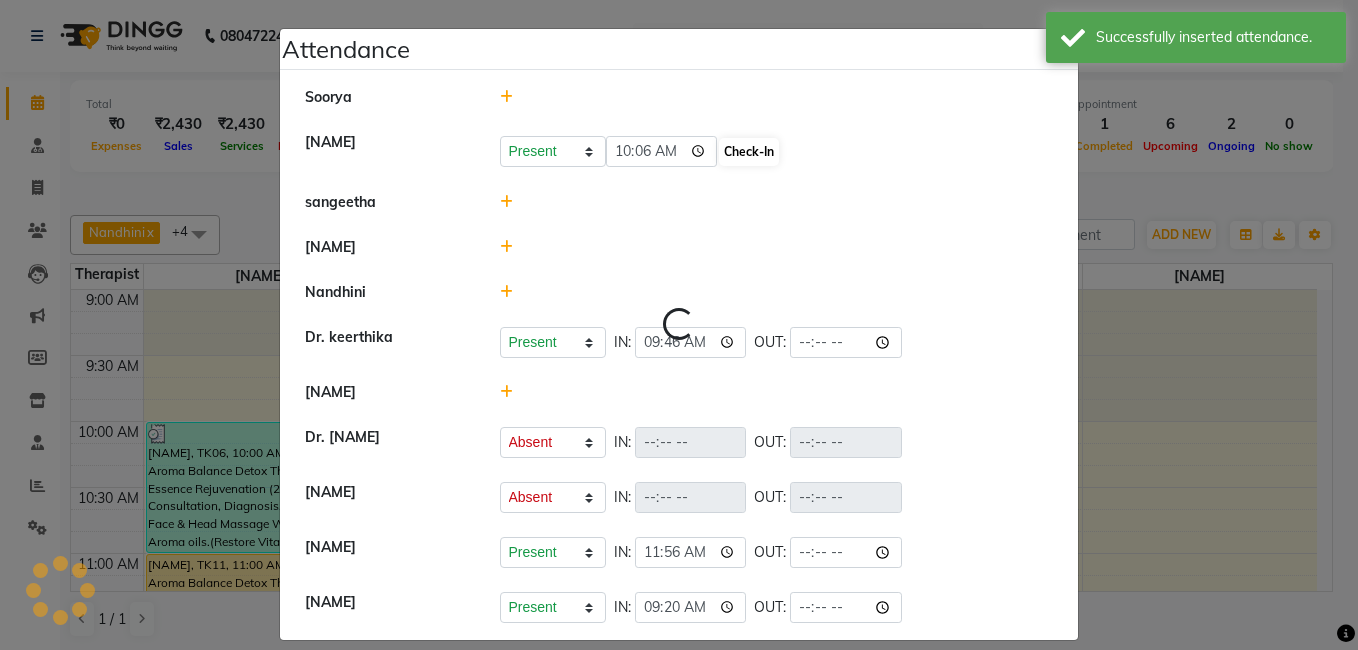select on "A" 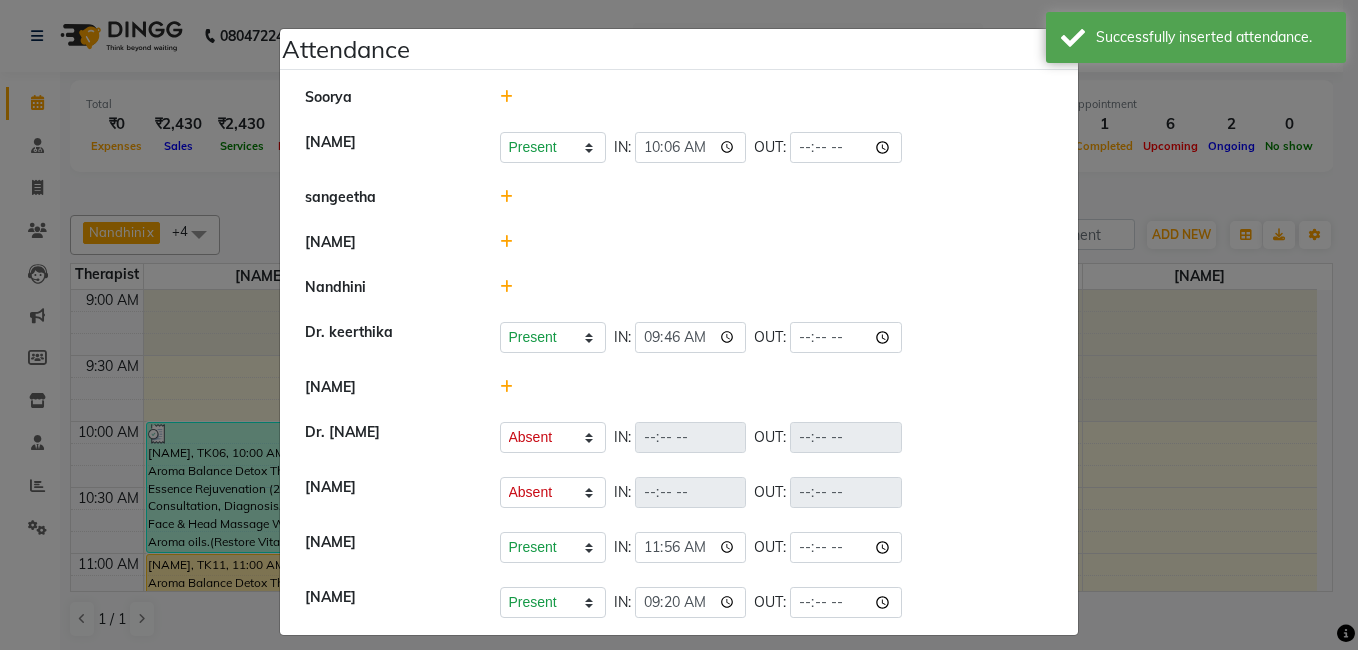 click 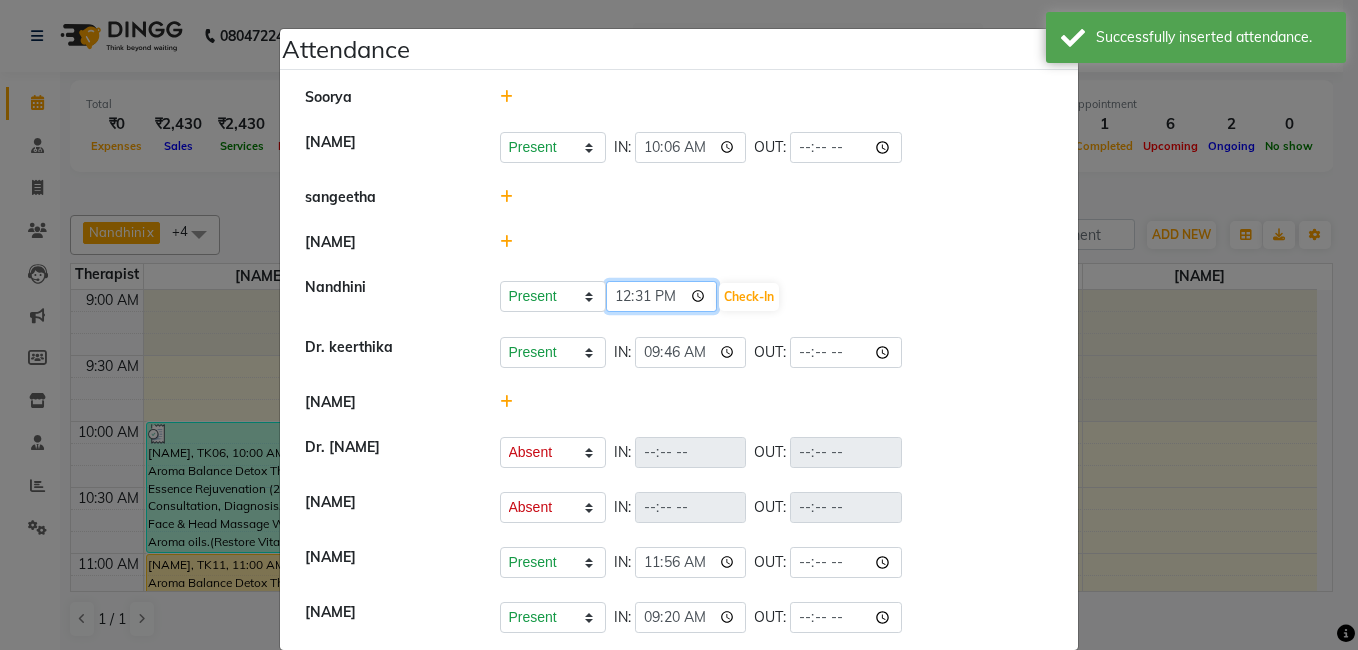 click on "12:31" 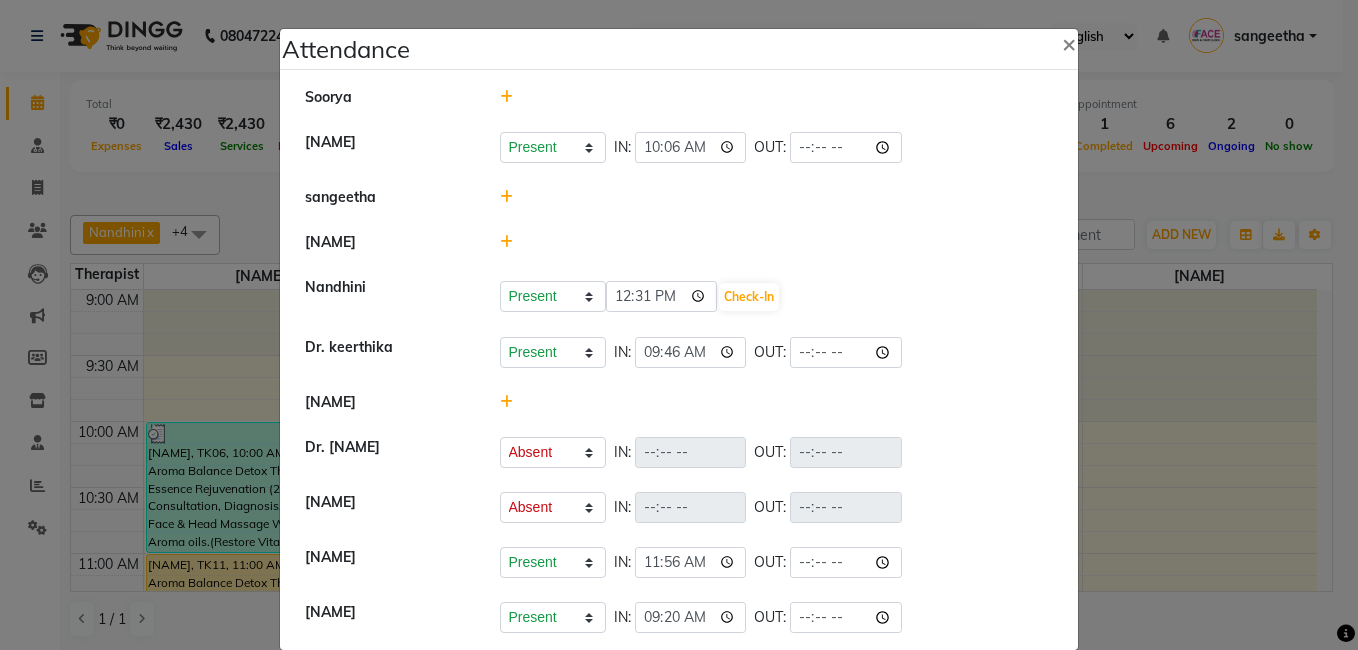 click on "Attendance × [NAME] Present Absent Late Half Day Weekly Off IN: 10:06 OUT: [NAME] [NAME] Present Absent Late Half Day Weekly Off 12:31 Check-In Dr. [NAME] Present Absent Late Half Day Weekly Off IN: 09:46 OUT: [NAME] [NAME] Dr. [NAME] Present Absent Late Half Day Weekly Off IN: OUT: [NAME] [NAME] Present Absent Late Half Day Weekly Off IN: 11:56 OUT: [NAME] Present Absent Late Half Day Weekly Off IN: 09:20 OUT:" 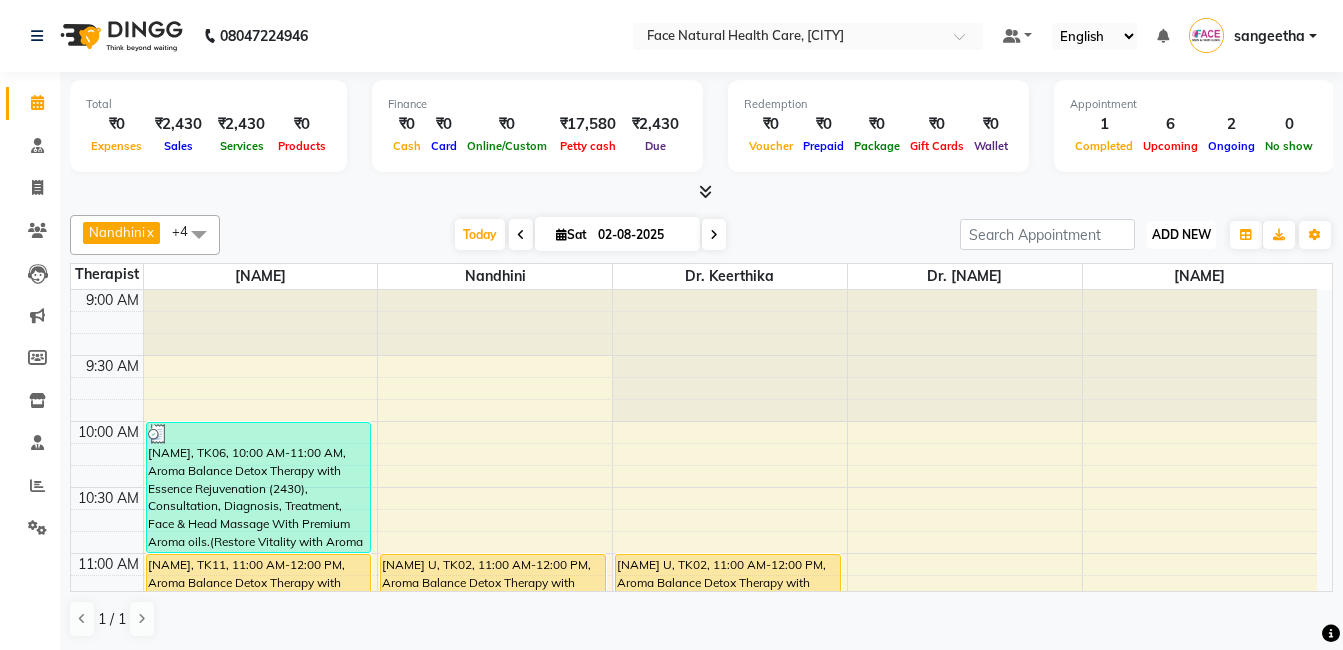 click on "ADD NEW Toggle Dropdown" at bounding box center [1181, 235] 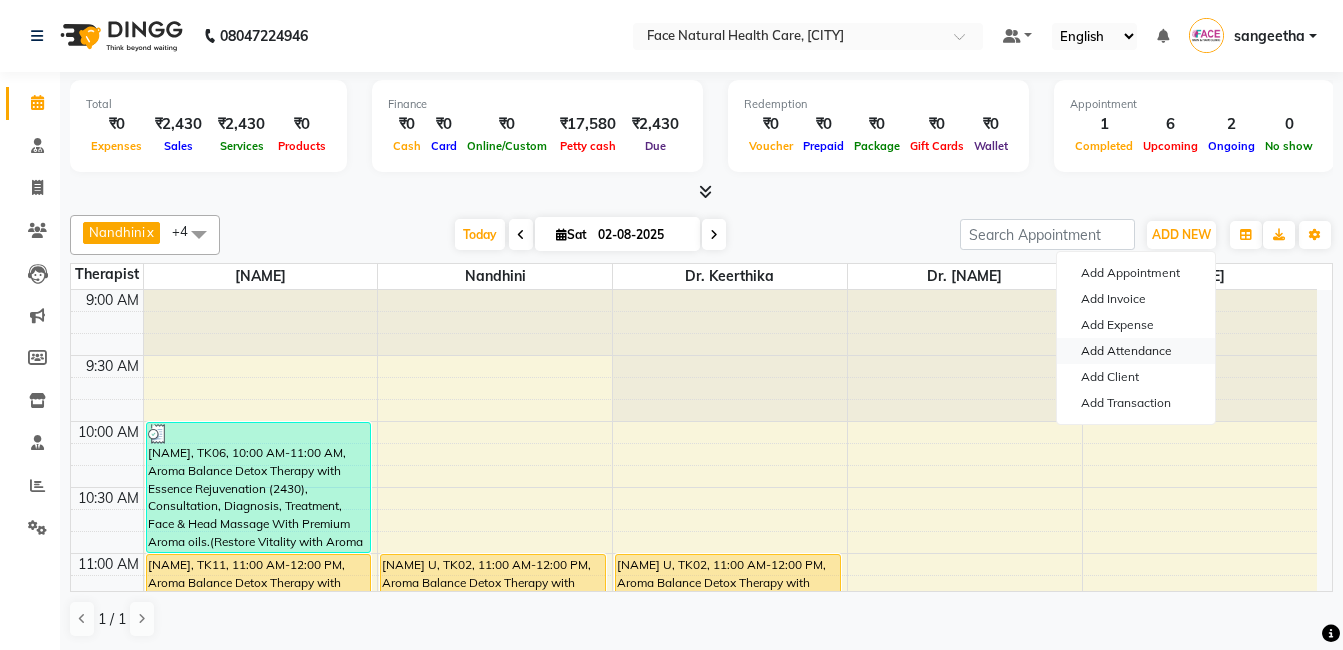 click on "Add Attendance" at bounding box center [1136, 351] 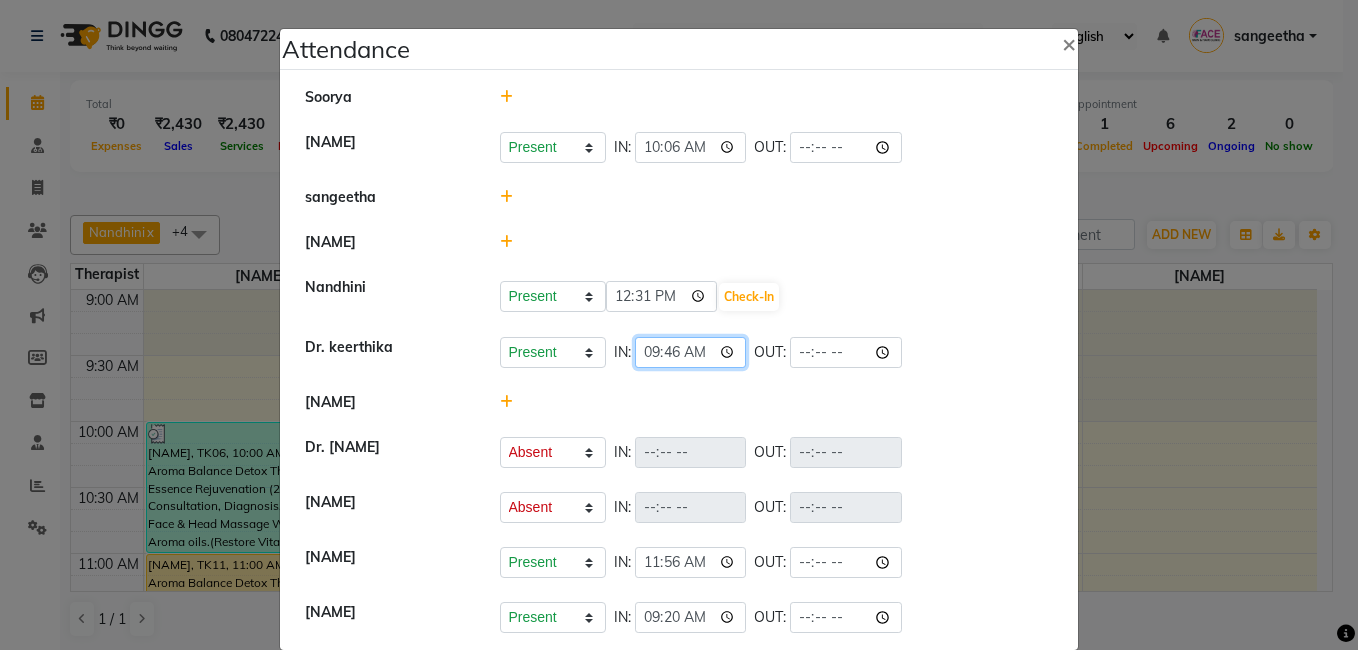 click on "09:46" 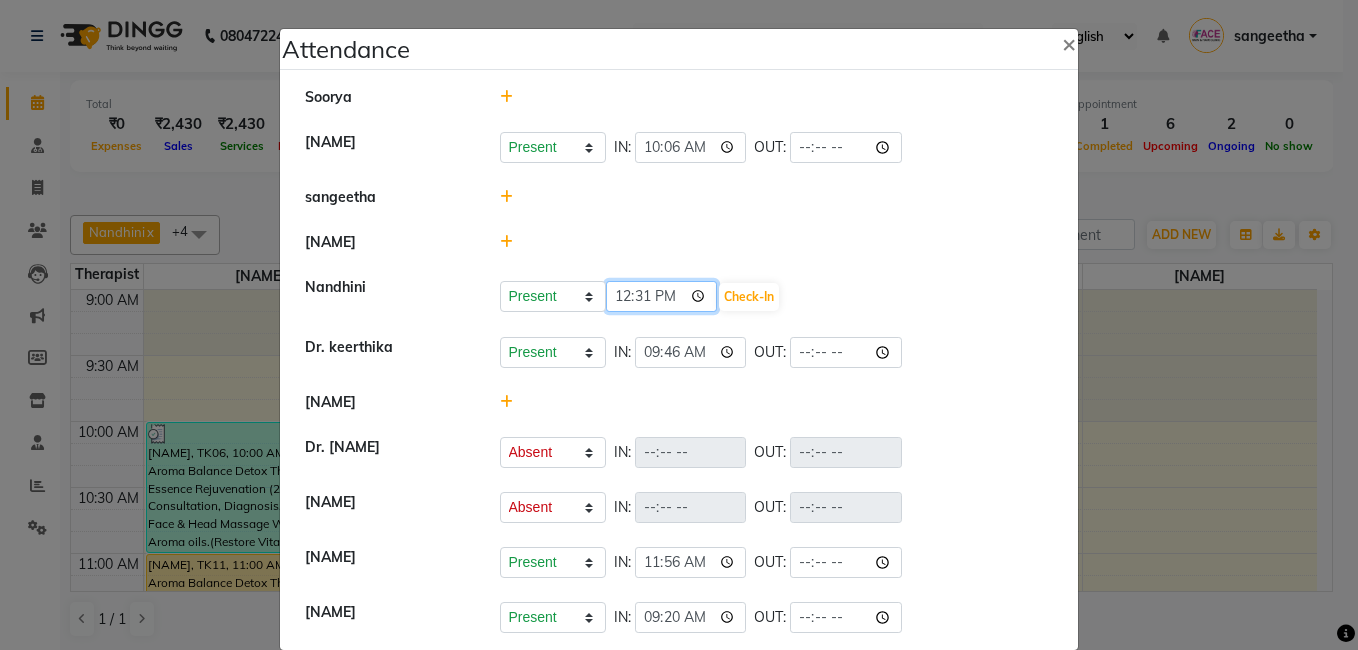 click on "12:31" 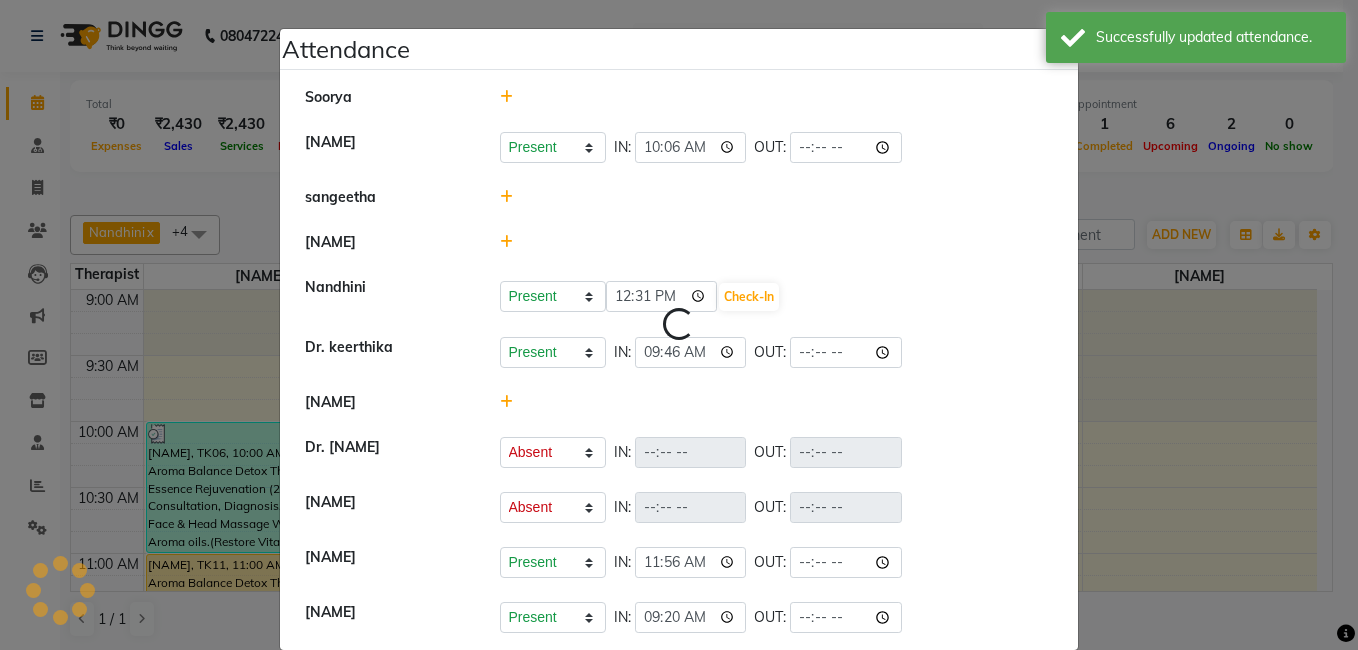 select on "A" 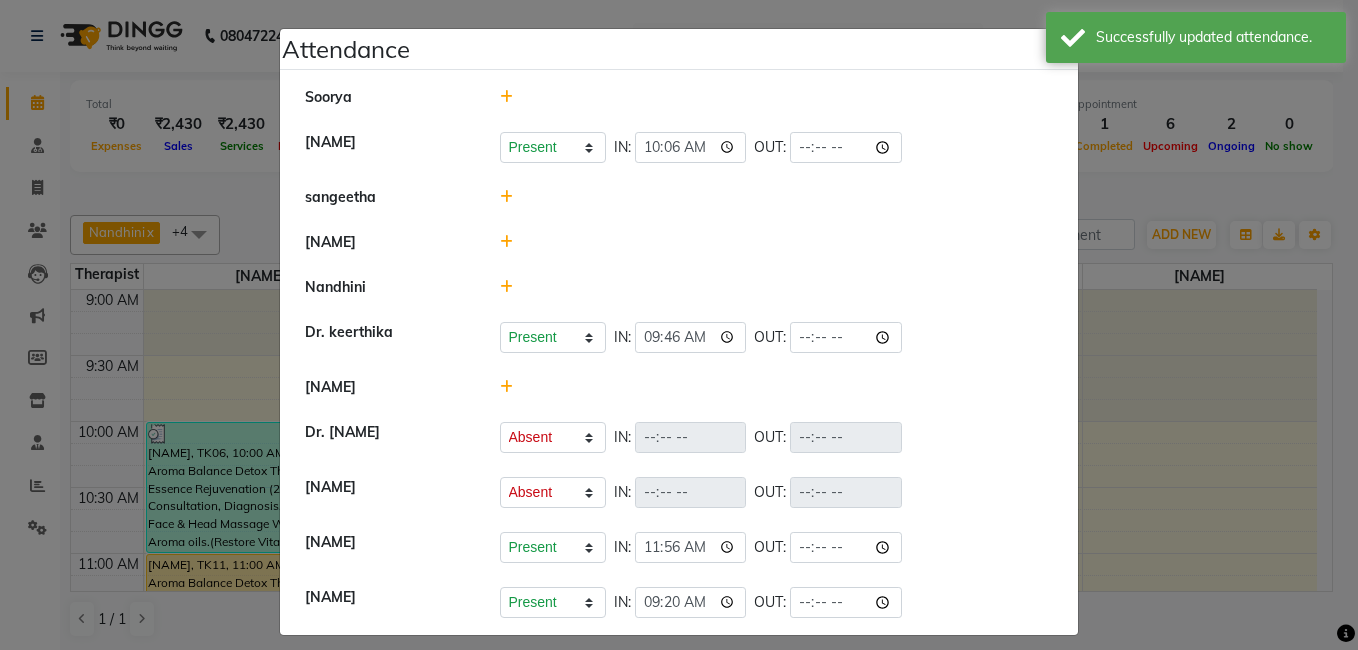 click 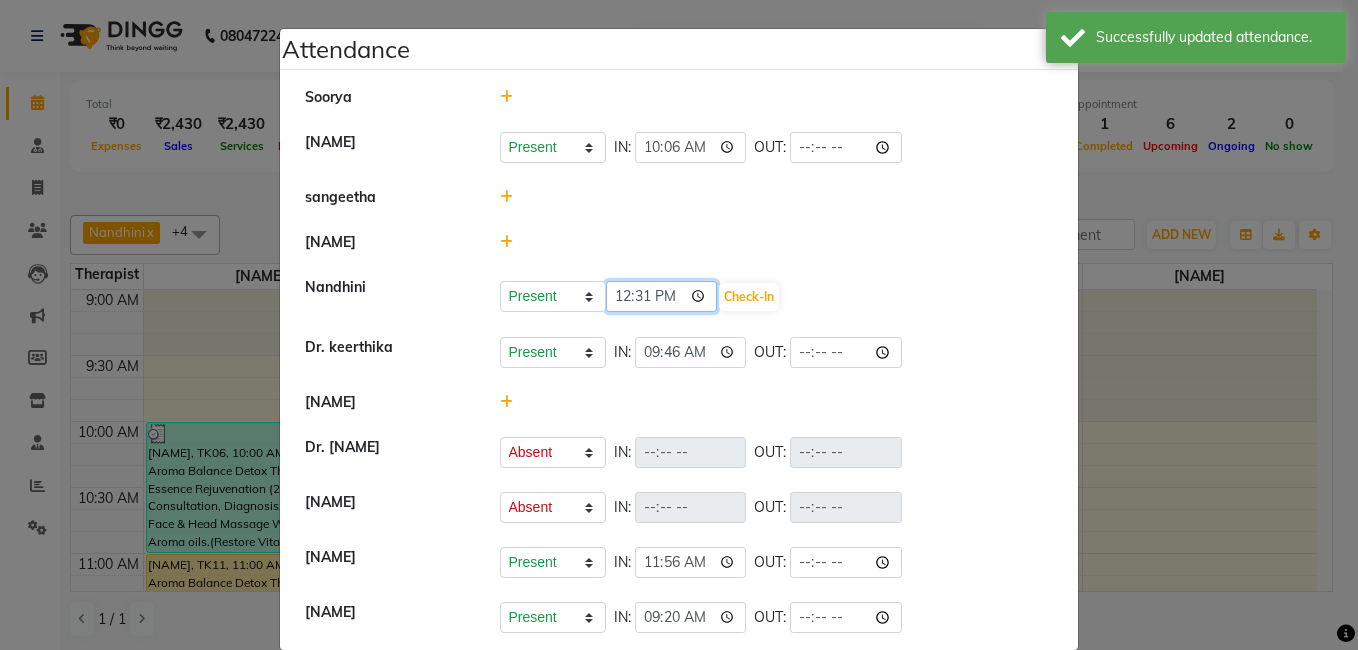 click on "12:31" 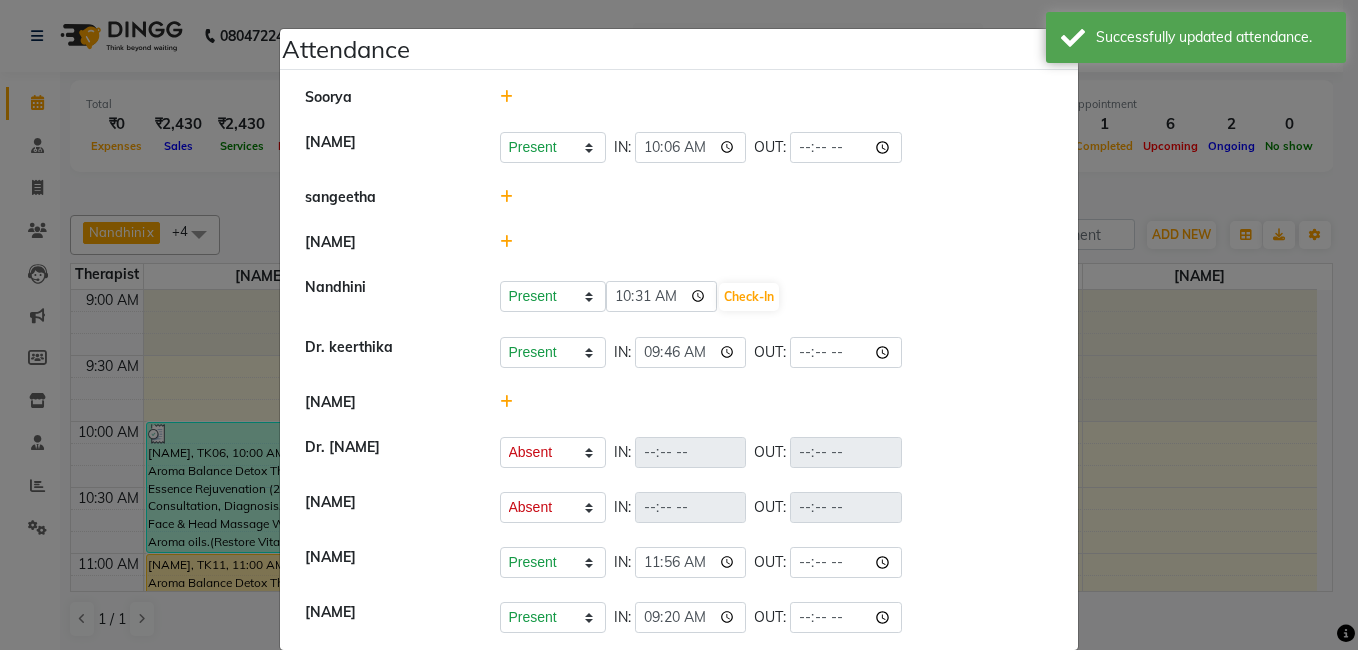 click on "[NAME]" 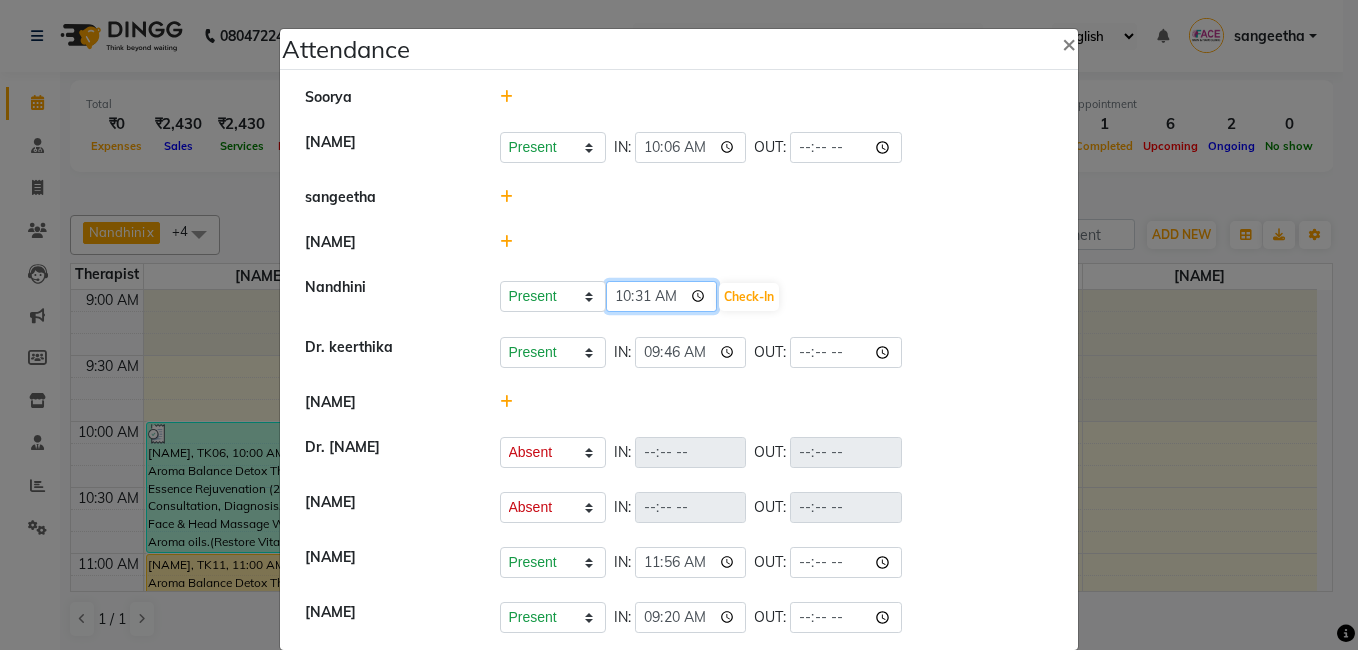 click on "10:31" 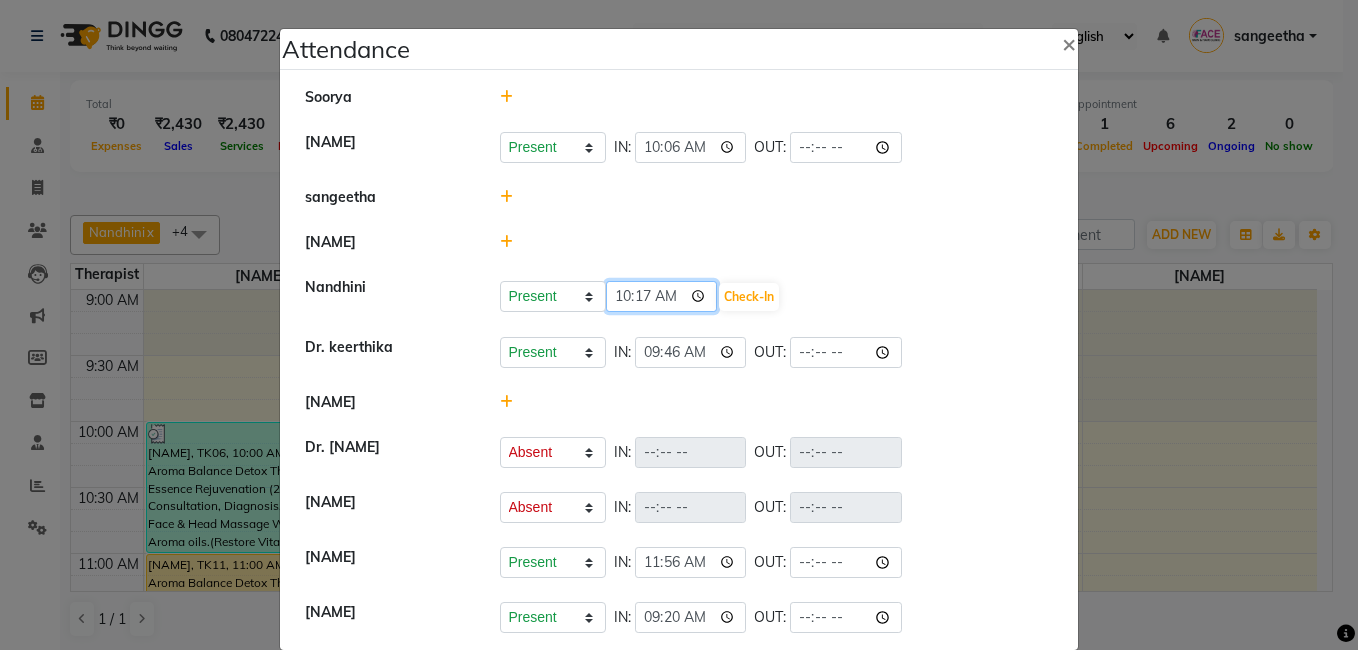 type on "10:17" 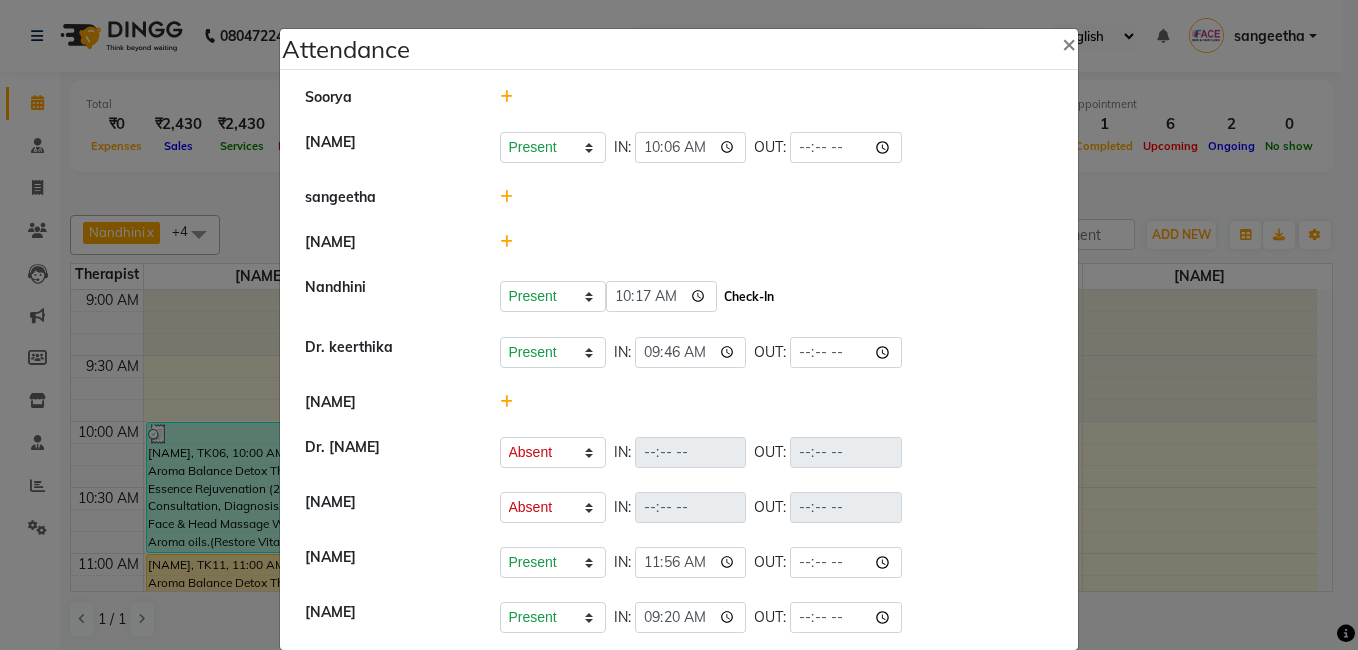 click on "Check-In" 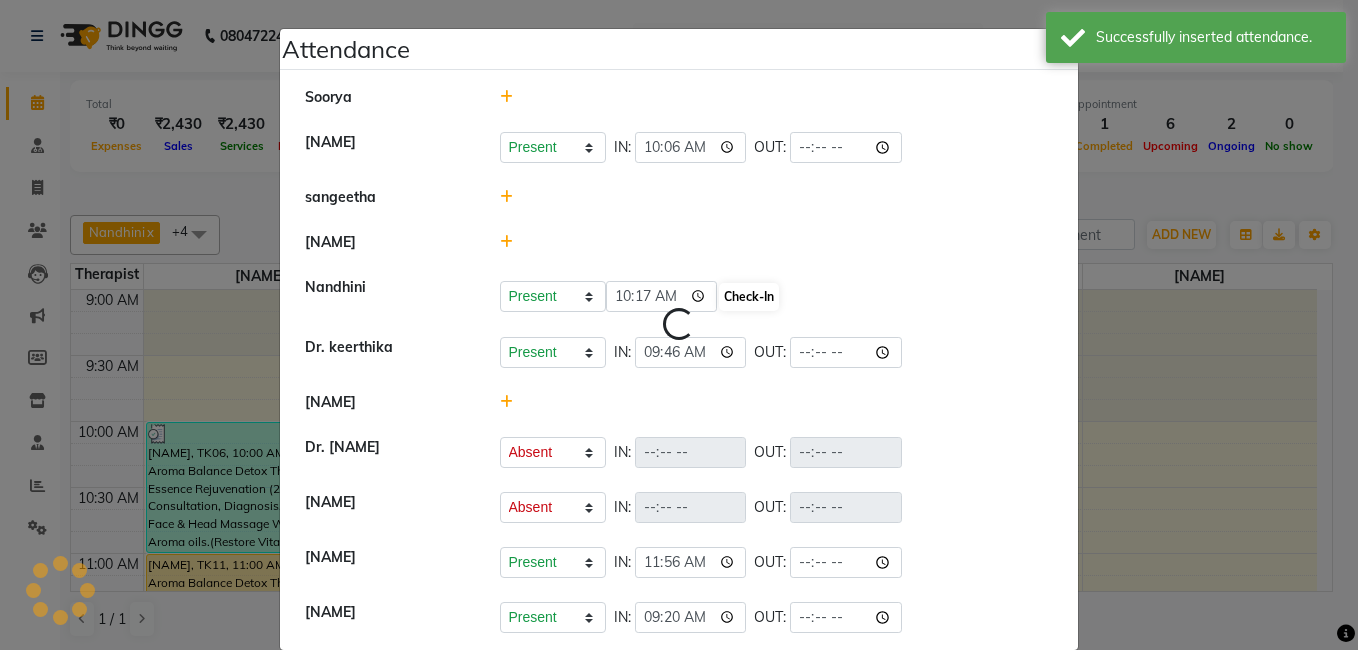 select on "A" 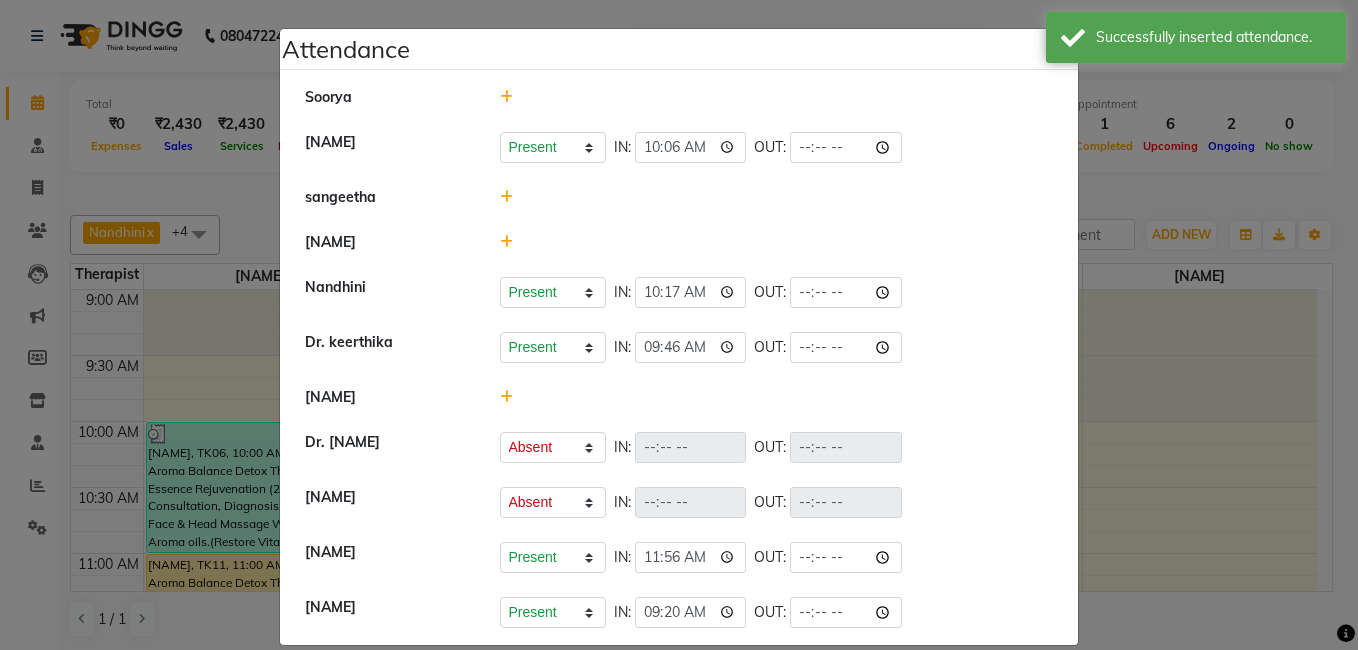 click on "Attendance × [NAME] Present Absent Late Half Day Weekly Off IN: 10:06 OUT: [NAME] [NAME] Dr. [NAME] Present Absent Late Half Day Weekly Off IN: 09:46 OUT: [NAME] [NAME] Dr. [NAME] Present Absent Late Half Day Weekly Off IN: OUT: [NAME] [NAME] Present Absent Late Half Day Weekly Off IN: 11:56 OUT: [NAME] Present Absent Late Half Day Weekly Off IN: 09:20 OUT:" 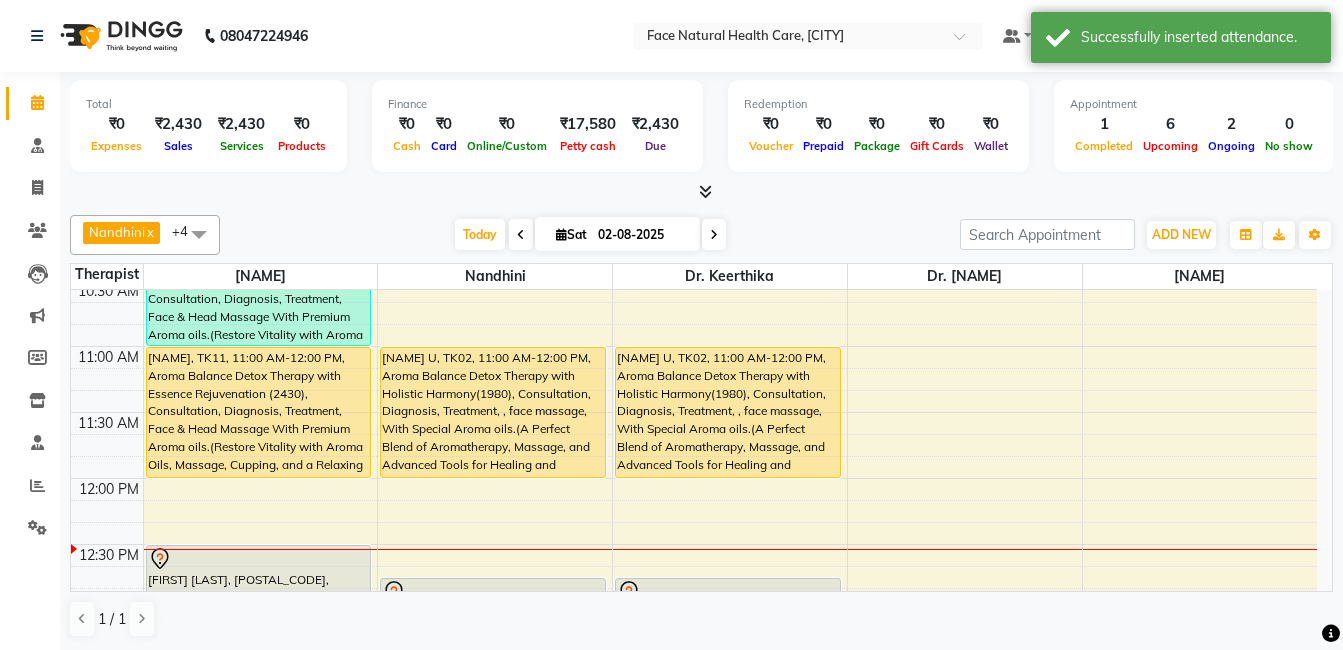scroll, scrollTop: 212, scrollLeft: 0, axis: vertical 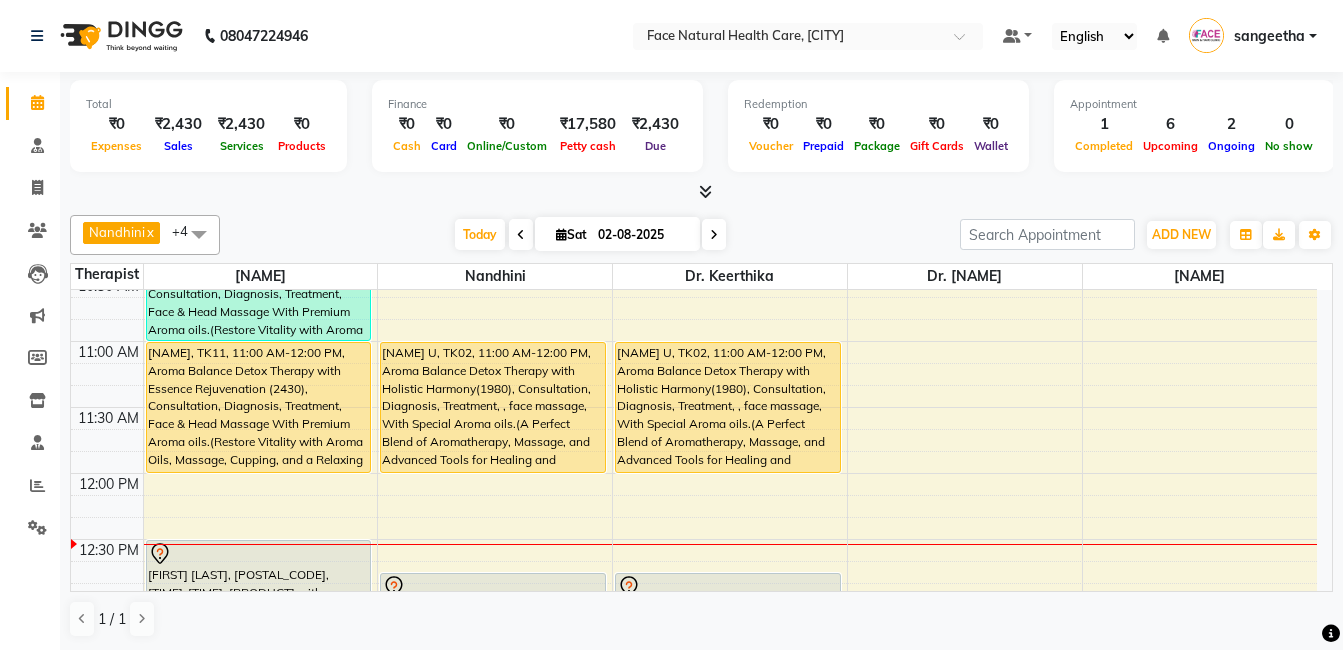drag, startPoint x: 1337, startPoint y: 397, endPoint x: 1333, endPoint y: 338, distance: 59.135437 